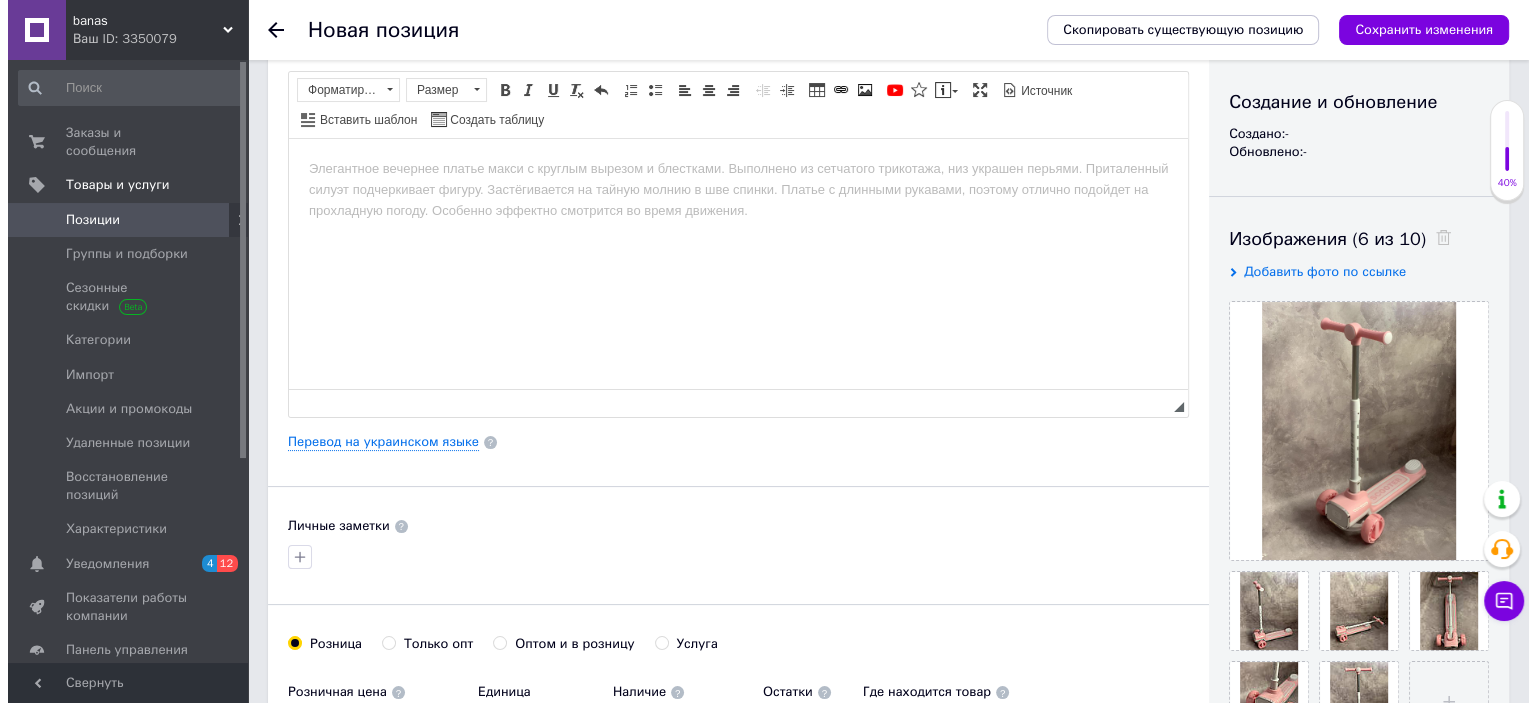 scroll, scrollTop: 200, scrollLeft: 0, axis: vertical 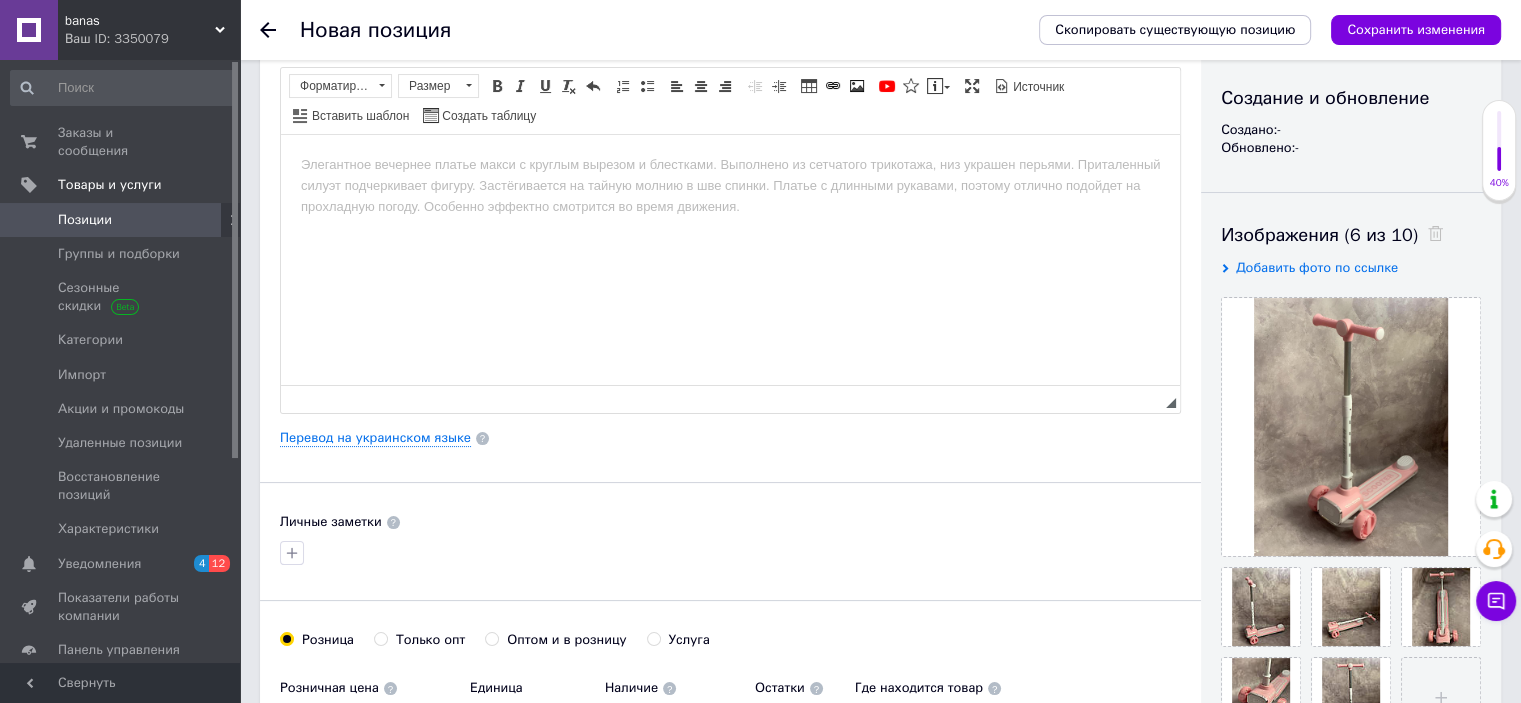 type on "4381-PY-816" 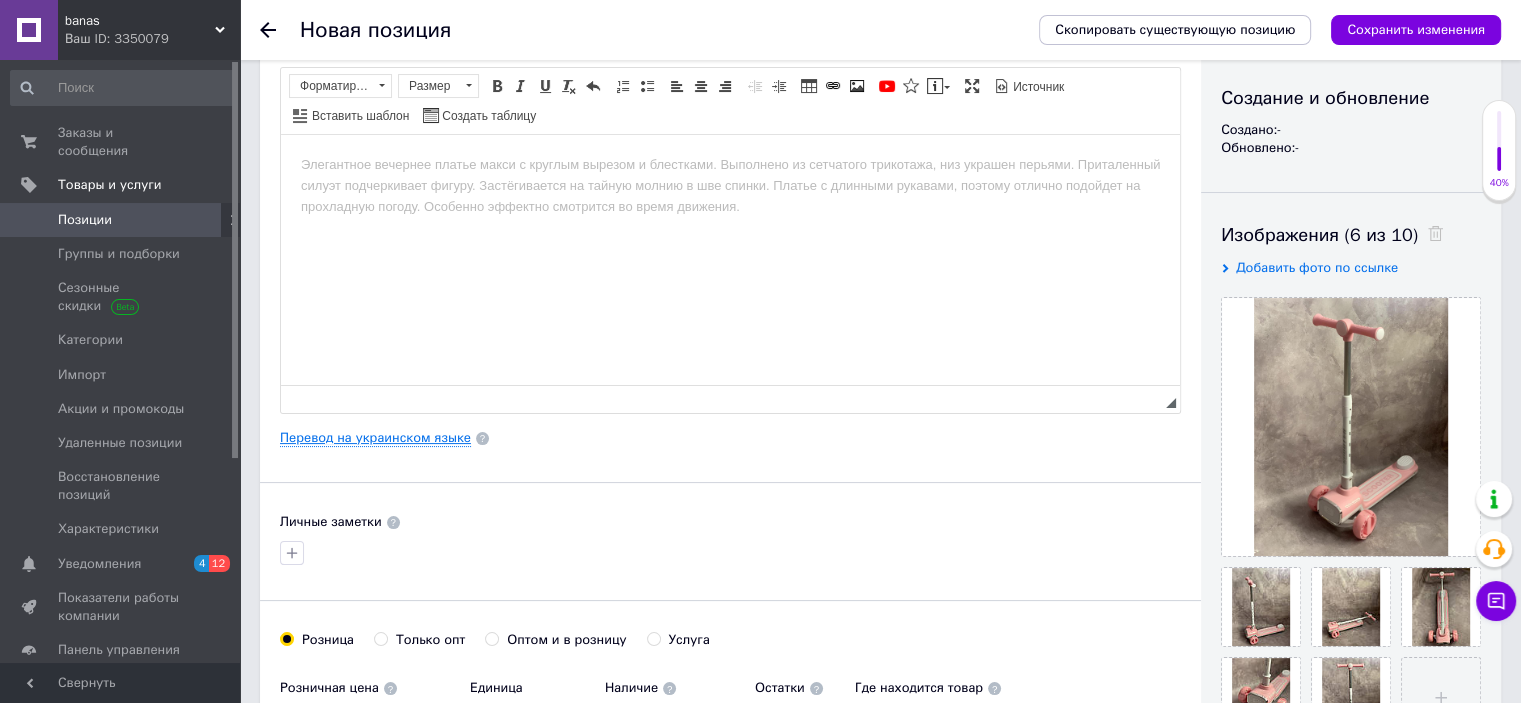 click on "Перевод на украинском языке" at bounding box center (375, 438) 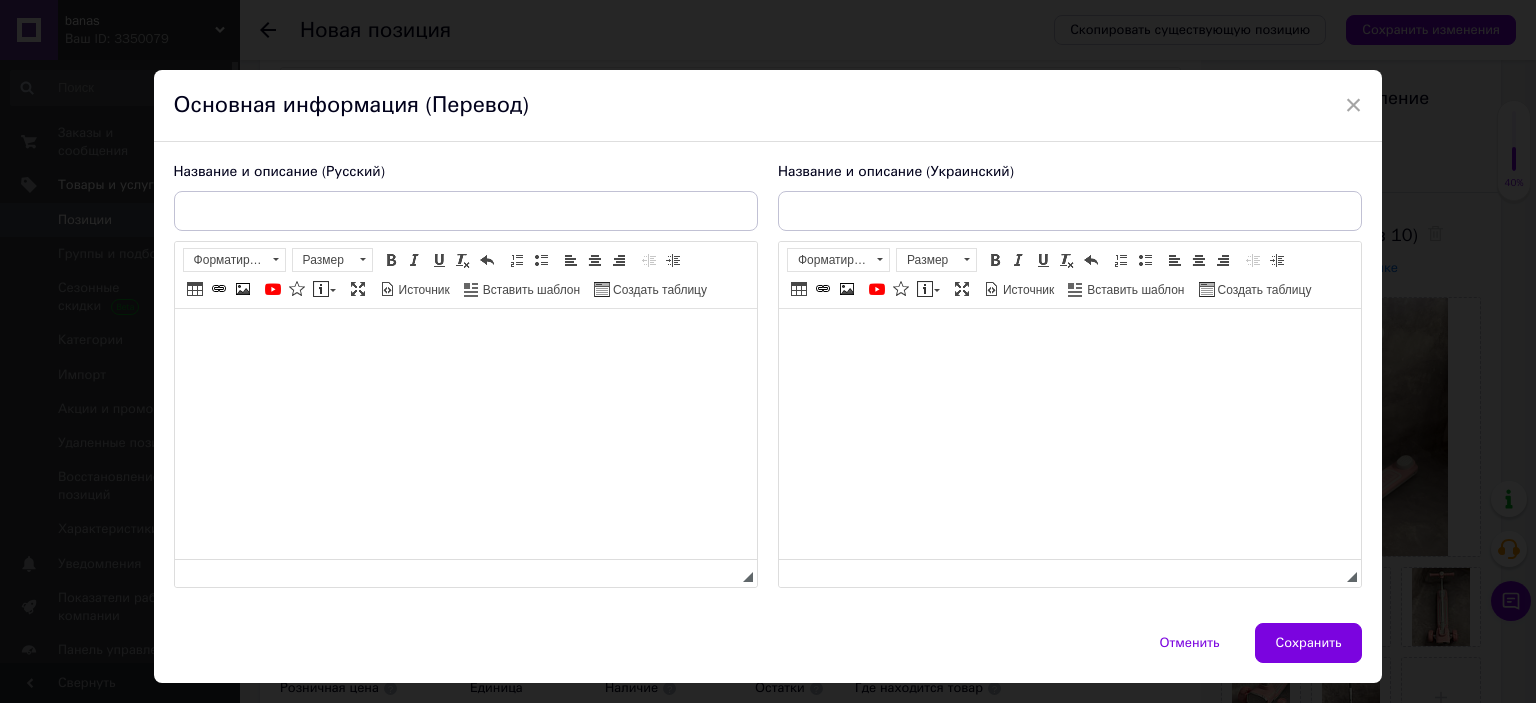 scroll, scrollTop: 0, scrollLeft: 0, axis: both 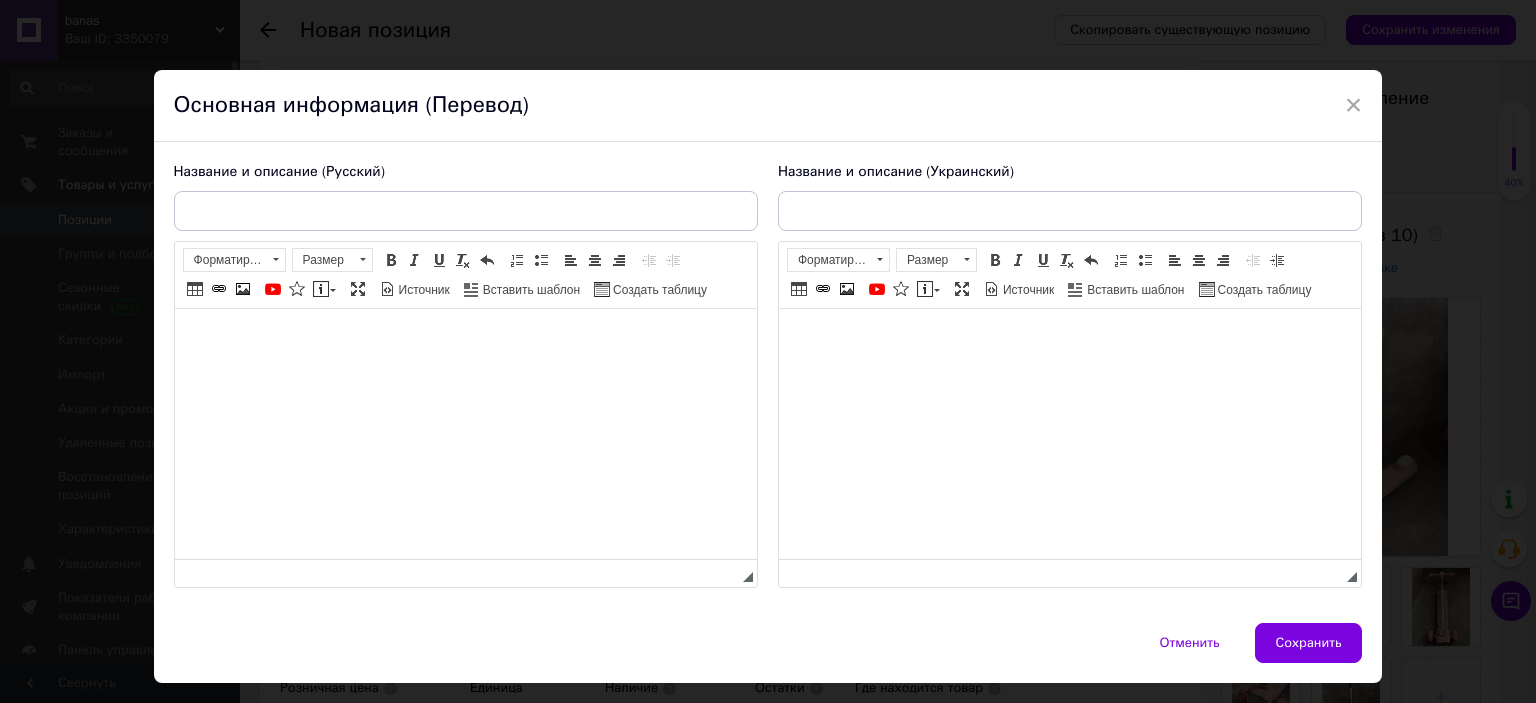 click at bounding box center [465, 339] 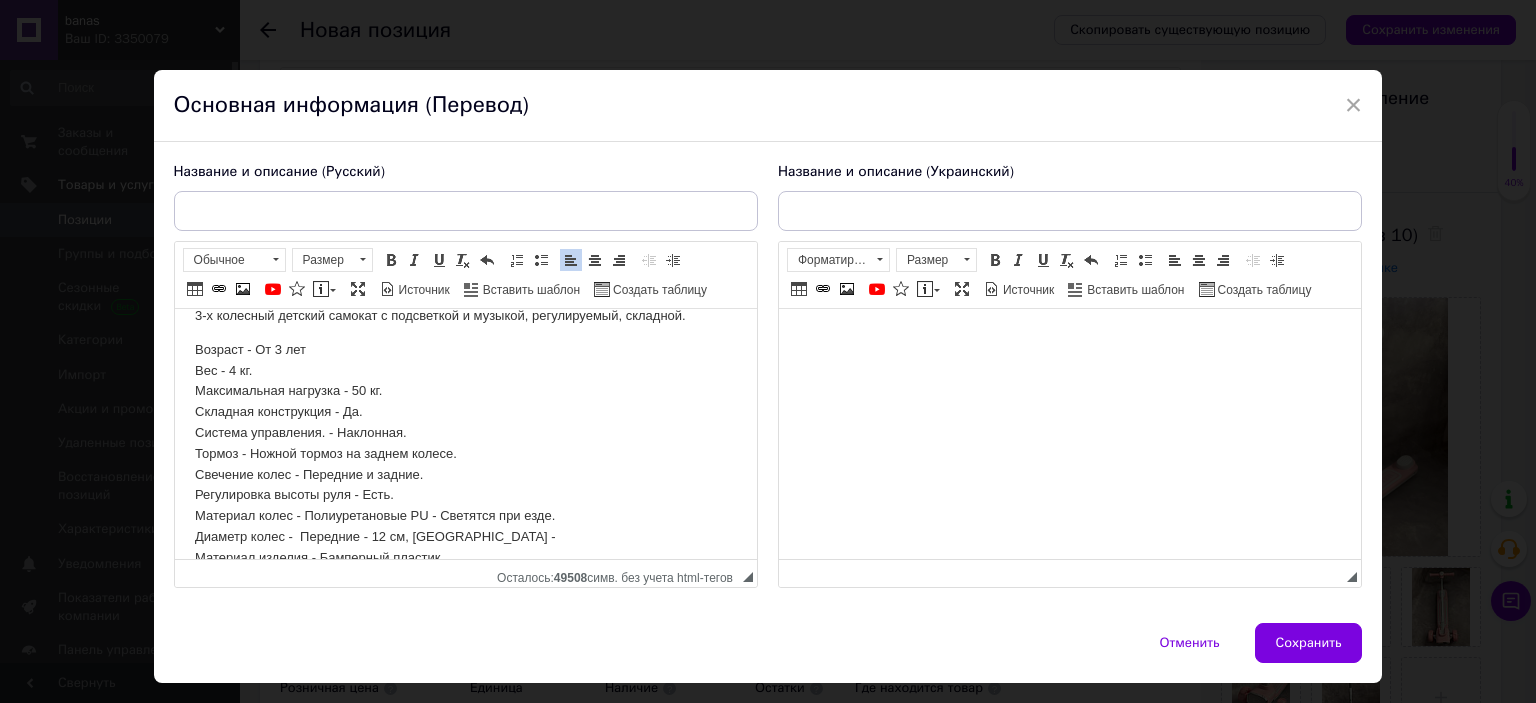 scroll, scrollTop: 0, scrollLeft: 0, axis: both 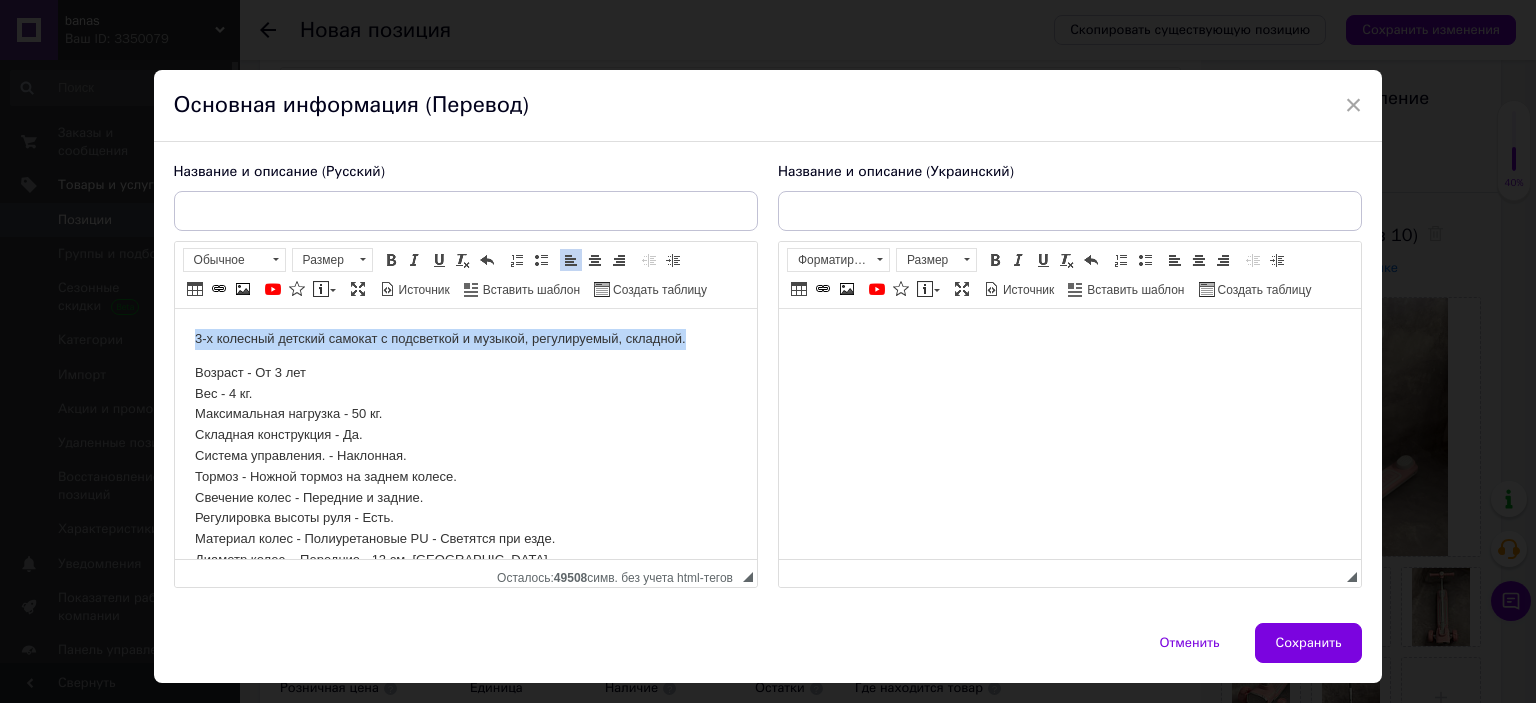 drag, startPoint x: 192, startPoint y: 336, endPoint x: 699, endPoint y: 338, distance: 507.00394 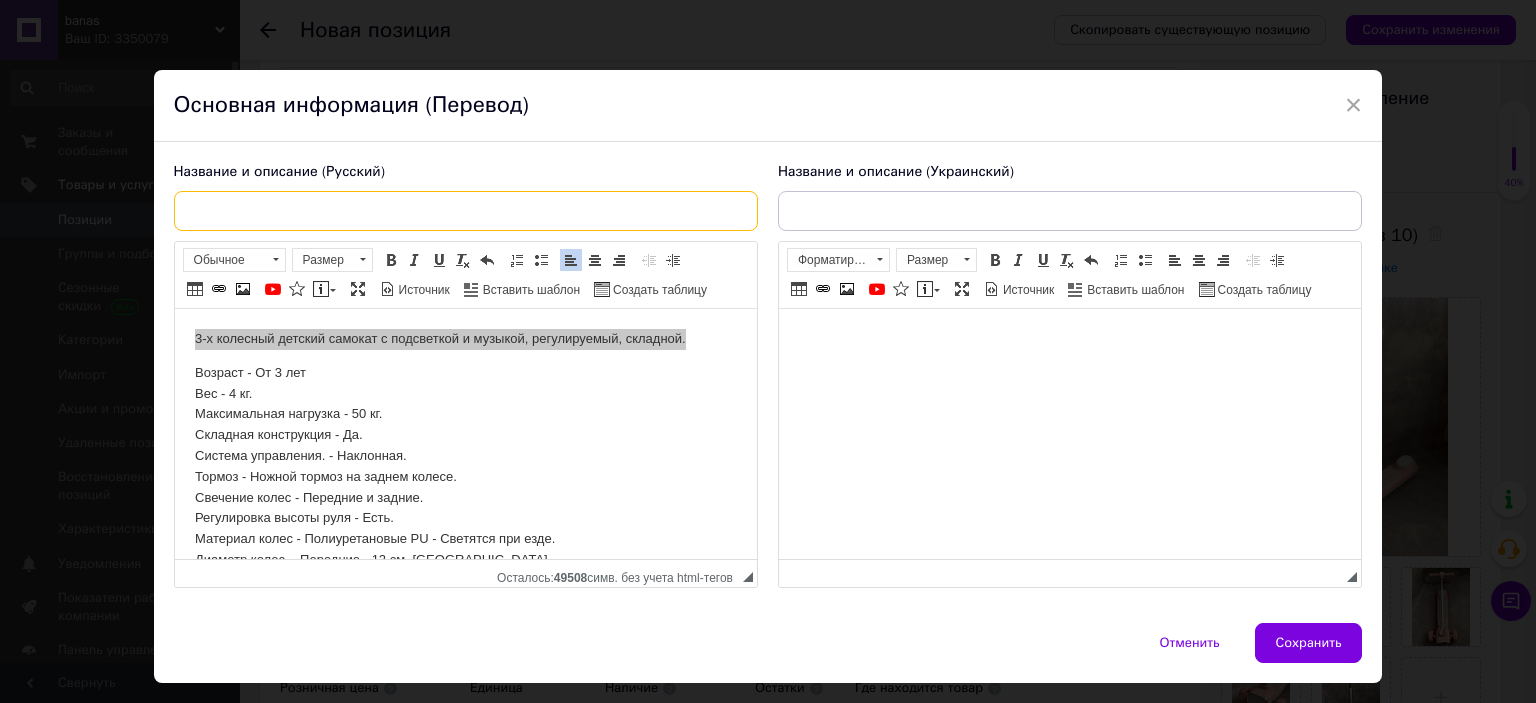 click at bounding box center [466, 211] 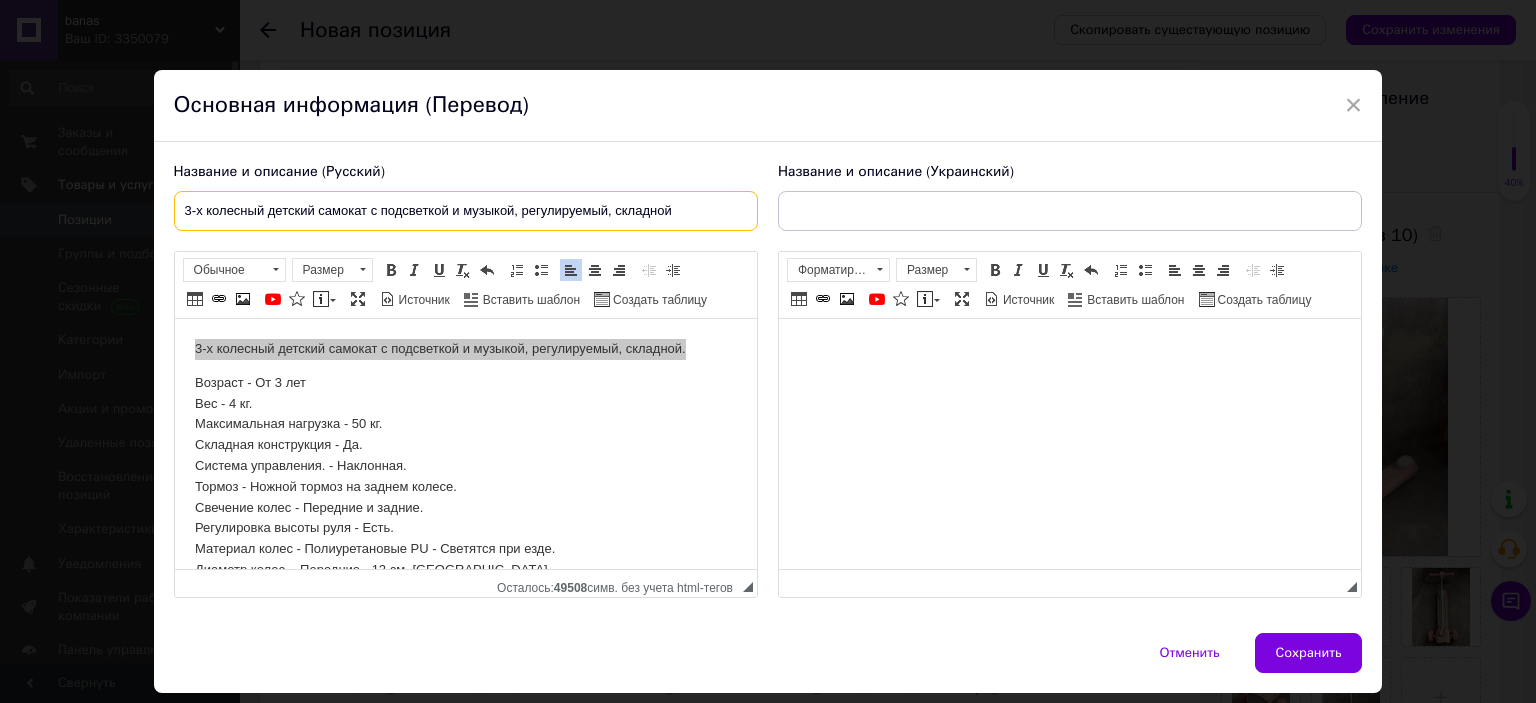 type on "3-х колесный детский самокат с подсветкой и музыкой, регулируемый, складной" 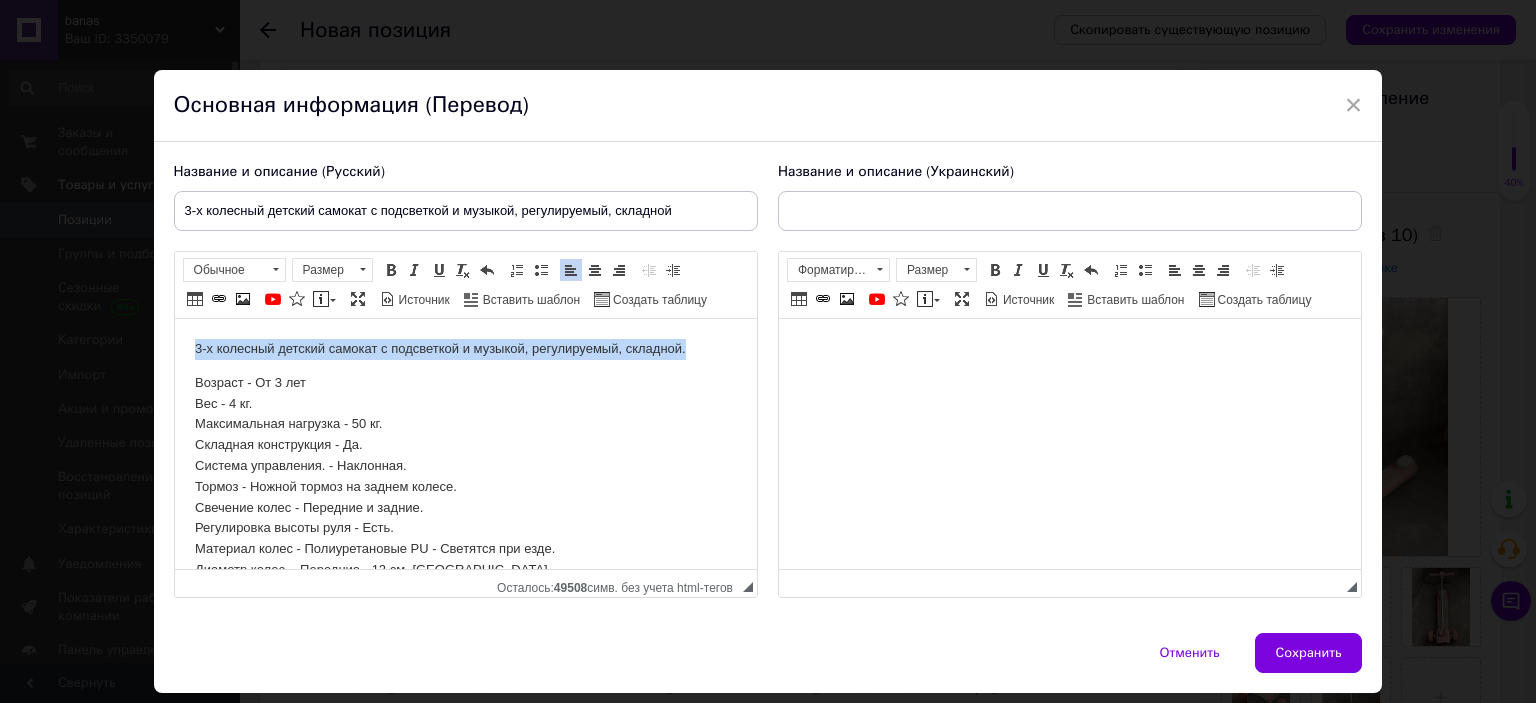 click on "3-х колесный детский самокат с подсветкой и музыкой, регулируемый, складной." at bounding box center [465, 349] 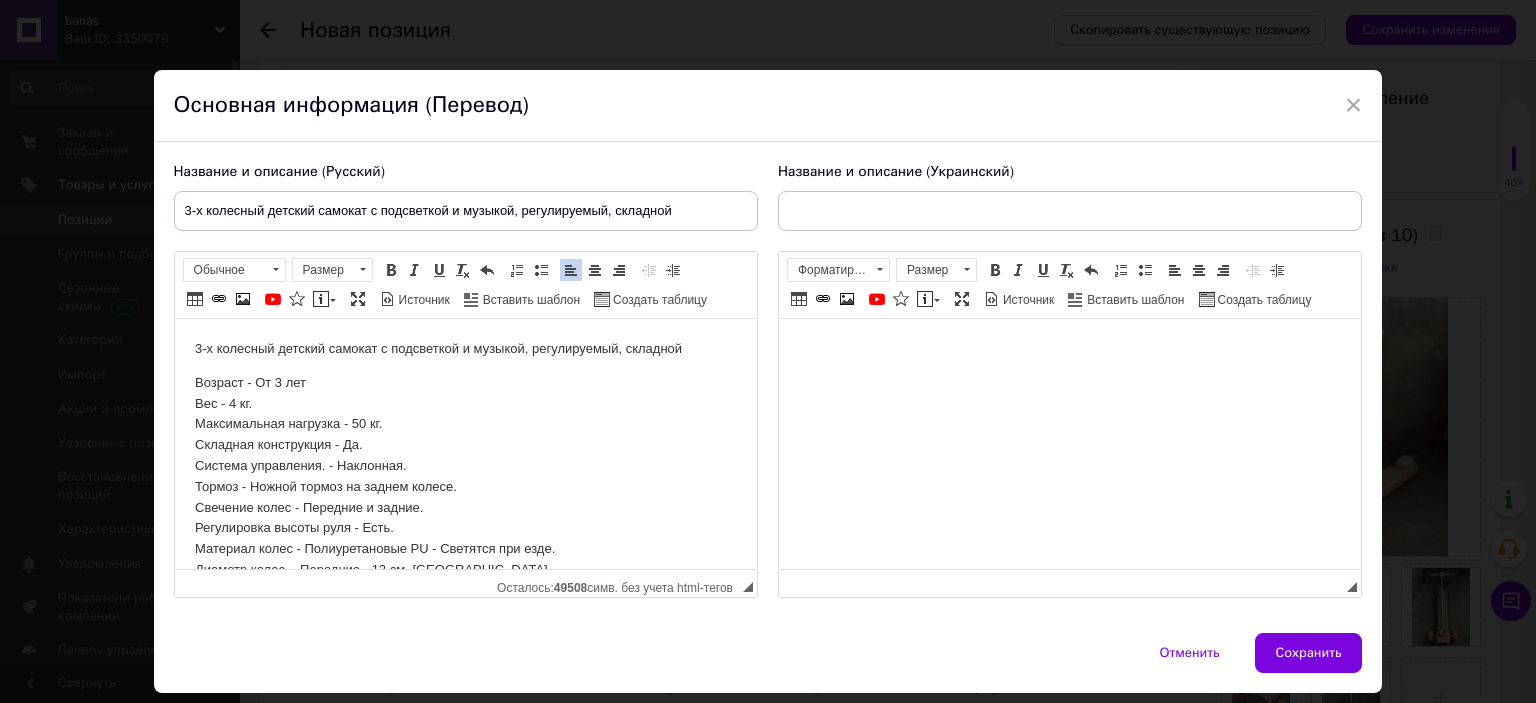 type 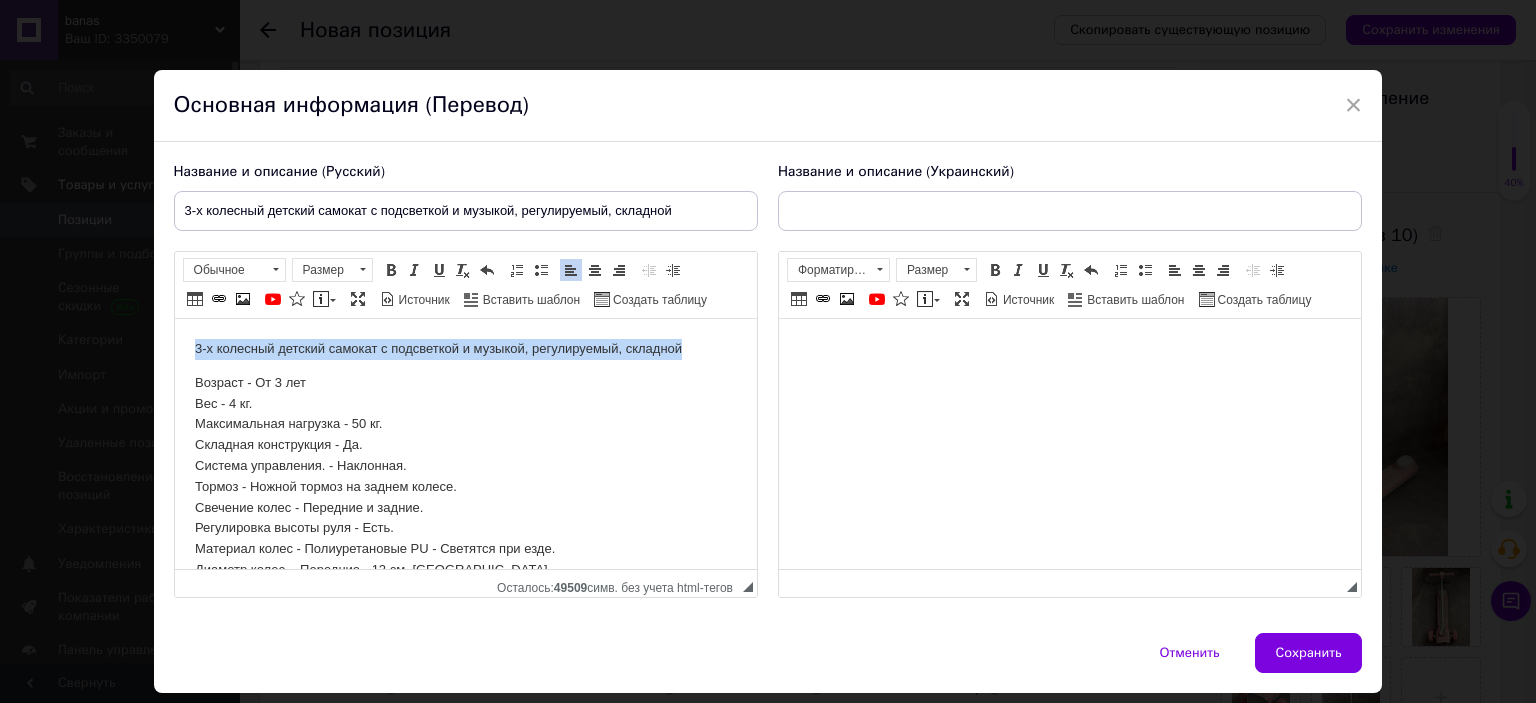 drag, startPoint x: 689, startPoint y: 346, endPoint x: 189, endPoint y: 342, distance: 500.016 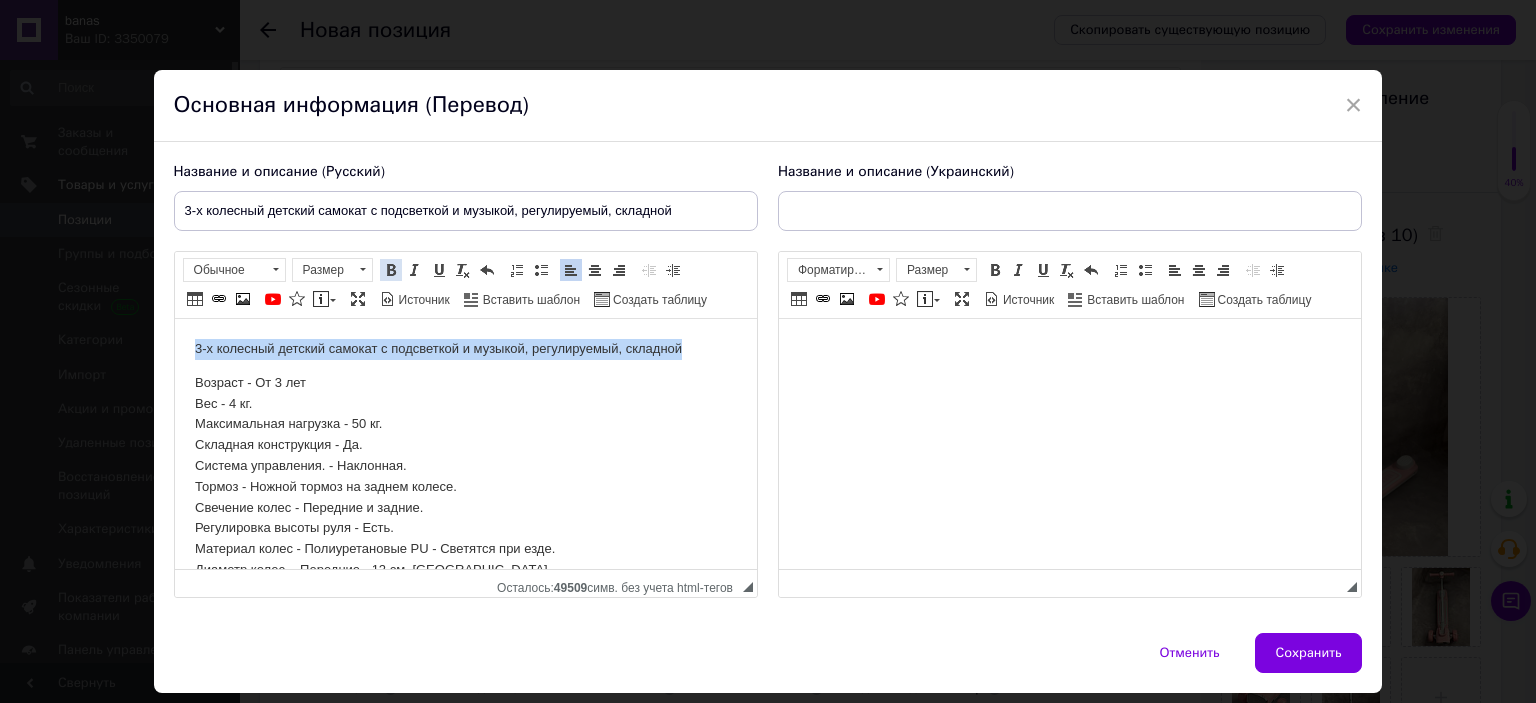 click at bounding box center (391, 270) 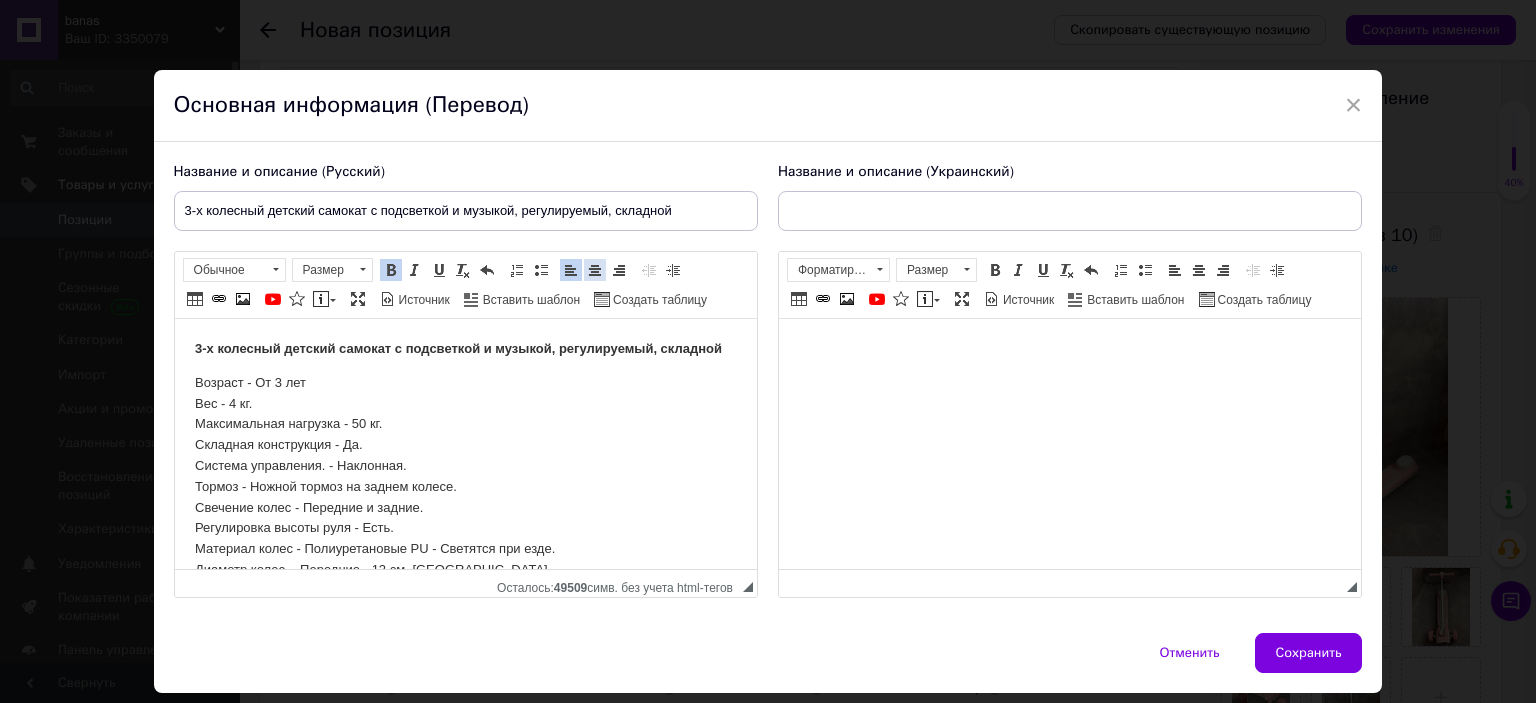 click at bounding box center [595, 270] 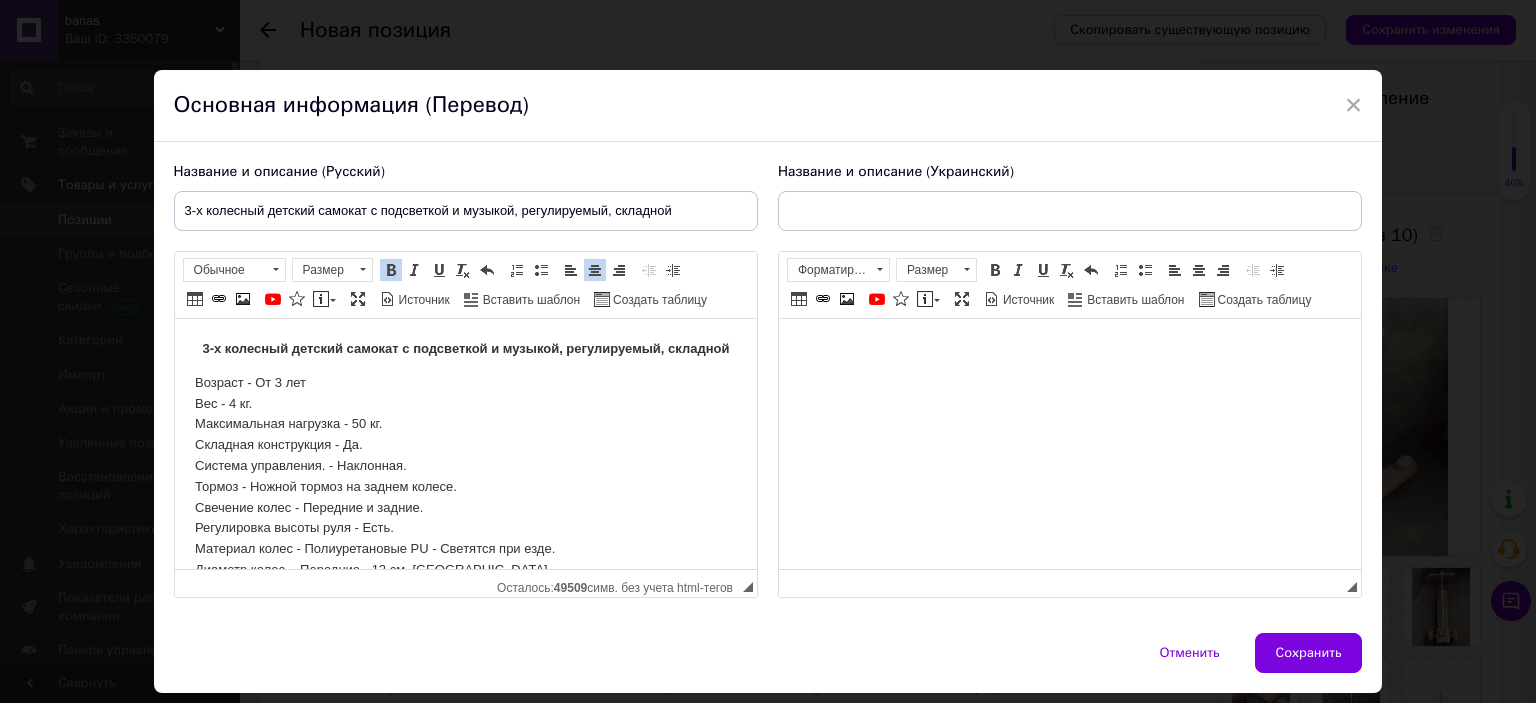 click on "Возраст - От 3 лет Вес - 4 кг. Максимальная нагрузка - 50 кг. Складная конструкция - Да. Система управления. - Наклонная. Тормоз - Ножной тормоз на заднем колесе. Свечение колес - Передние и задние. Регулировка высоты руля - Есть. Материал колес - Полиуретановые PU - Светятся при езде. Диаметр колес -  Передние - 12 см, Заднее -  Материал изделия - Бамперный пластик Размер платформы - Длина - 35, Ширина - 13 см" at bounding box center (465, 498) 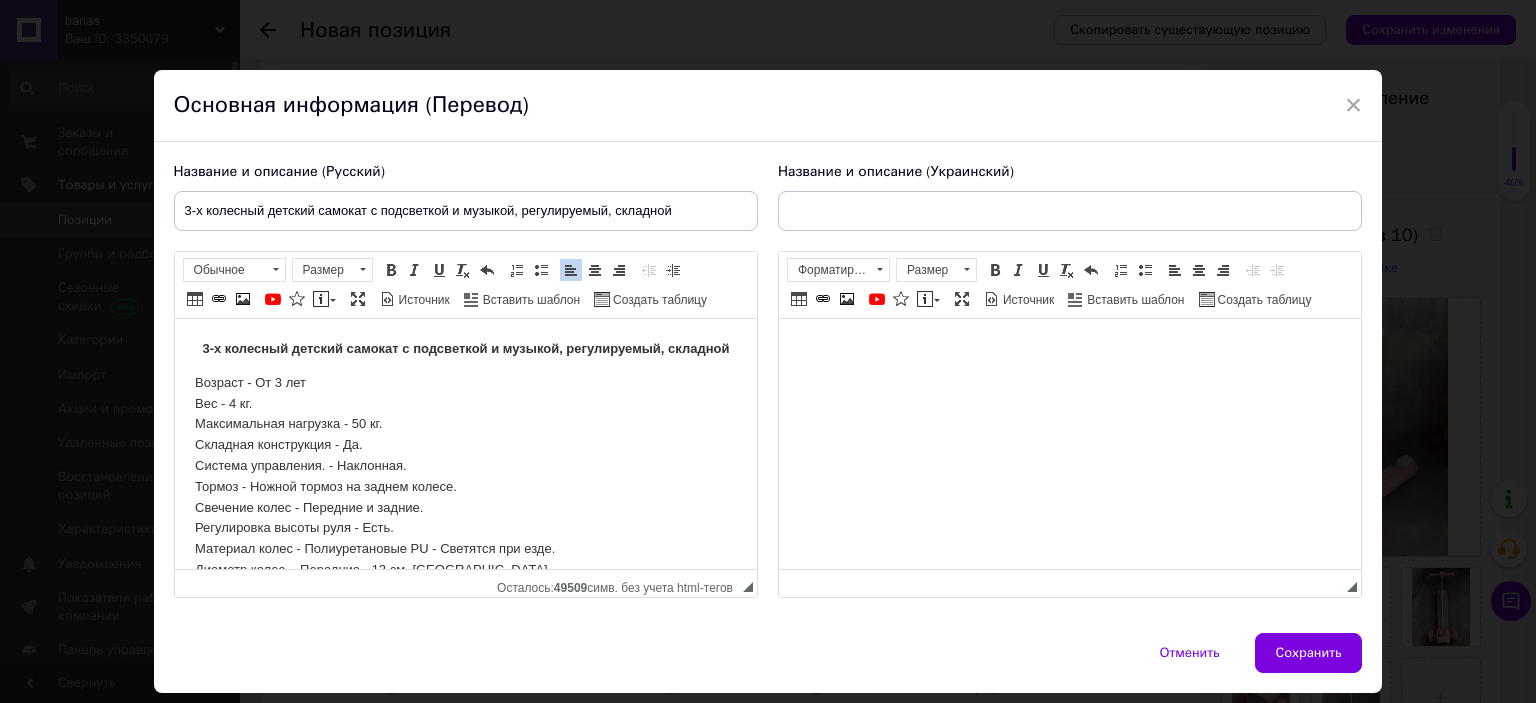 click at bounding box center [1069, 349] 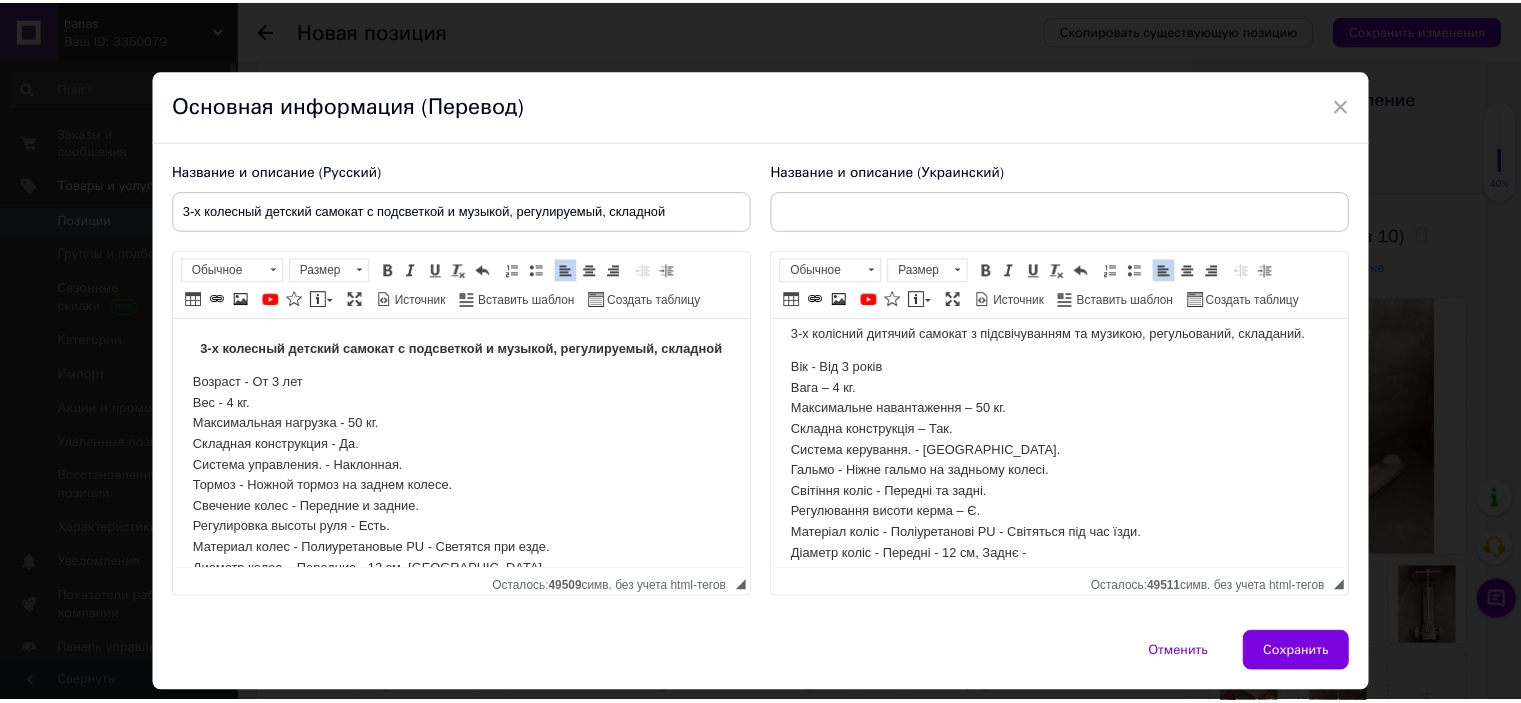scroll, scrollTop: 0, scrollLeft: 0, axis: both 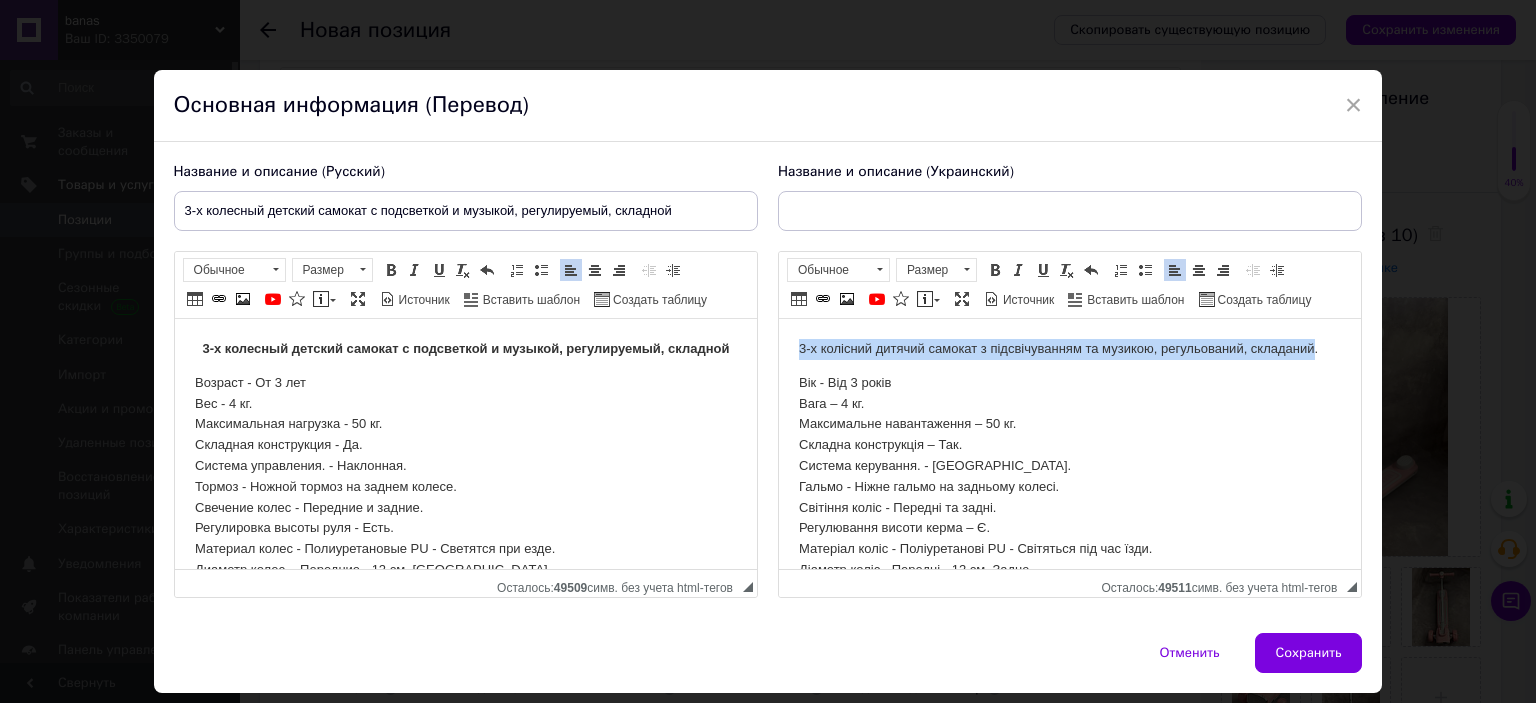 drag, startPoint x: 800, startPoint y: 353, endPoint x: 1312, endPoint y: 354, distance: 512.001 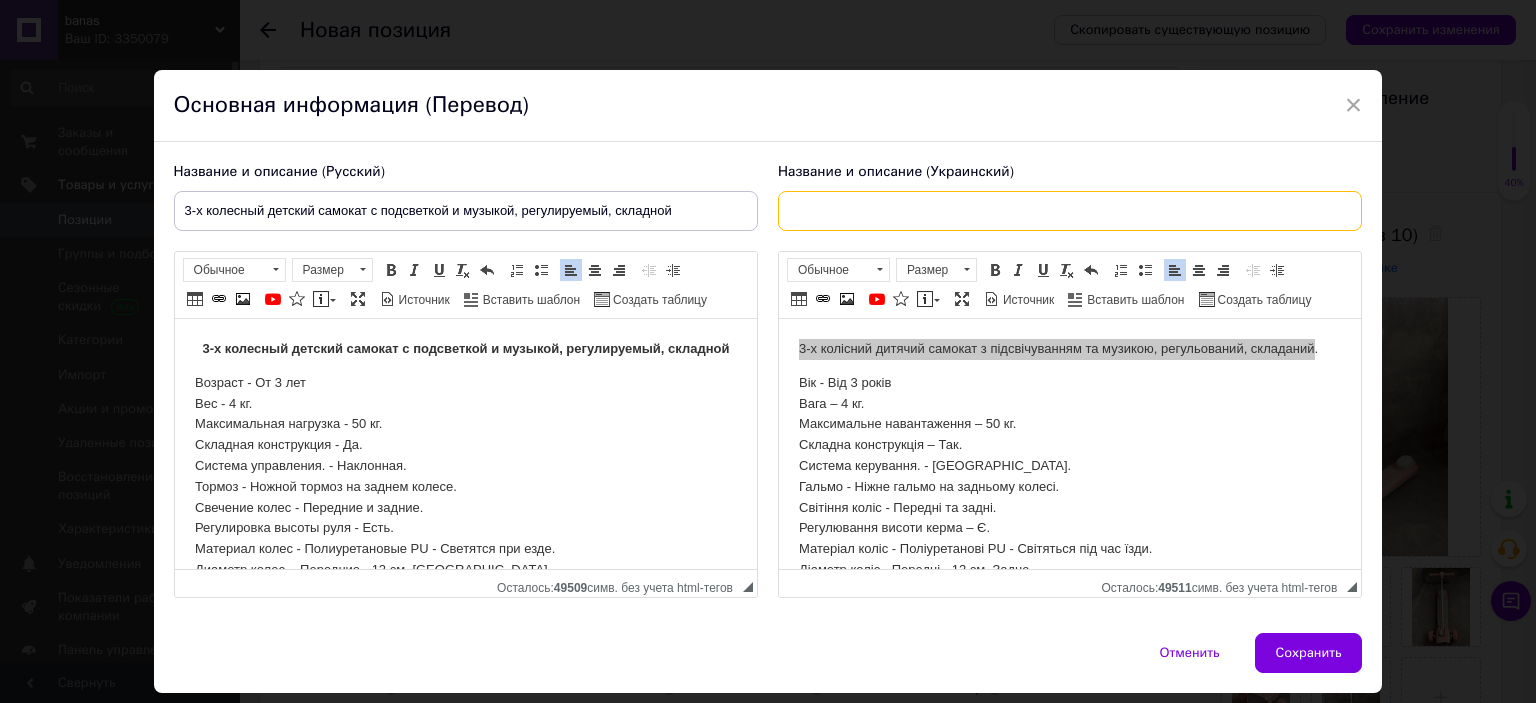click at bounding box center (1070, 211) 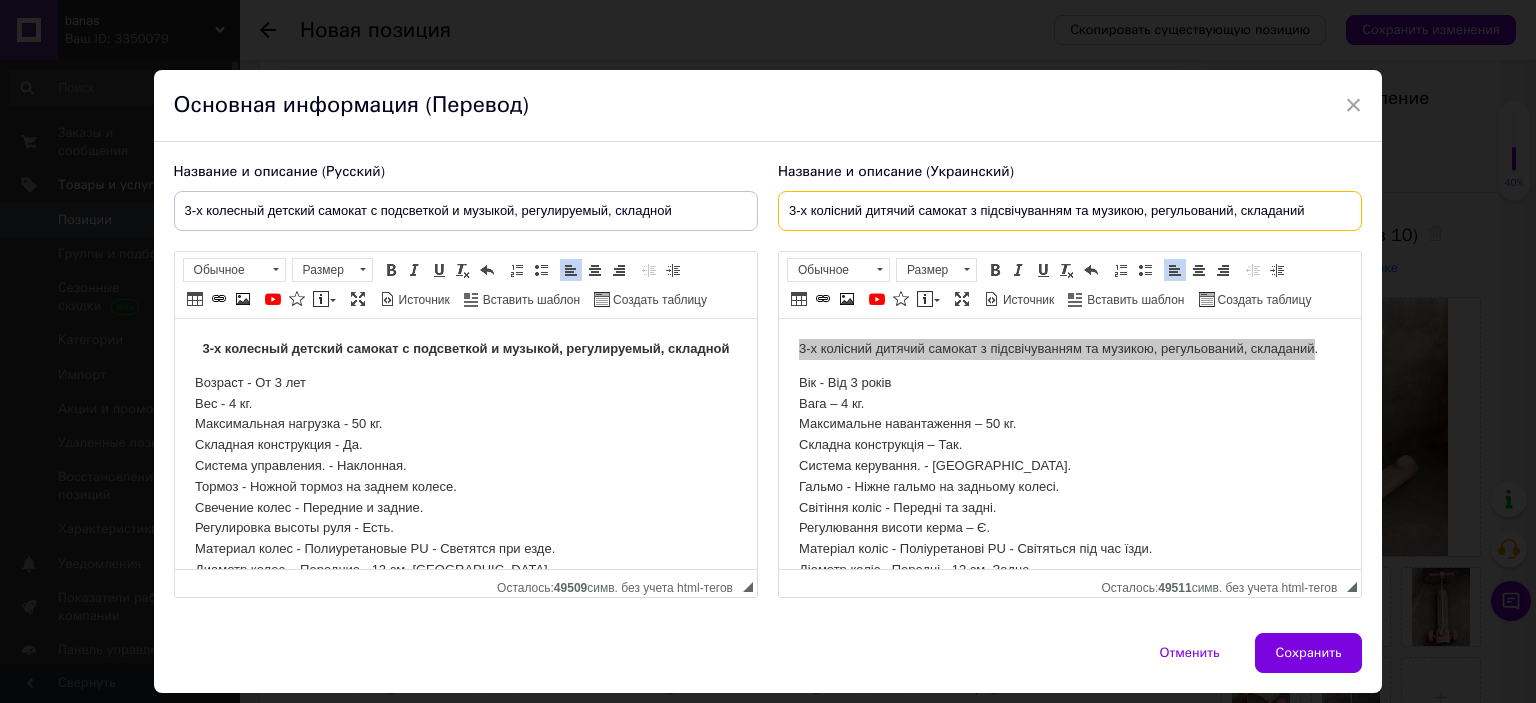 type on "3-х колісний дитячий самокат з підсвічуванням та музикою, регульований, складаний" 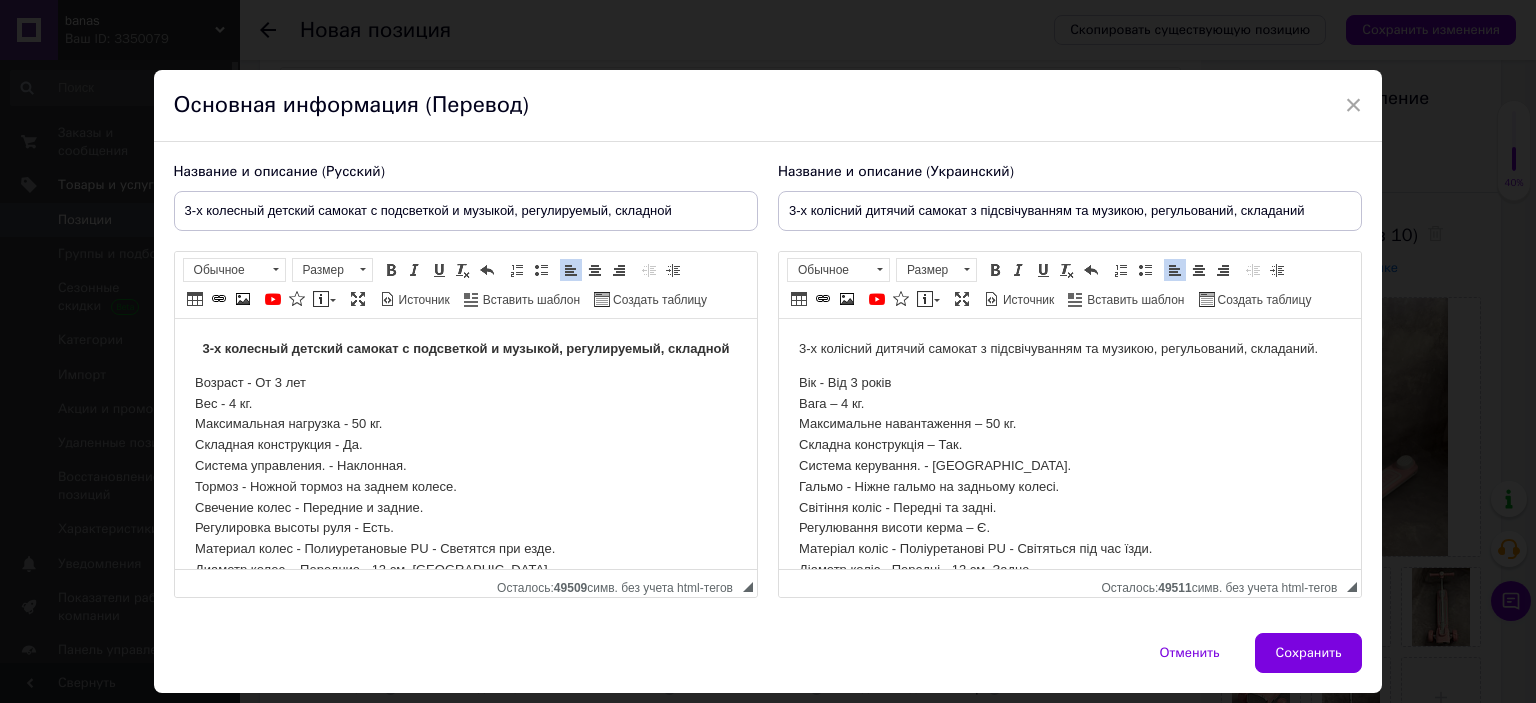 click on "3-х колісний дитячий самокат з підсвічуванням та музикою, регульований, складаний. Вік - Від 3 років Вага – 4 кг. Максимальне навантаження – 50 кг. Складна конструкція – Так. Система керування. - [GEOGRAPHIC_DATA]. [GEOGRAPHIC_DATA] гальмо на задньому колесі. Світіння коліс - Передні та задні. Регулювання висоти керма – [PERSON_NAME] Матеріал коліс - Поліуретанові PU - Світяться під час їзди. Діаметр коліс - Передні - 12 см, Заднє - Матеріал - Бамперний пластик Розмір платформи – Довжина – 35, Ширина – 13 см" at bounding box center (1069, 480) 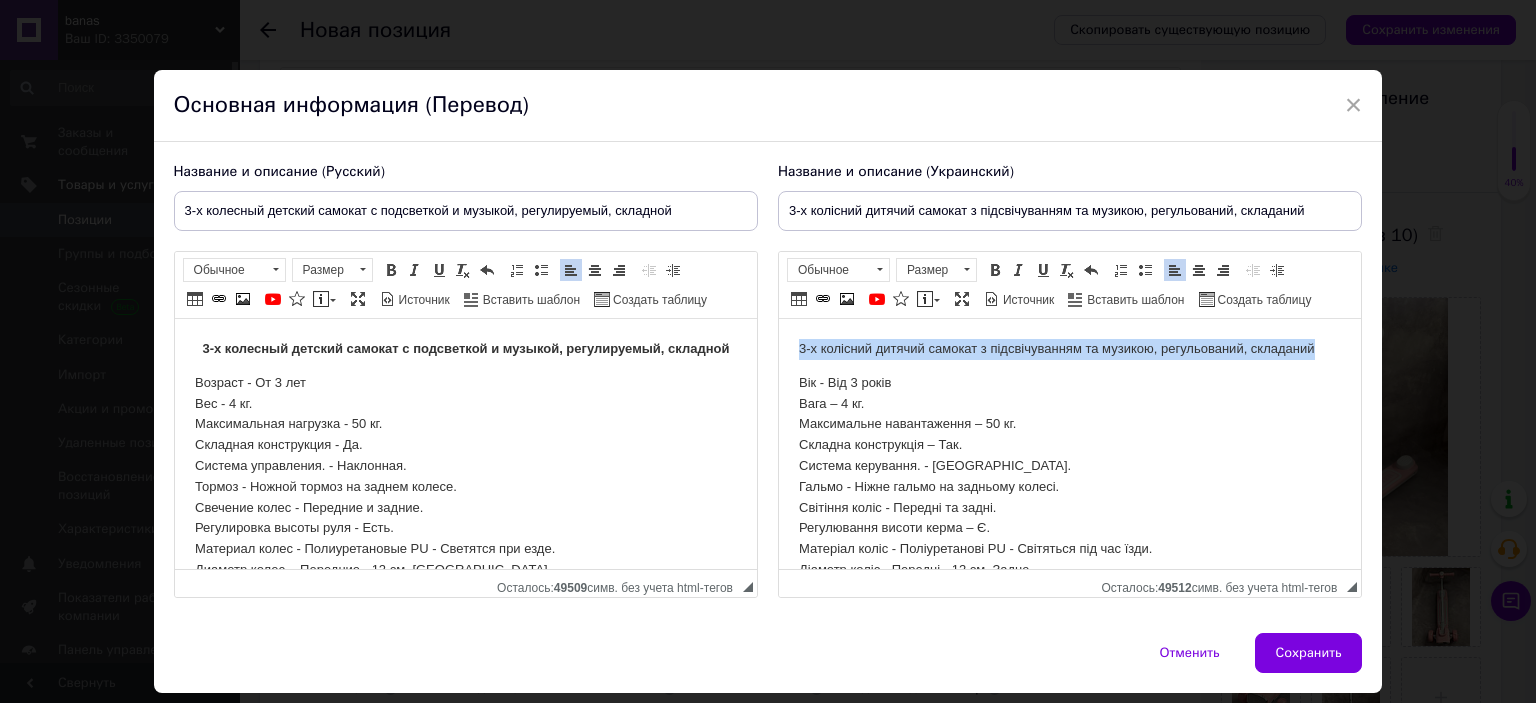drag, startPoint x: 1318, startPoint y: 344, endPoint x: 771, endPoint y: 341, distance: 547.00824 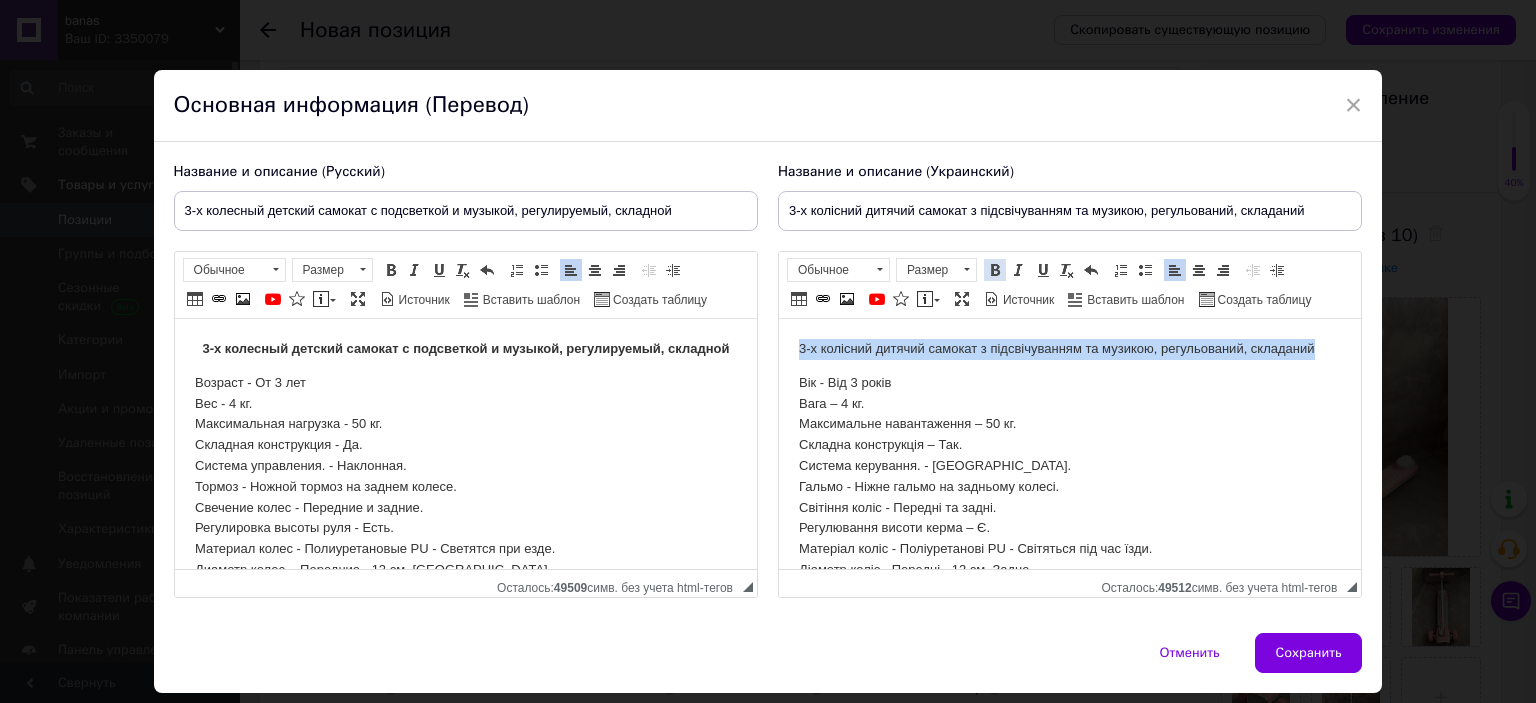 click at bounding box center [995, 270] 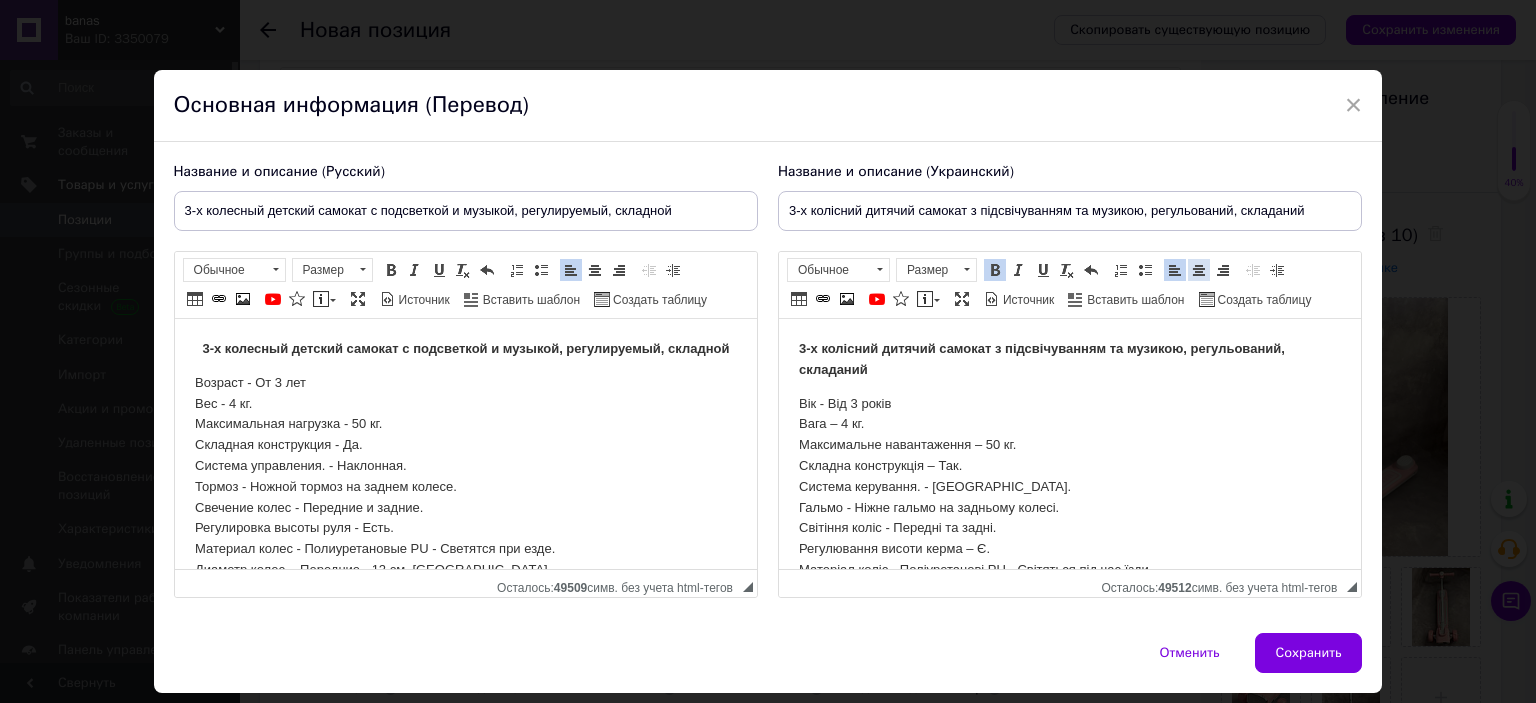 click at bounding box center (1199, 270) 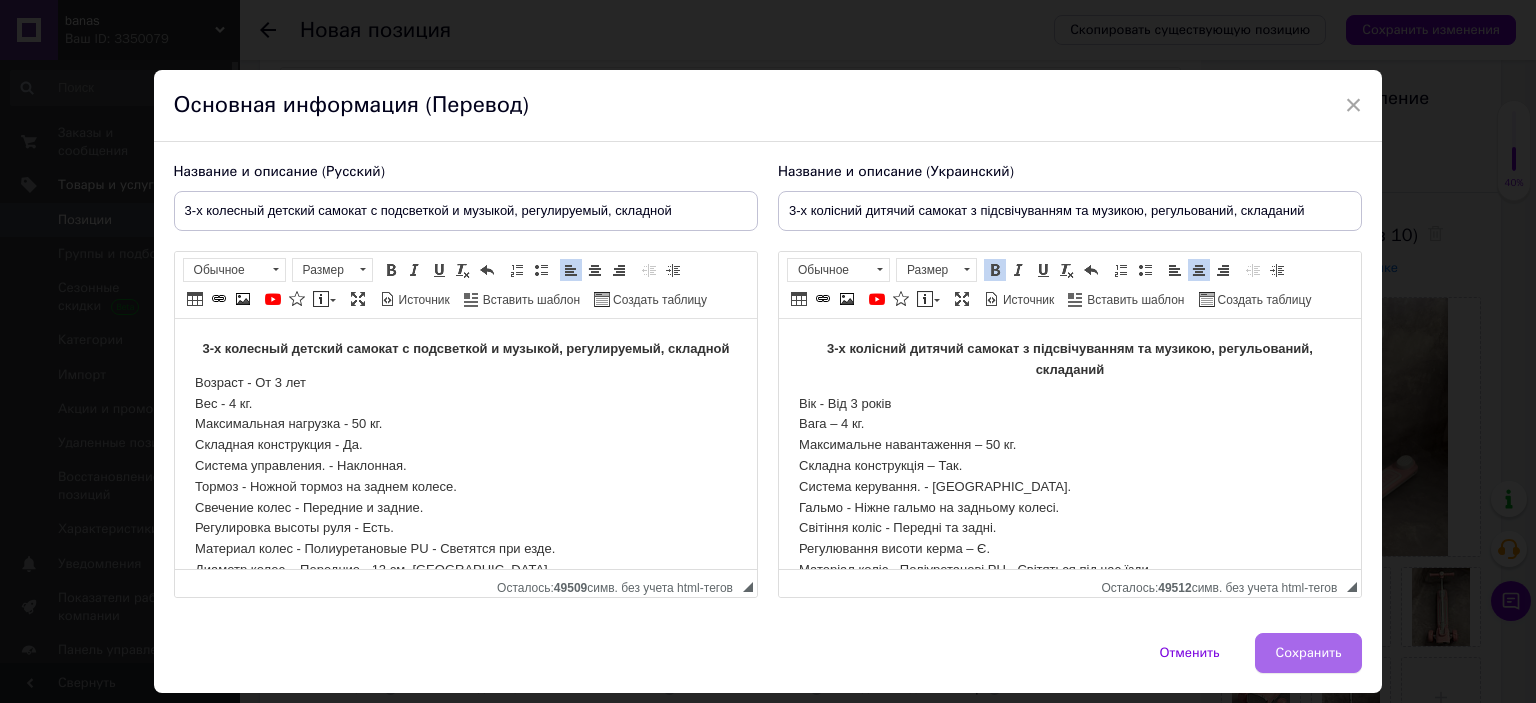 click on "Сохранить" at bounding box center [1309, 653] 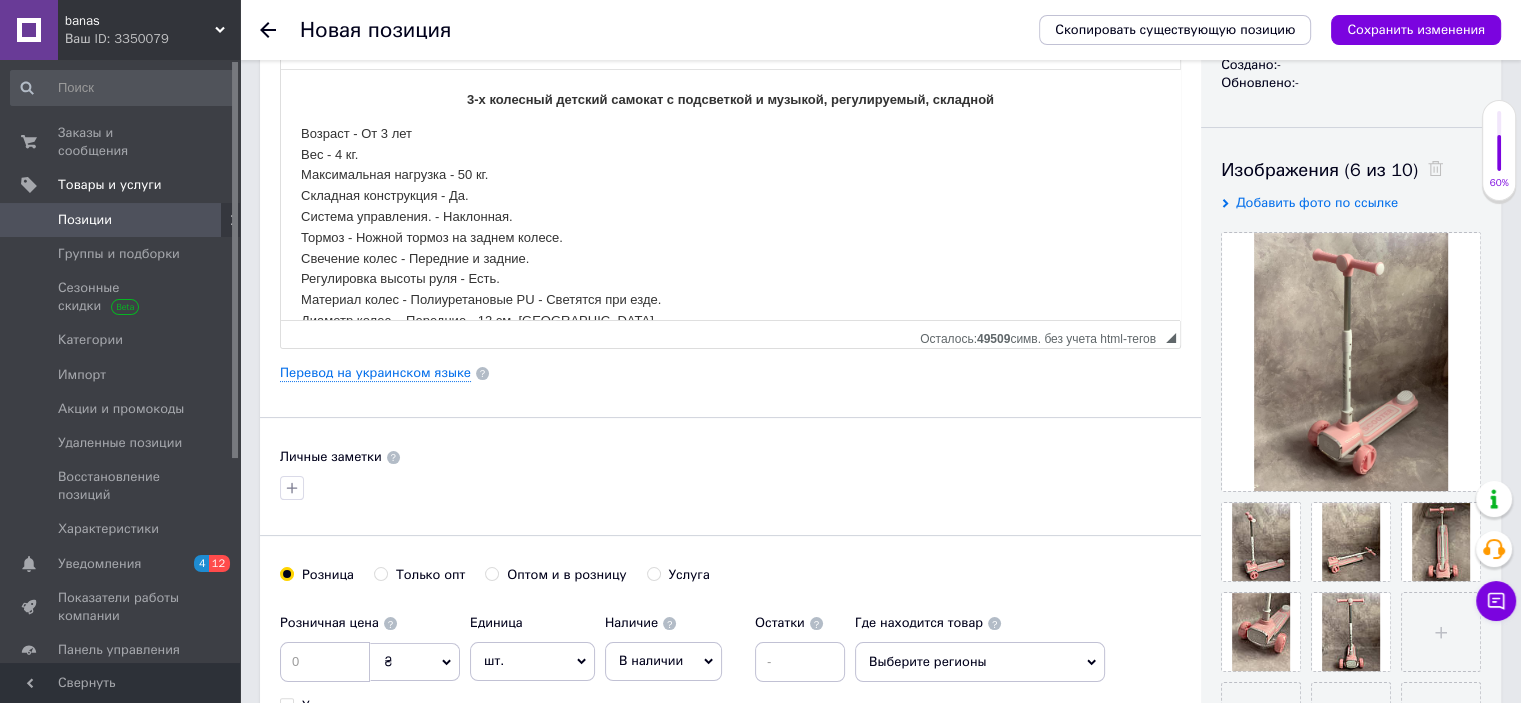 scroll, scrollTop: 500, scrollLeft: 0, axis: vertical 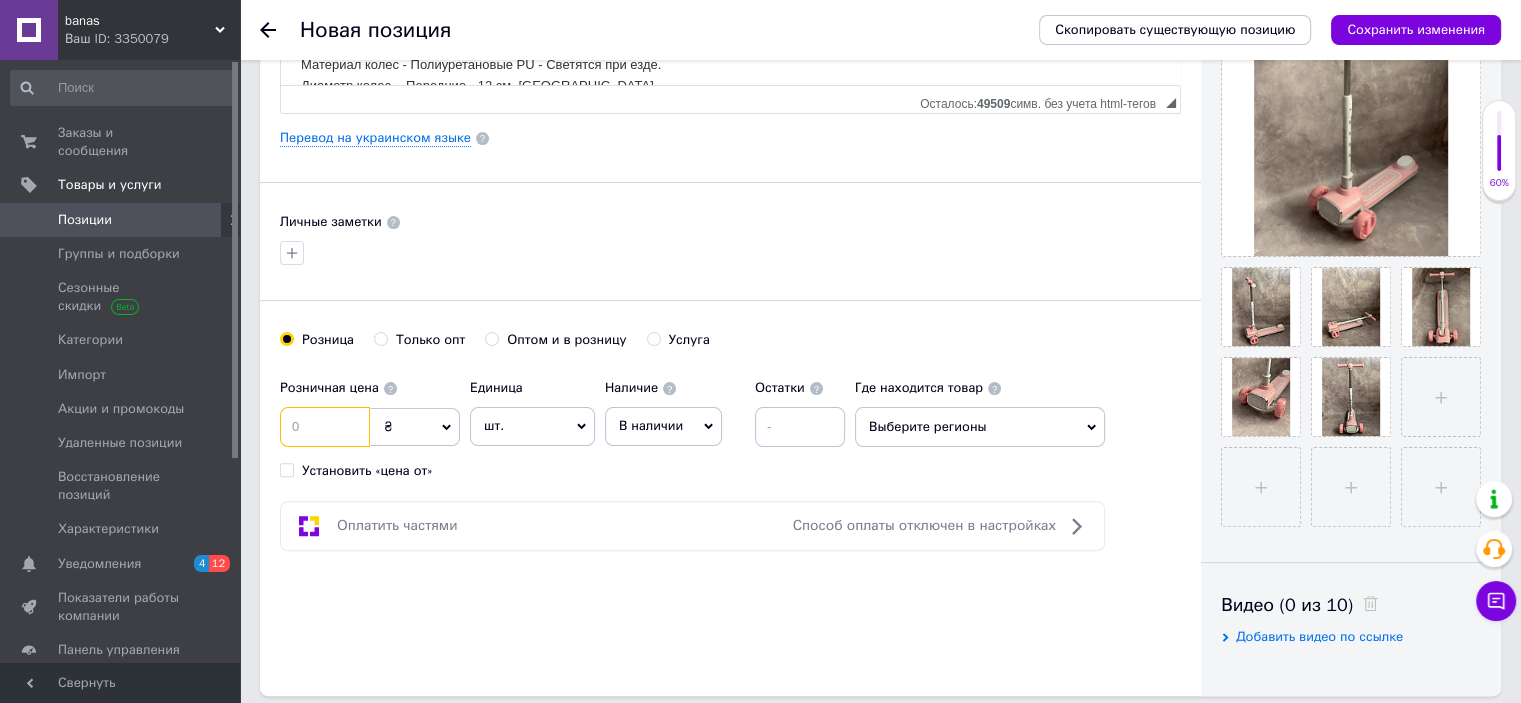 click at bounding box center (325, 427) 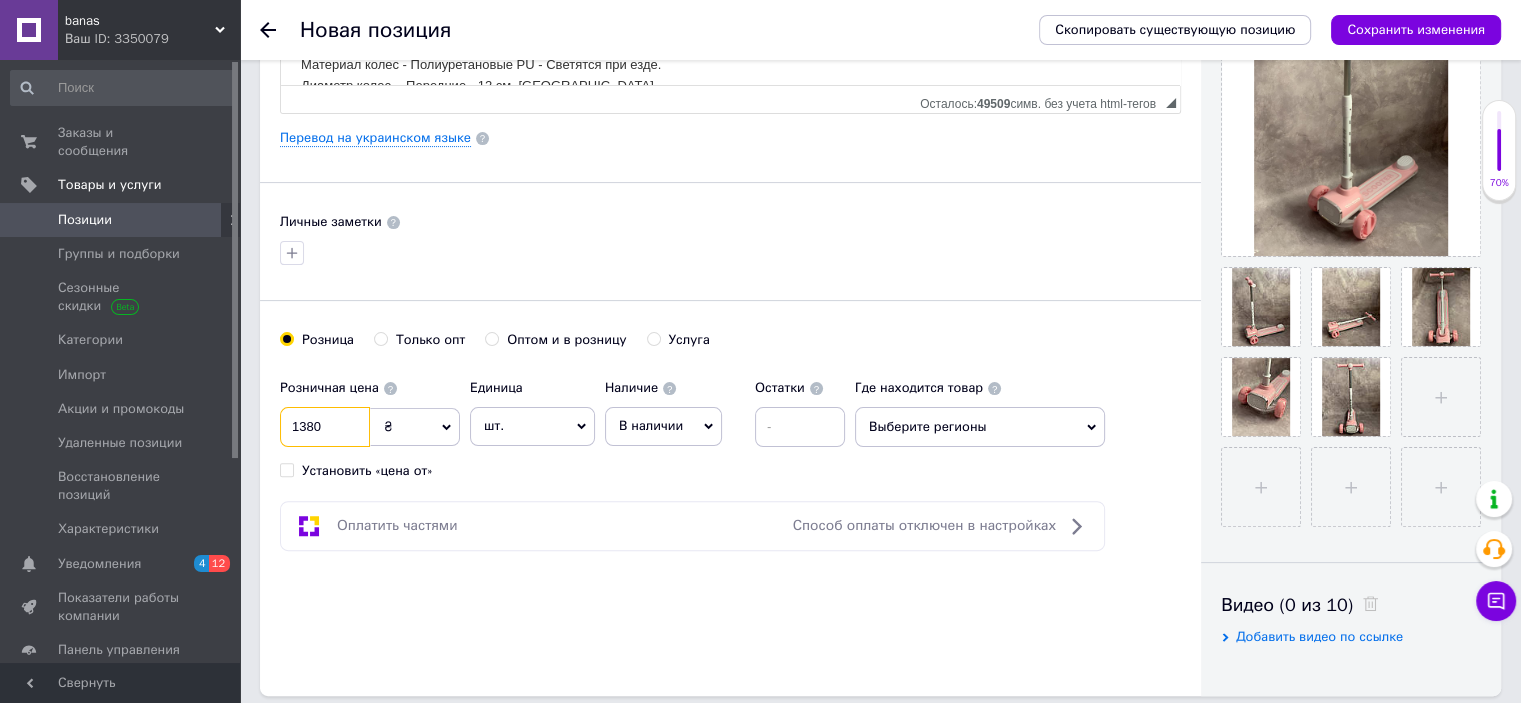 type on "1380" 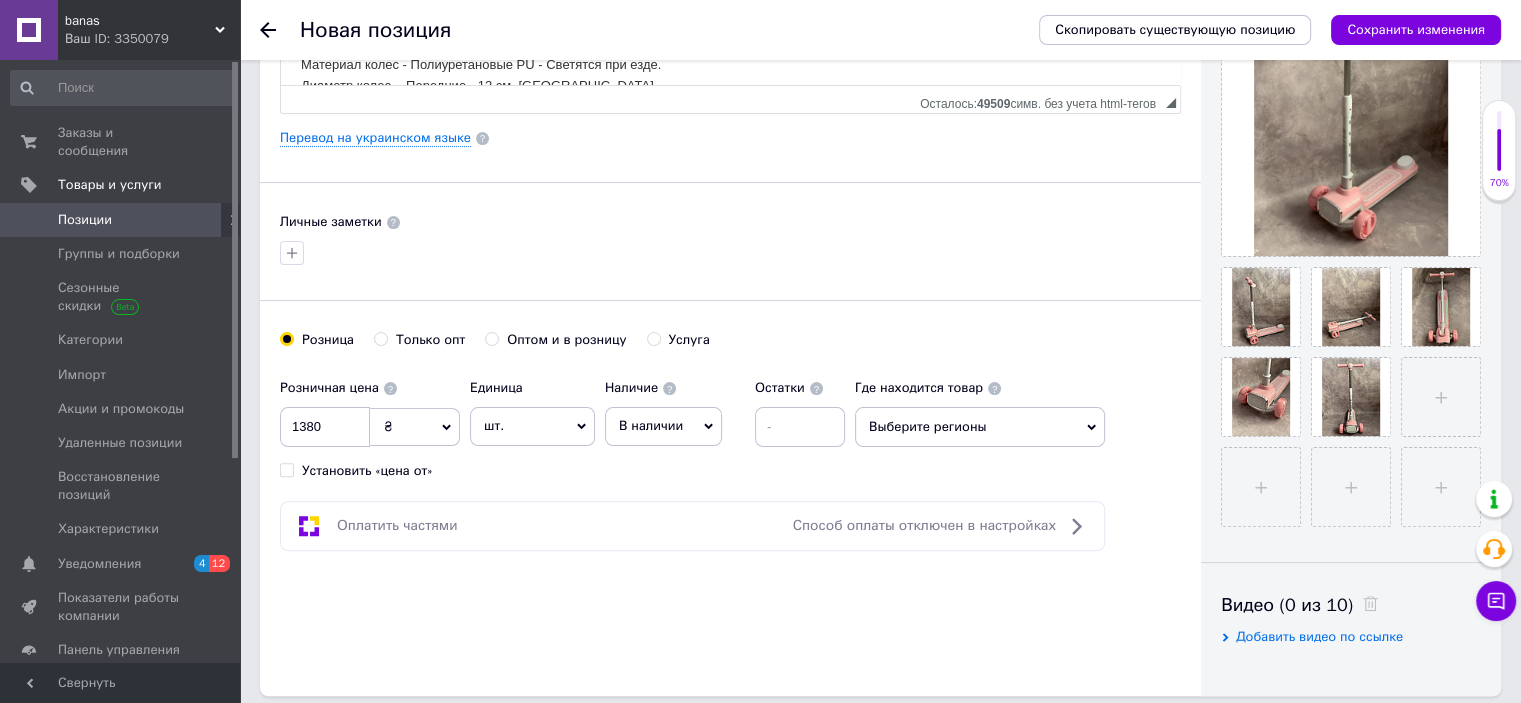 click on "В наличии" at bounding box center (651, 425) 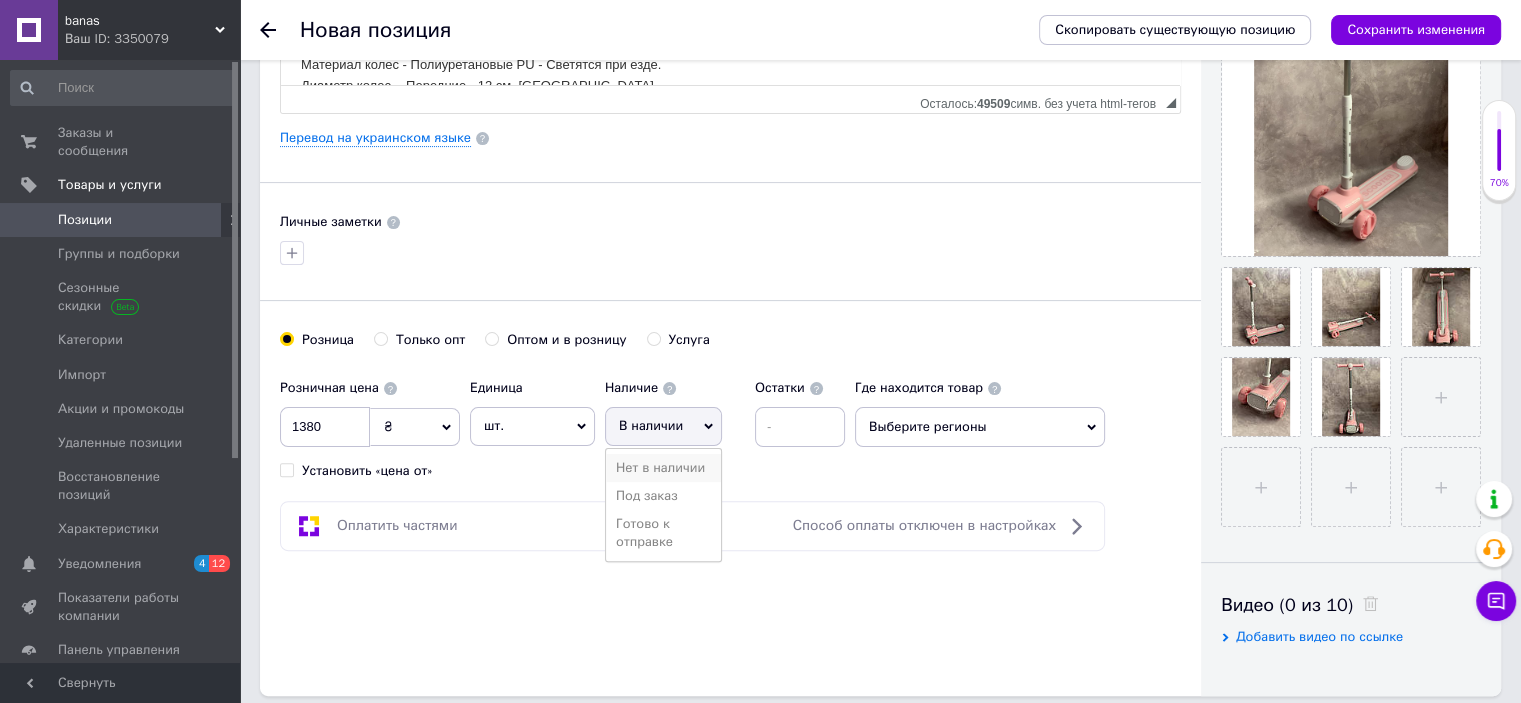 click on "Нет в наличии" at bounding box center [663, 468] 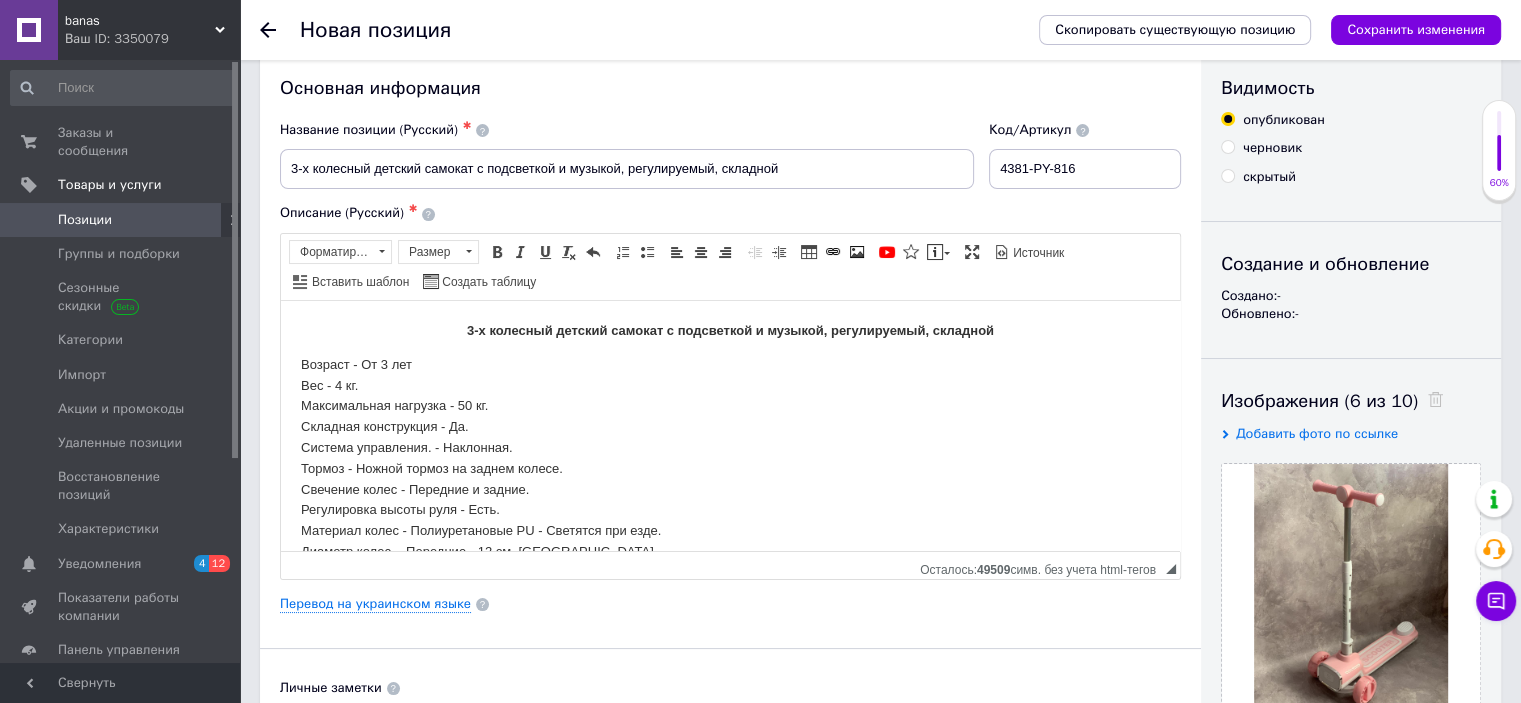 scroll, scrollTop: 0, scrollLeft: 0, axis: both 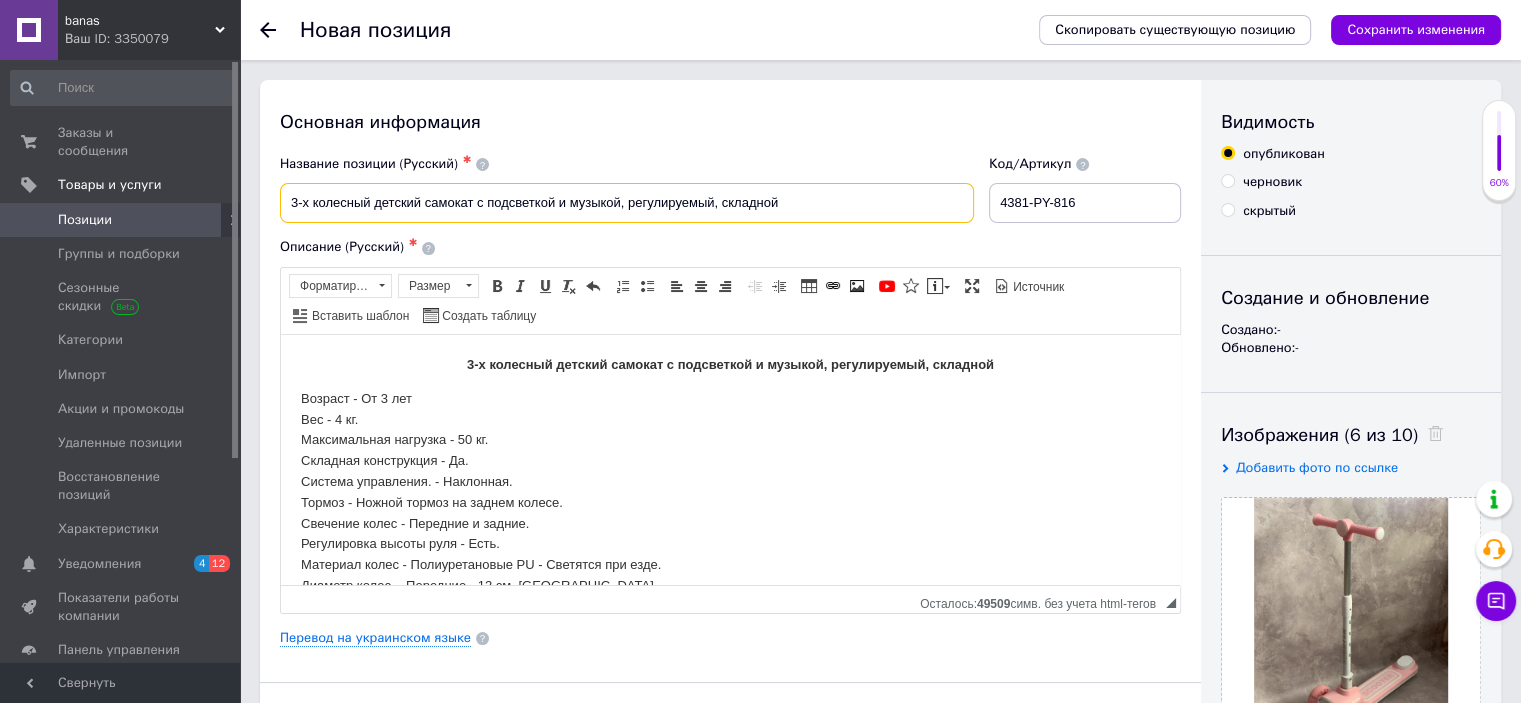drag, startPoint x: 806, startPoint y: 206, endPoint x: 529, endPoint y: 203, distance: 277.01624 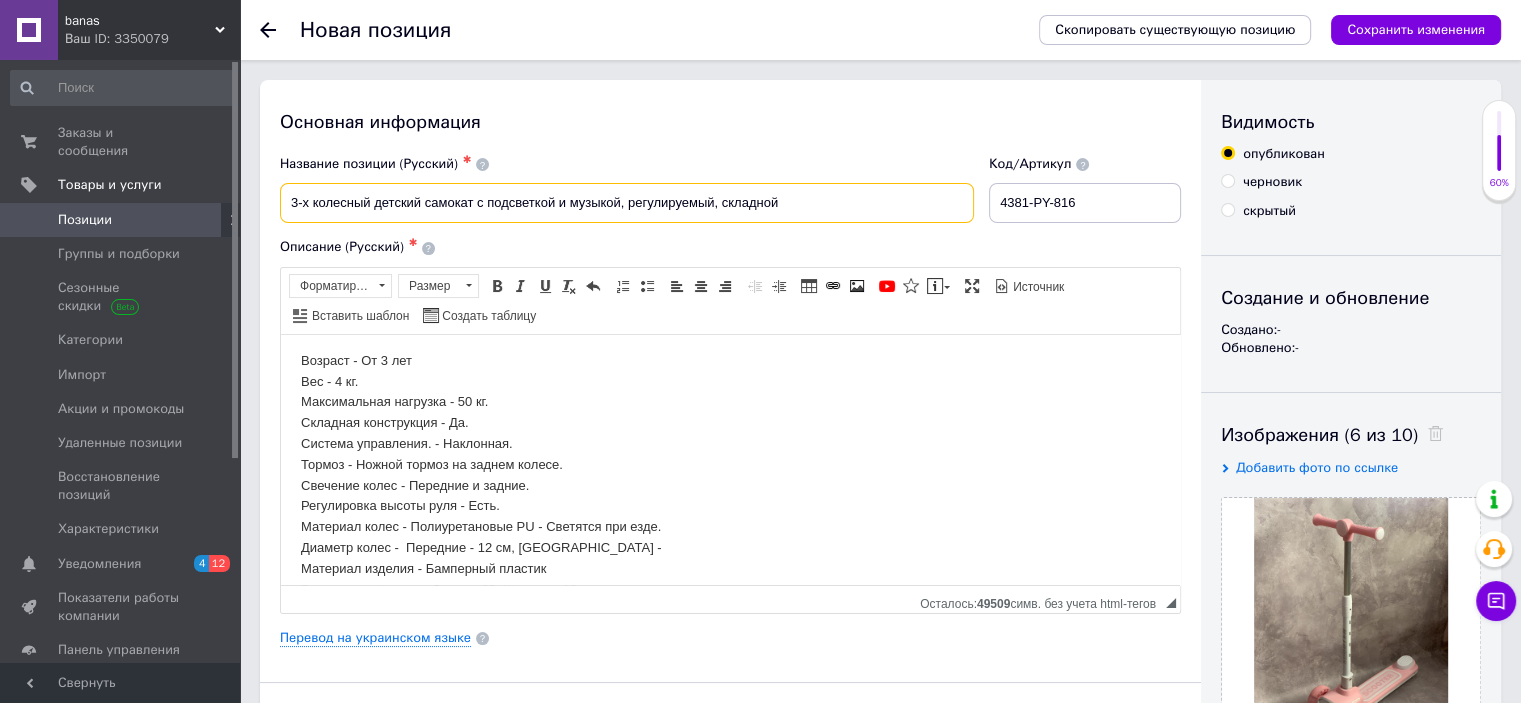 scroll, scrollTop: 72, scrollLeft: 0, axis: vertical 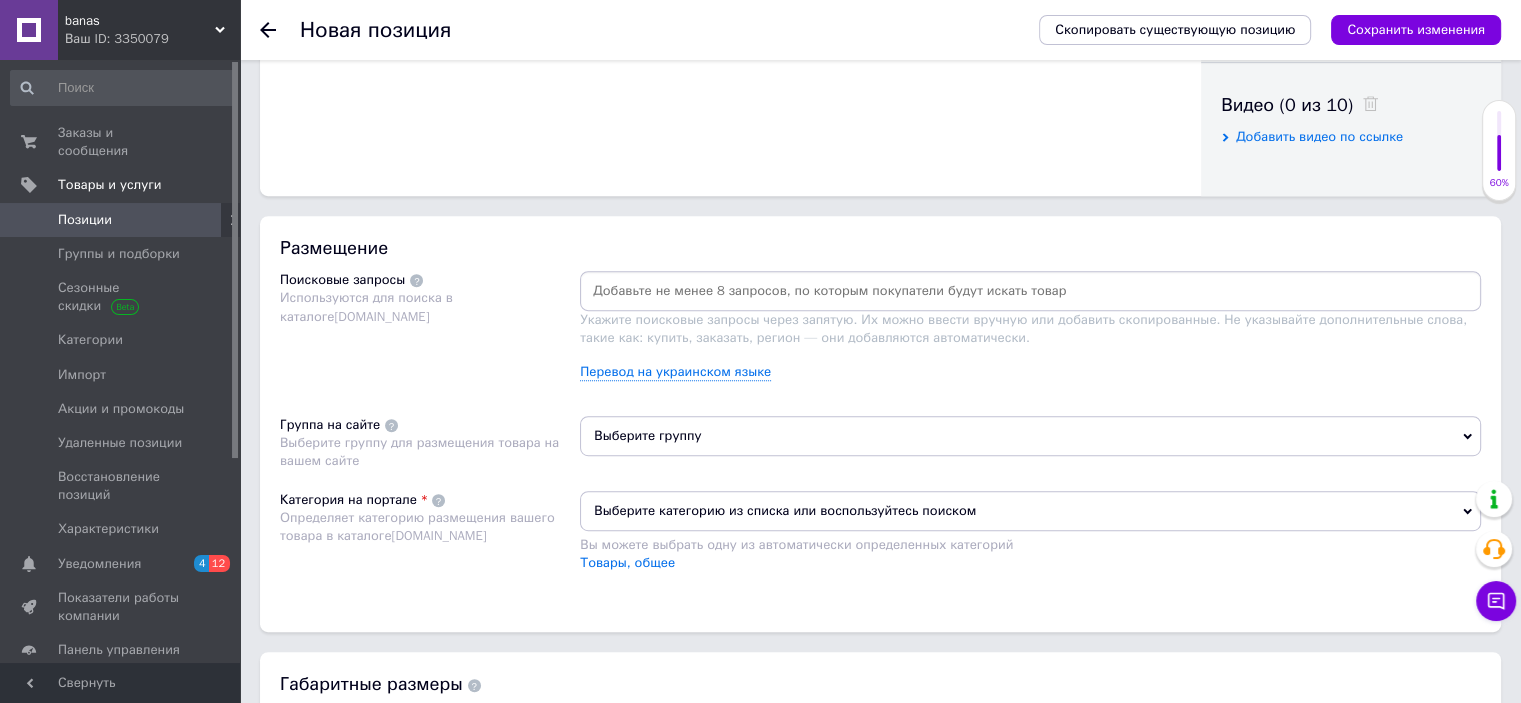 click at bounding box center (1030, 291) 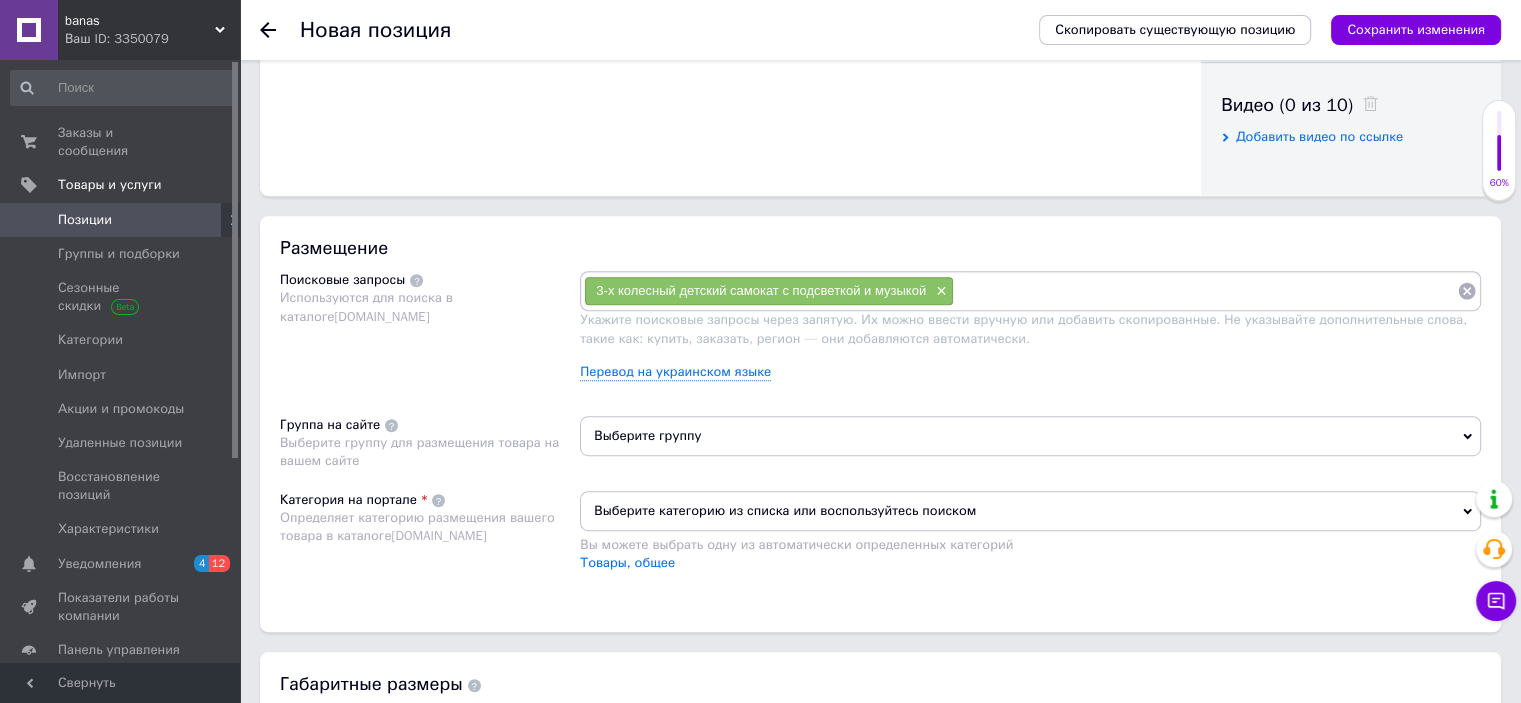 paste on "3-х колесный детский самокат с подсветкой и музыкой" 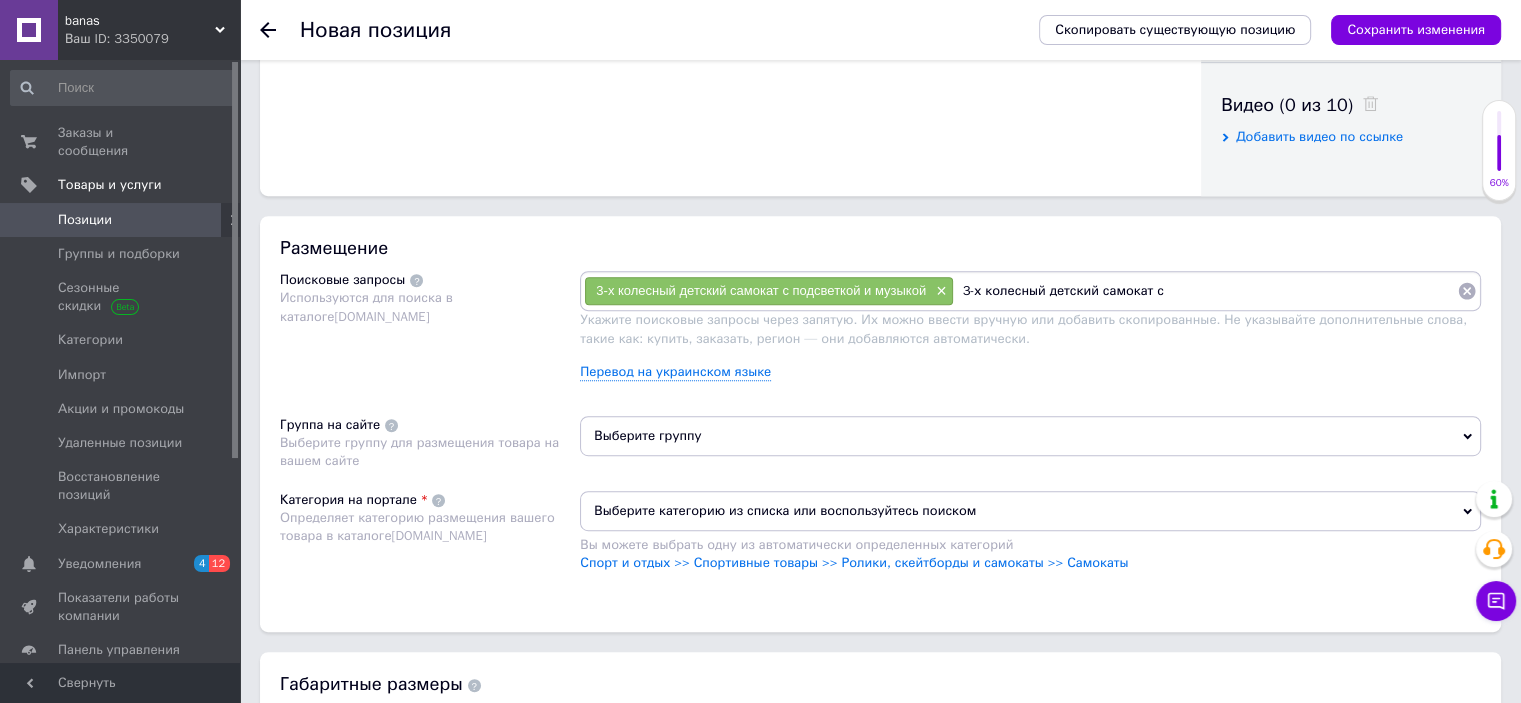 type on "3-х колесный детский самокат" 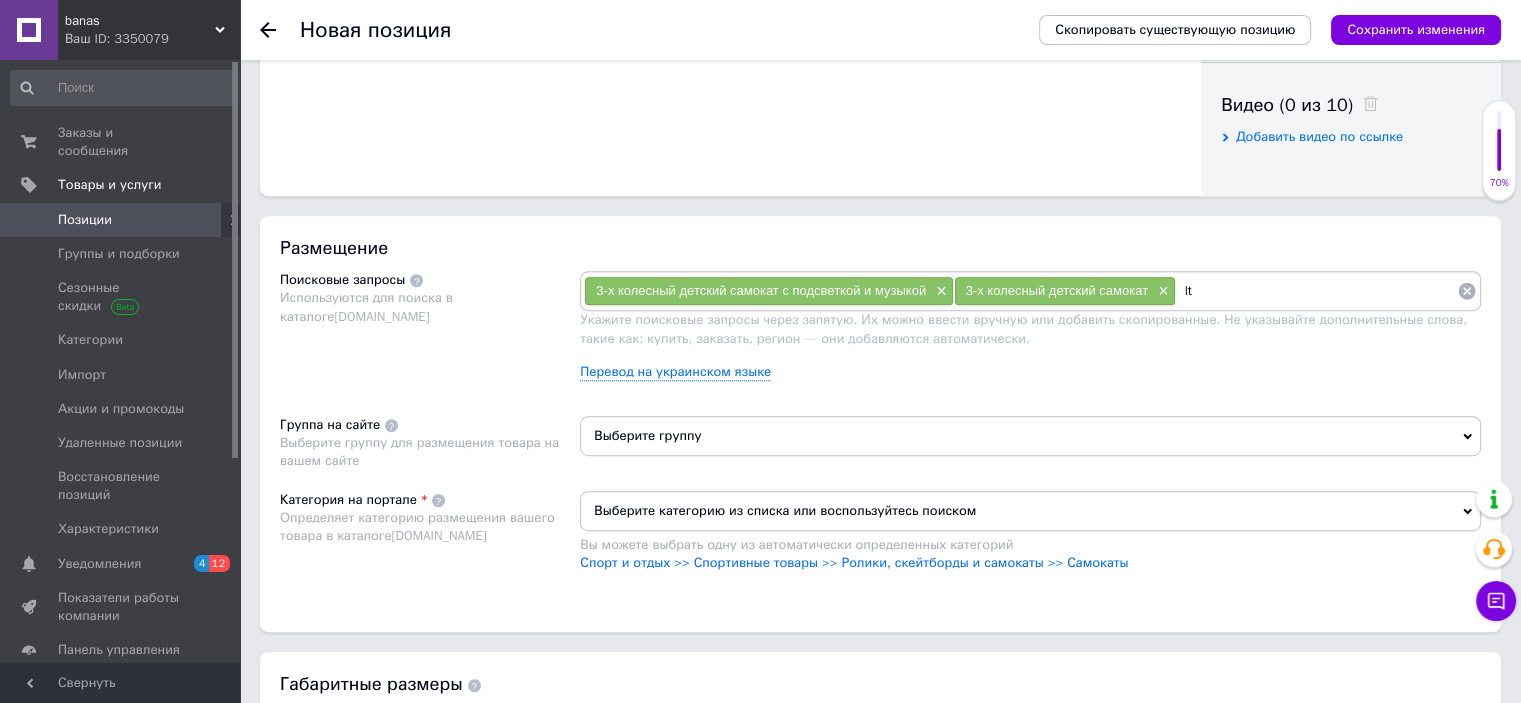 type on "l" 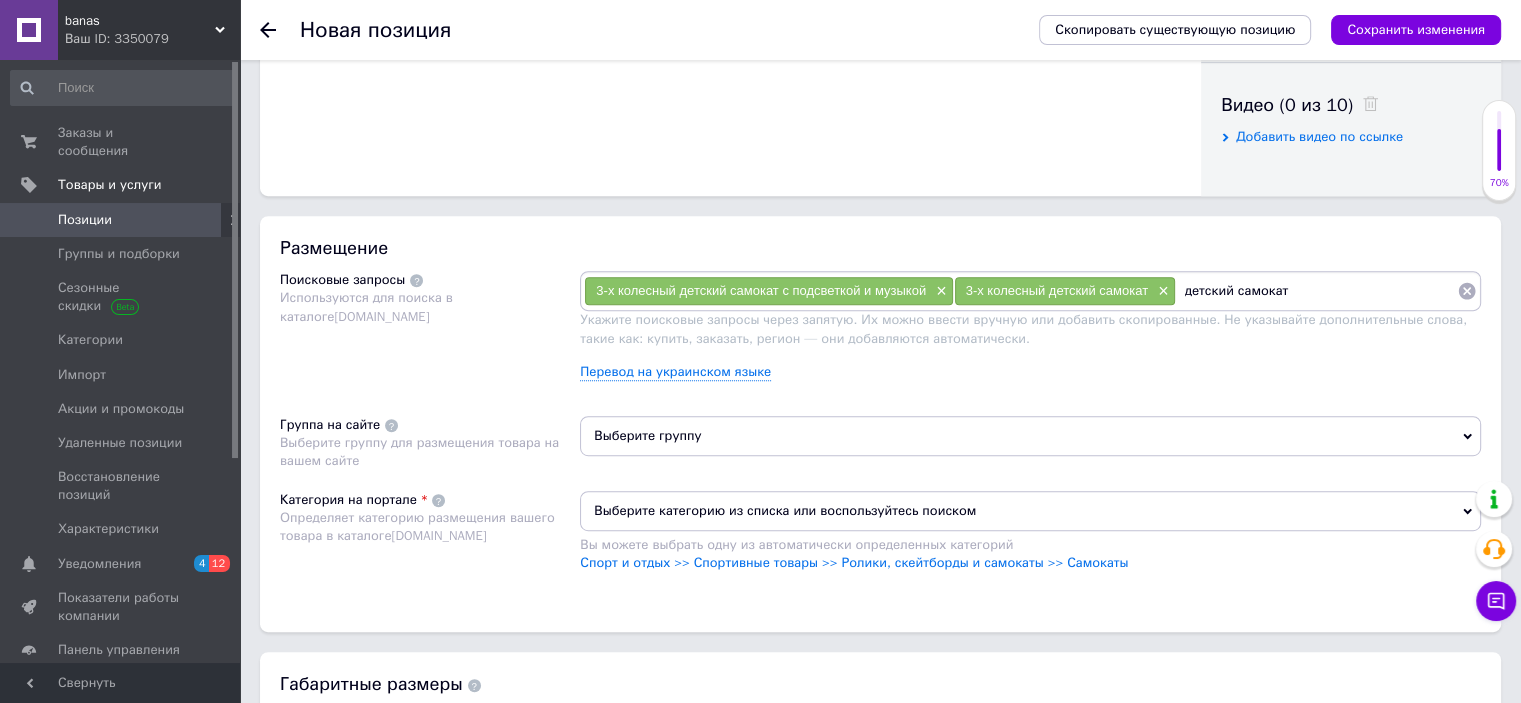 type on "детский самокат" 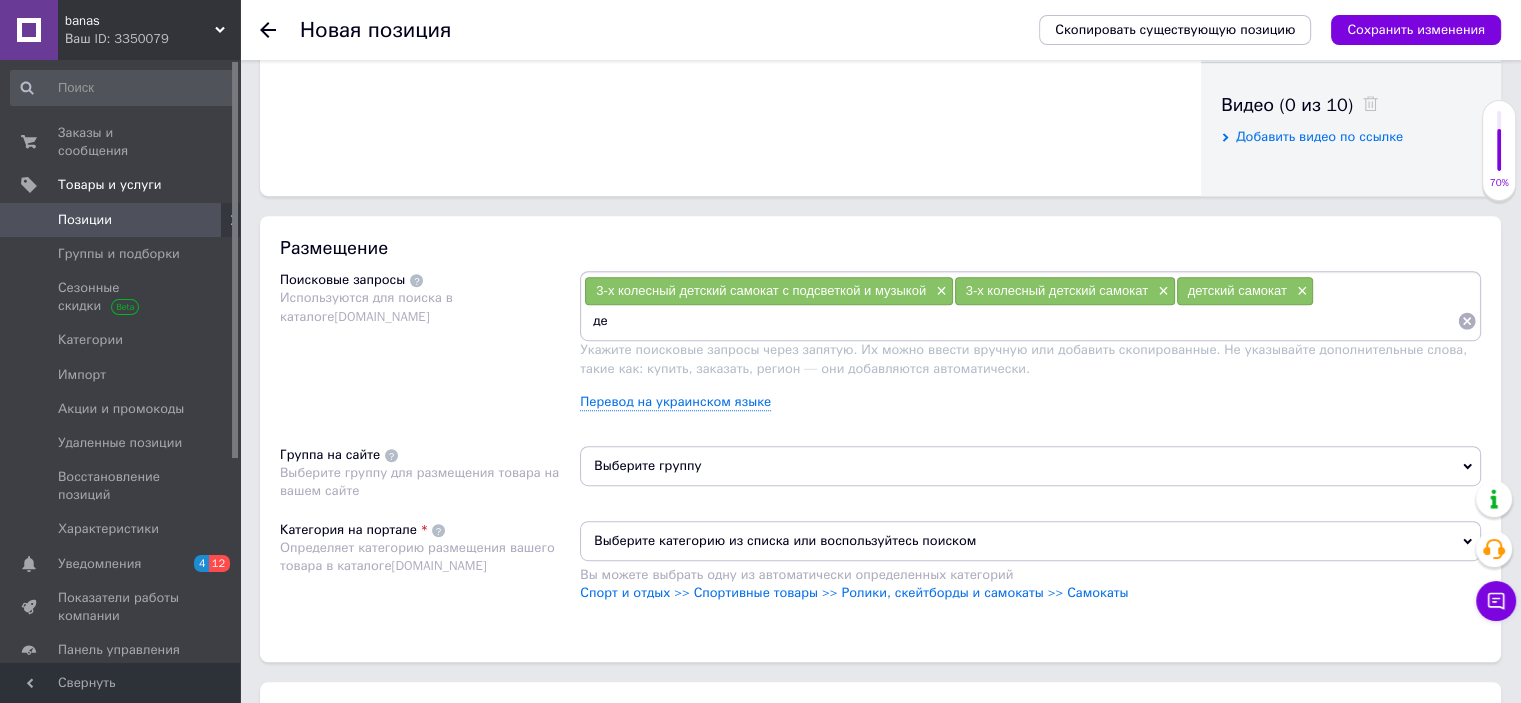 type on "д" 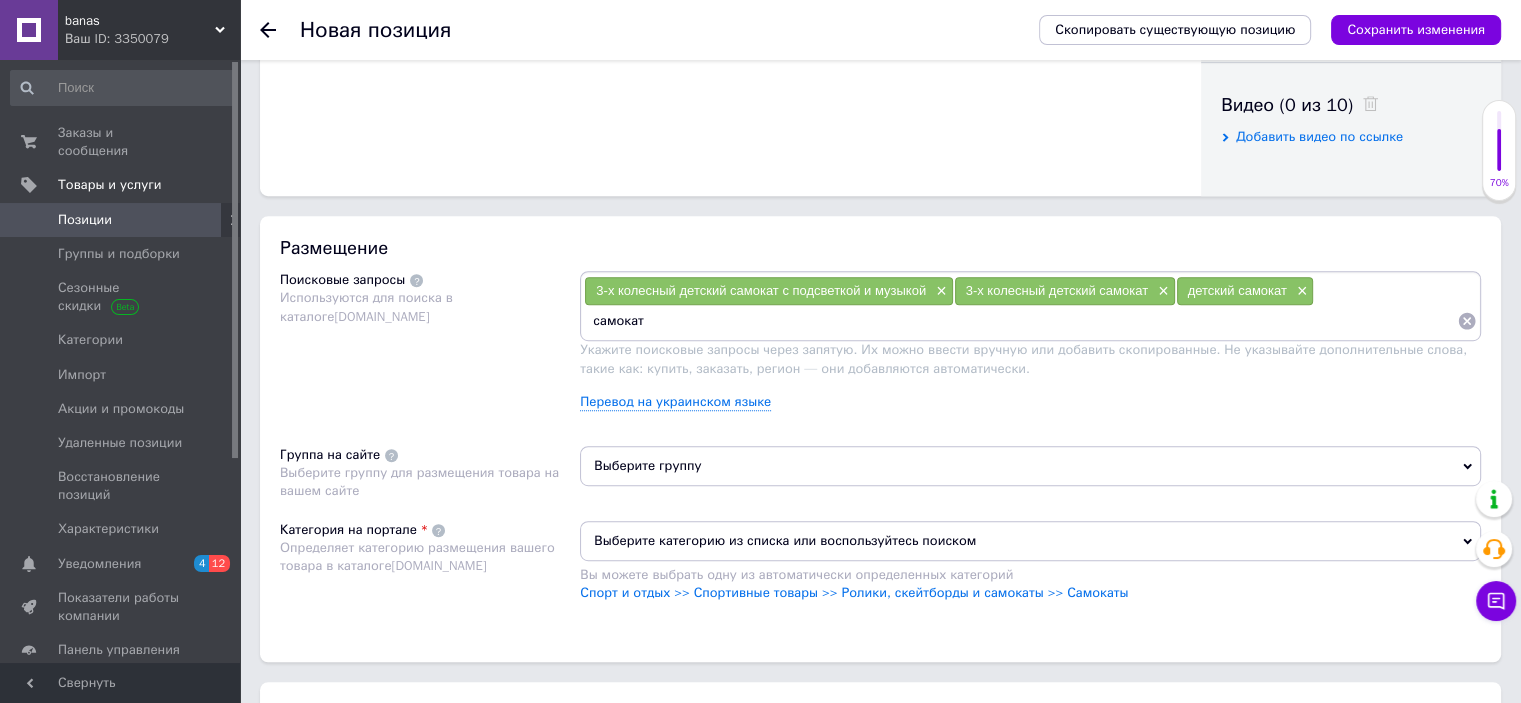 type on "самокат" 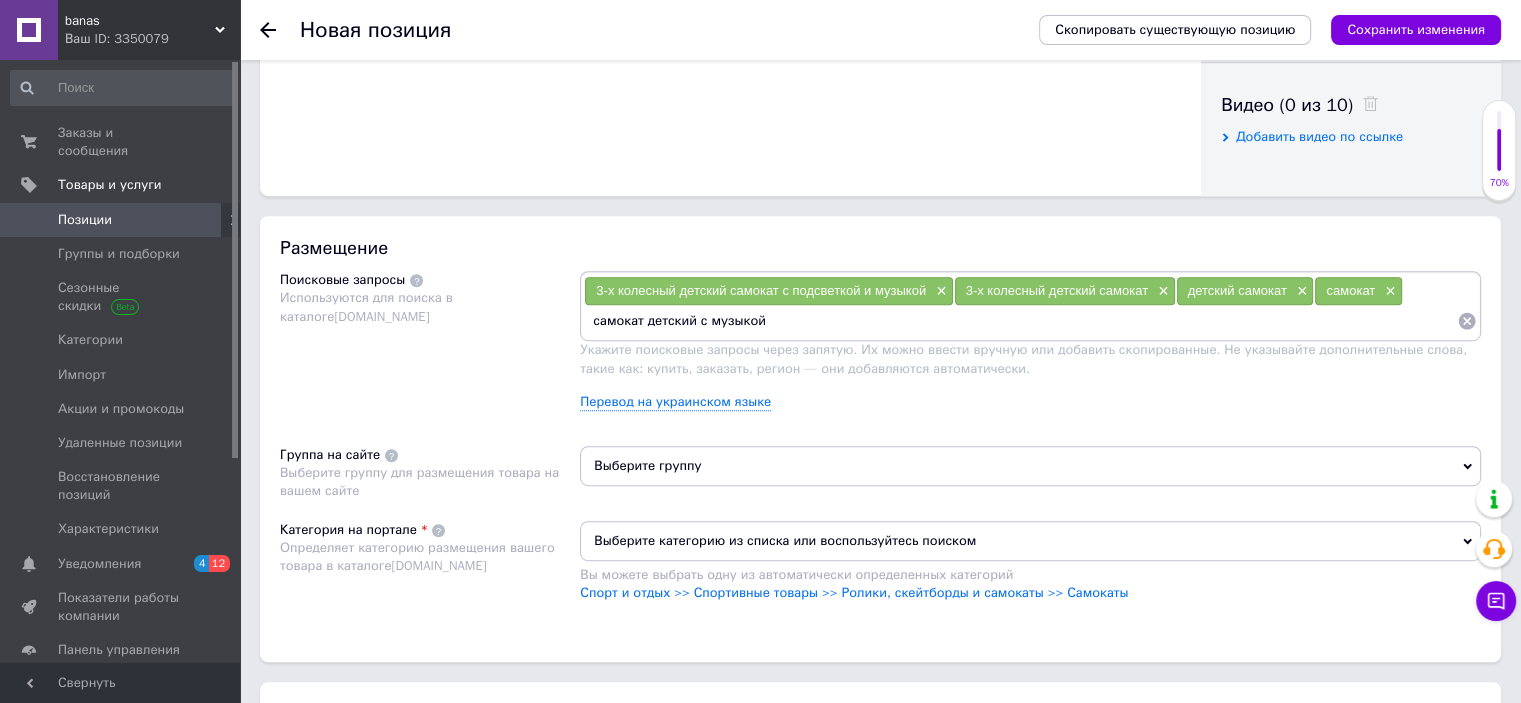 type on "самокат детский с музыкой" 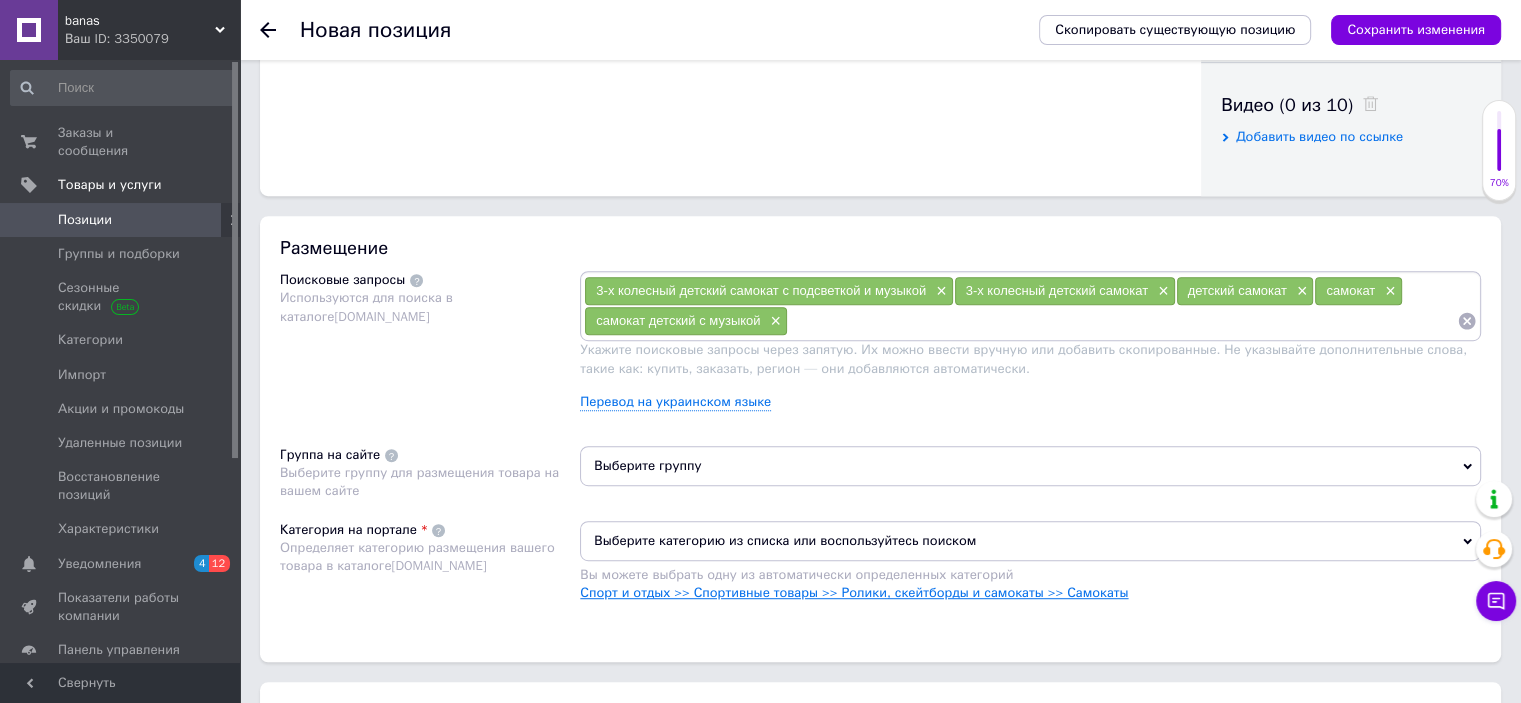 click on "Спорт и отдых >> Спортивные товары >> Ролики, скейтборды и самокаты >> Самокаты" at bounding box center (854, 592) 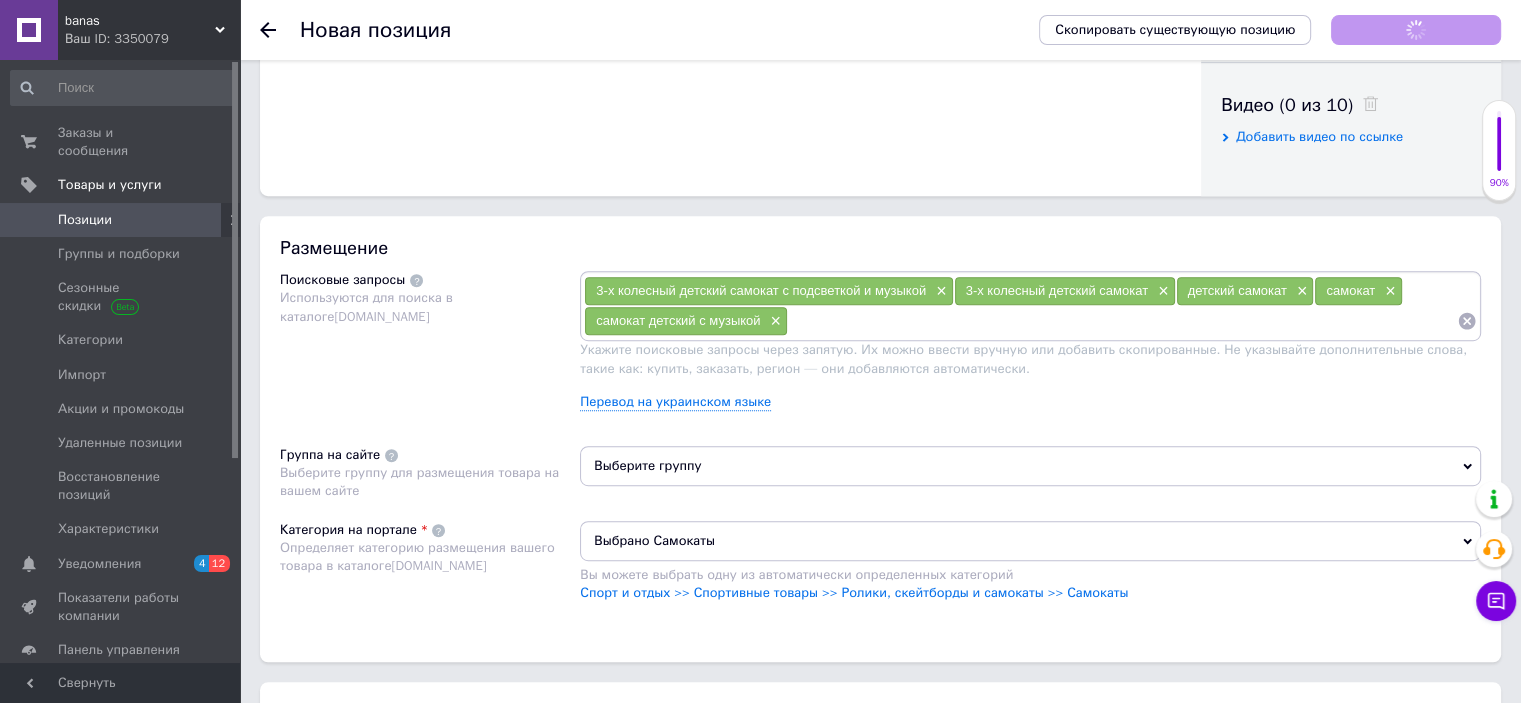 click on "Выберите группу" at bounding box center (1030, 466) 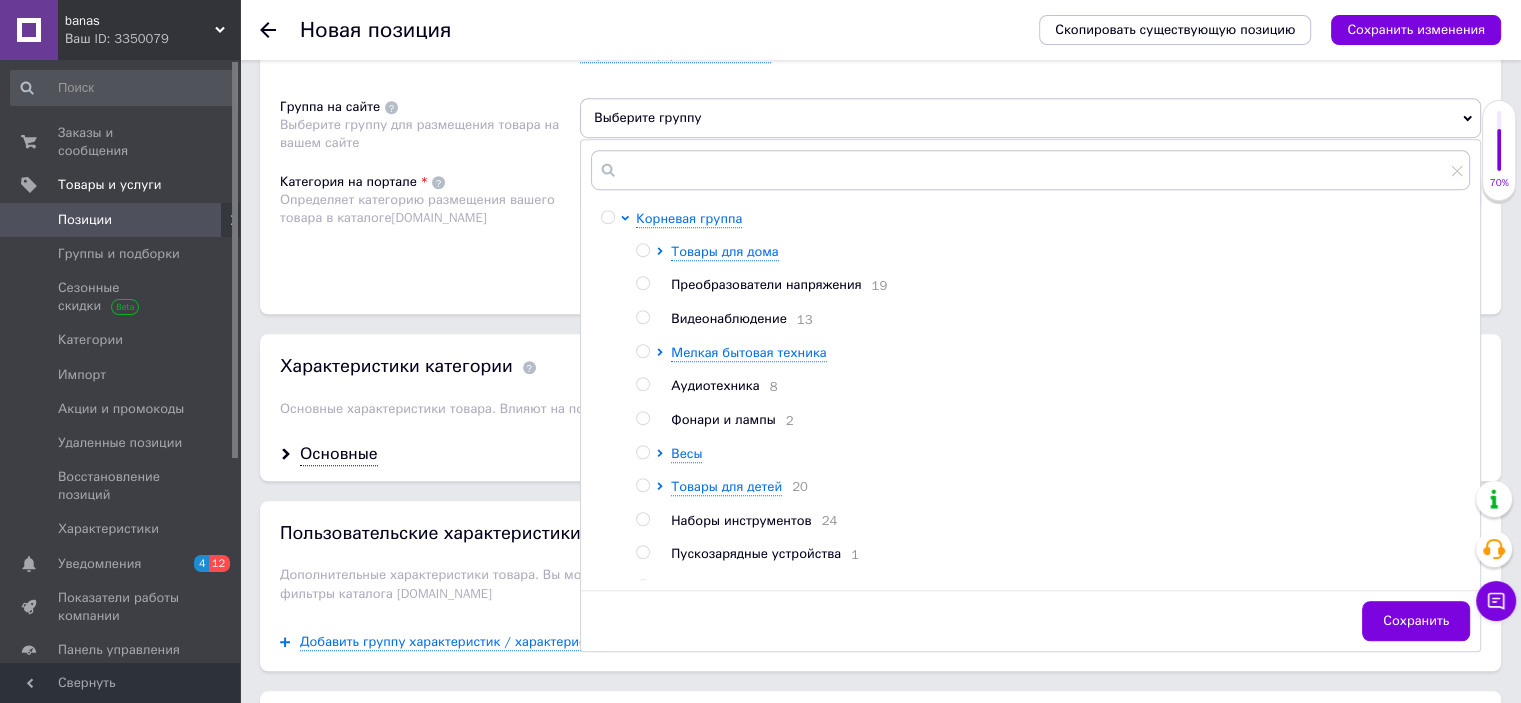 scroll, scrollTop: 1400, scrollLeft: 0, axis: vertical 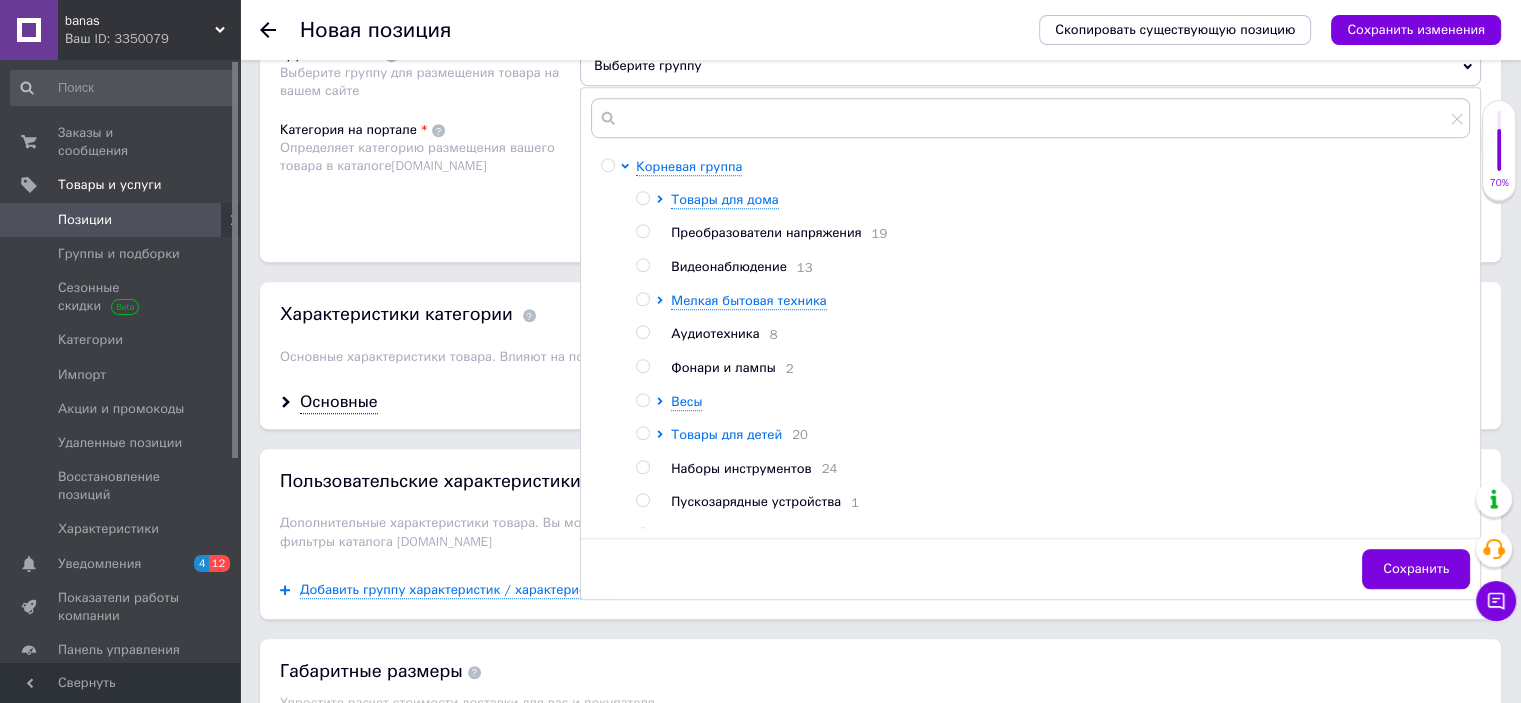 click on "Товары для детей" at bounding box center [726, 434] 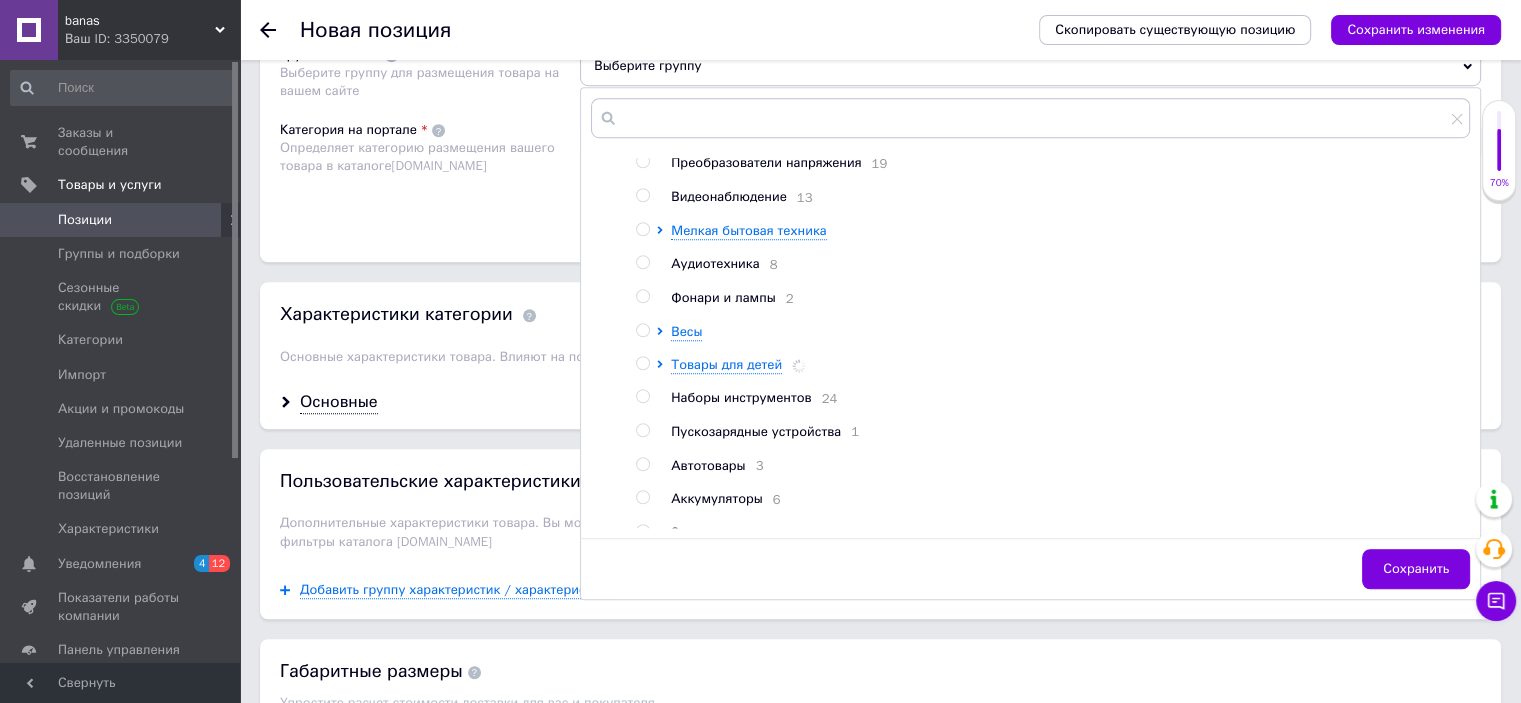 scroll, scrollTop: 97, scrollLeft: 0, axis: vertical 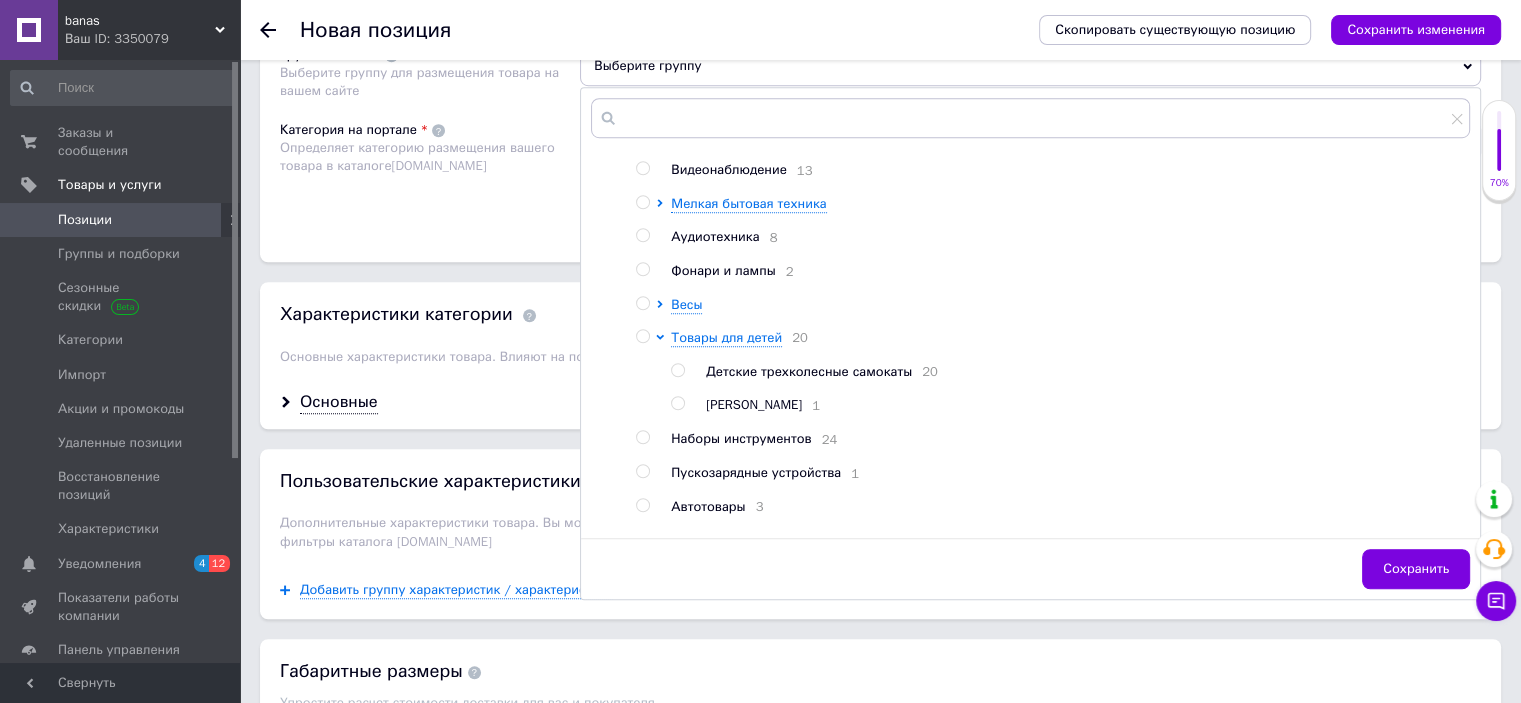 click at bounding box center (677, 370) 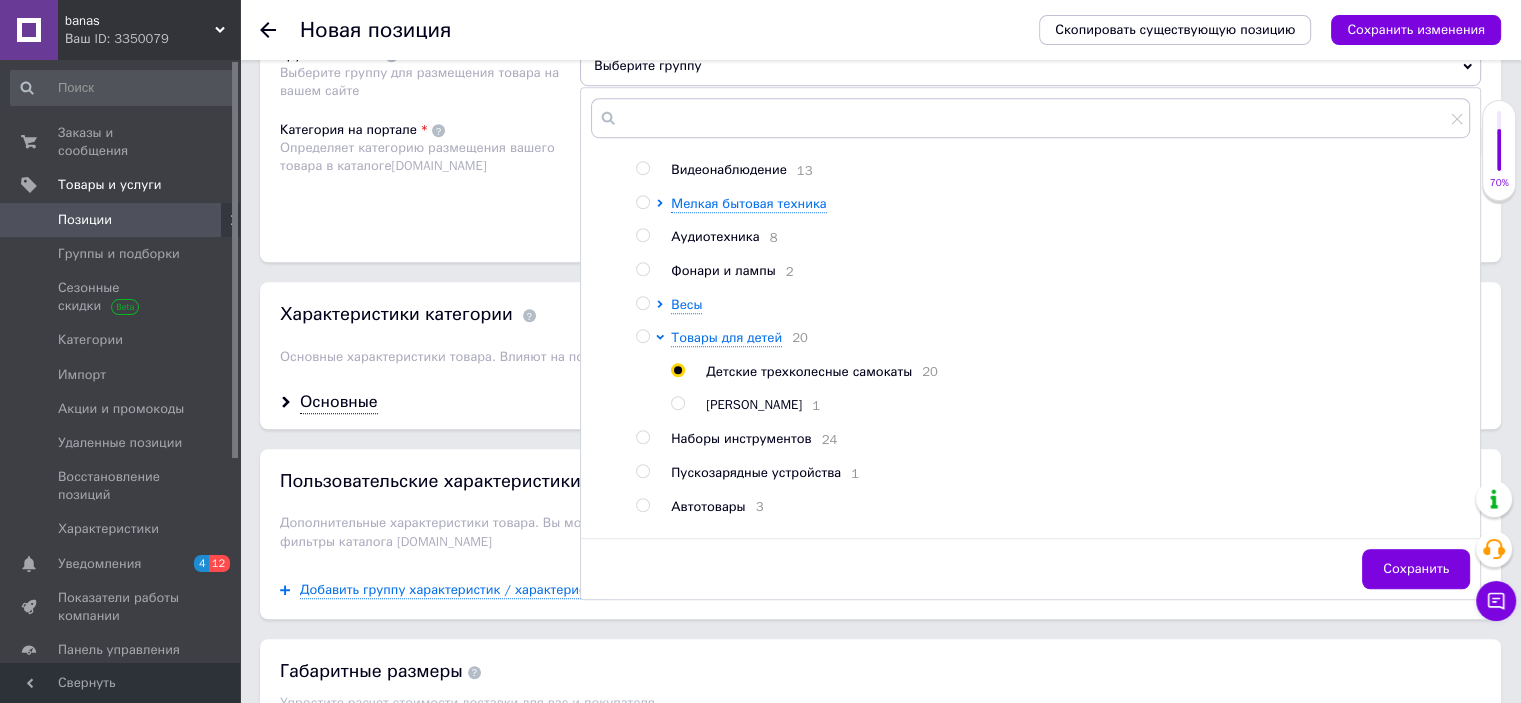 radio on "true" 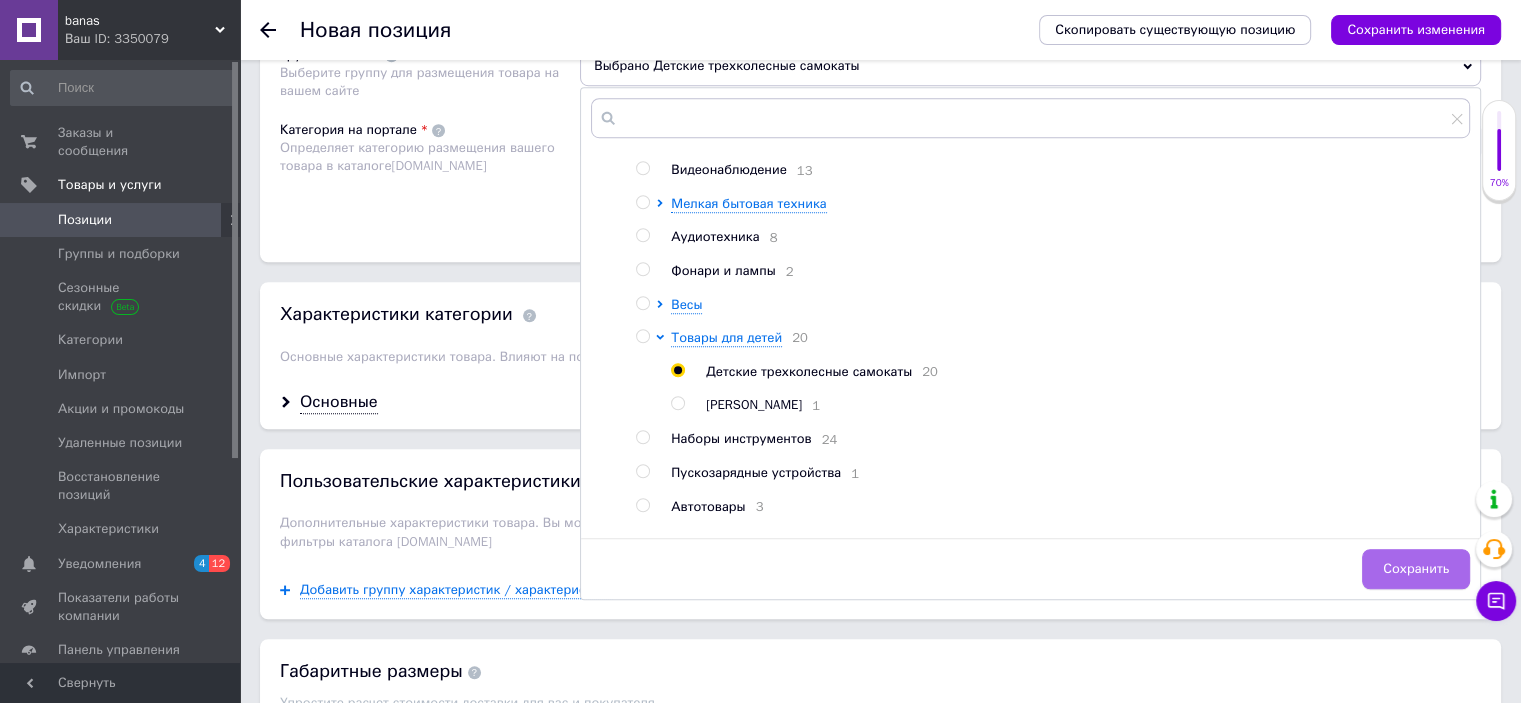 click on "Сохранить" at bounding box center (1416, 569) 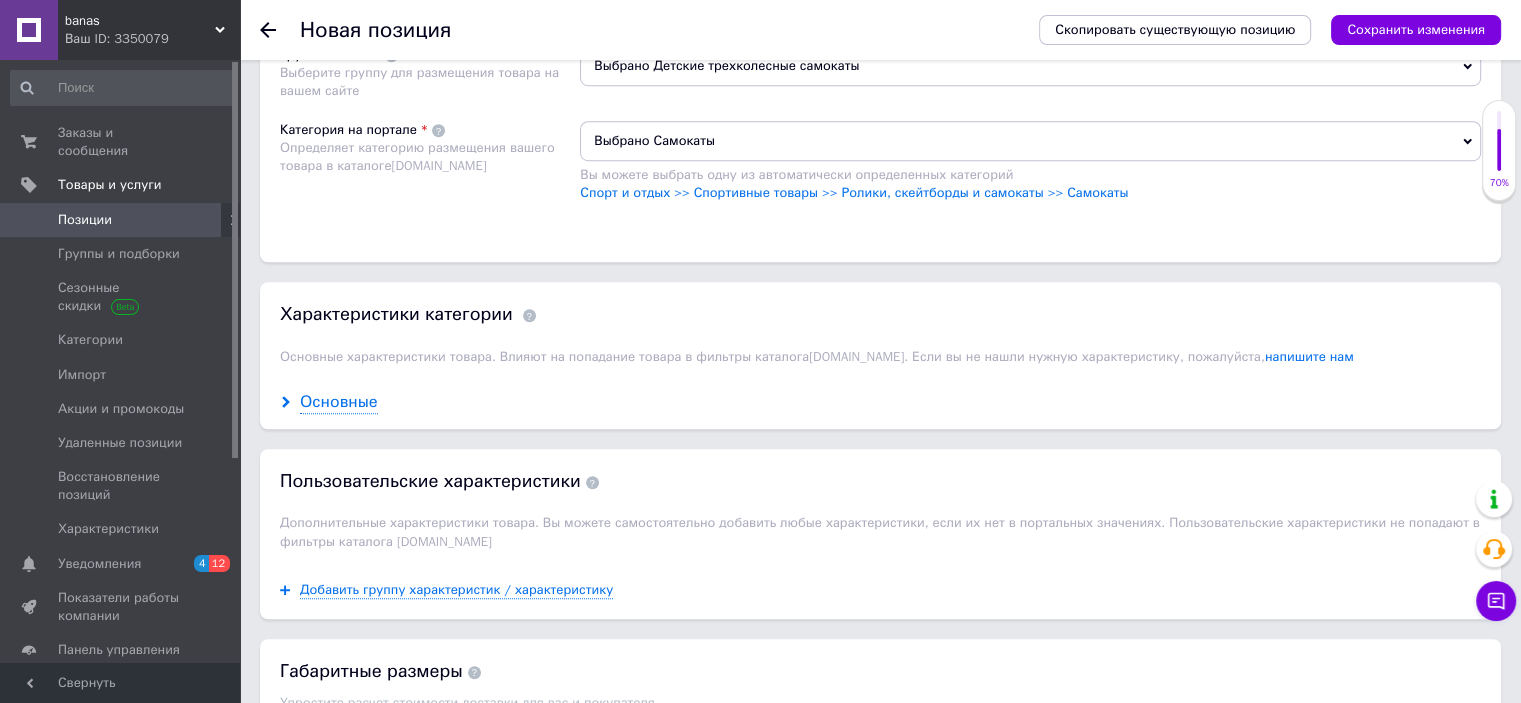 click on "Основные" at bounding box center [339, 402] 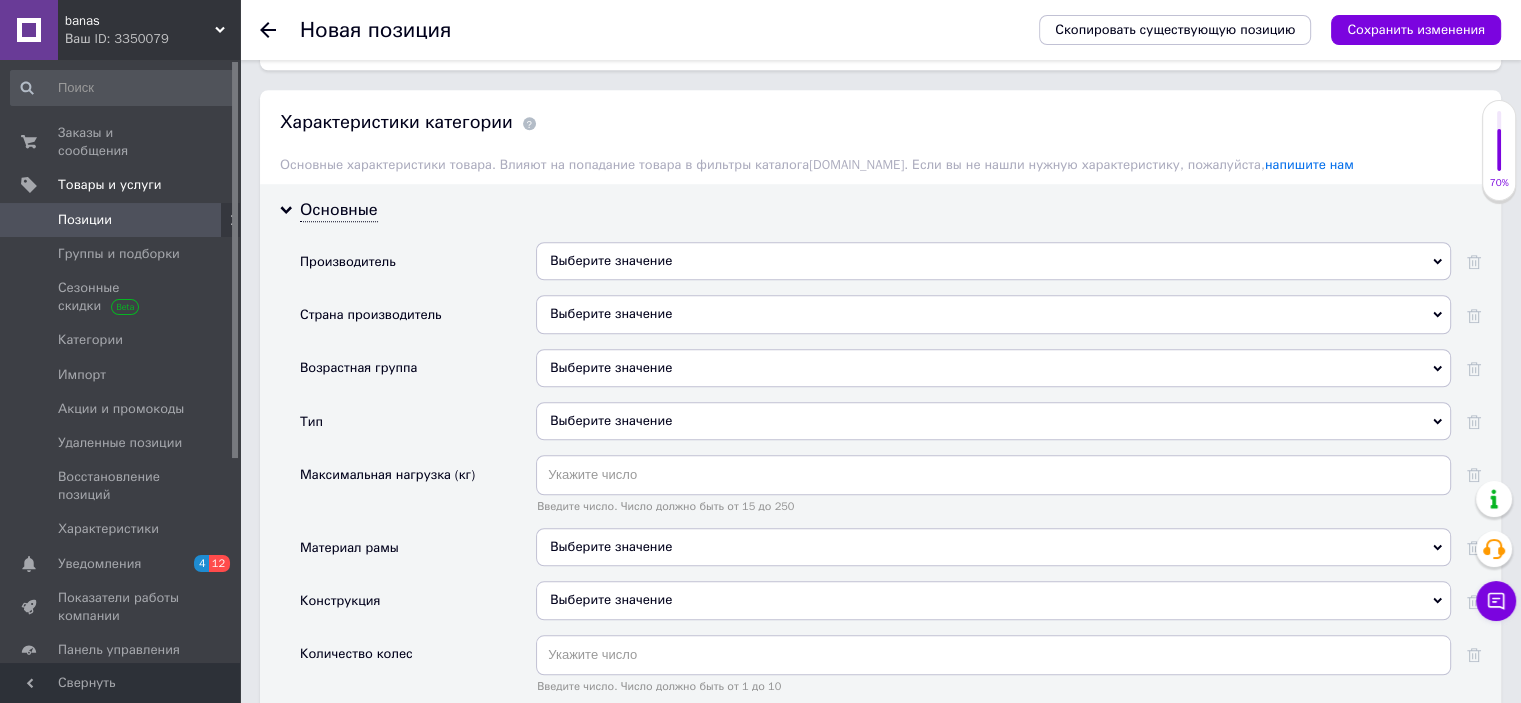 scroll, scrollTop: 1600, scrollLeft: 0, axis: vertical 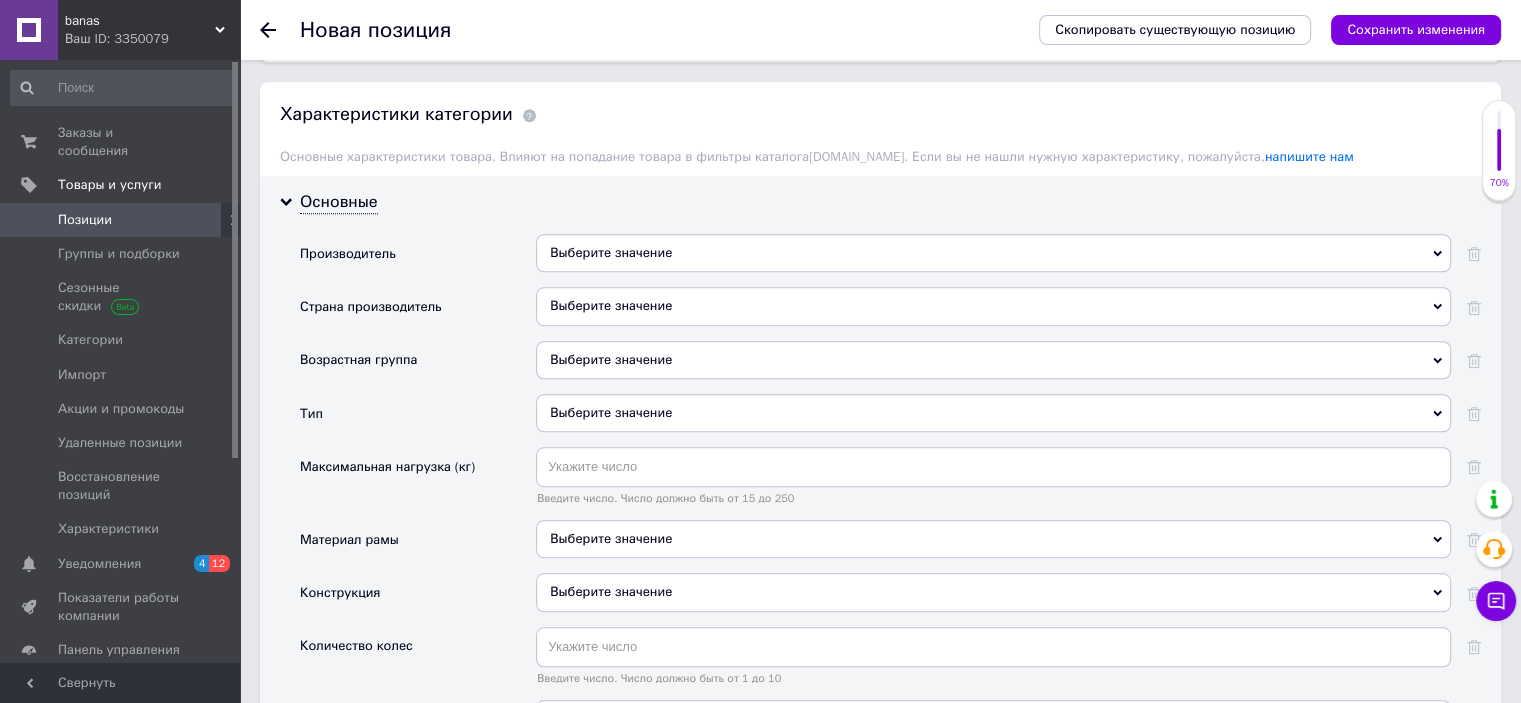 click on "Выберите значение" at bounding box center (993, 253) 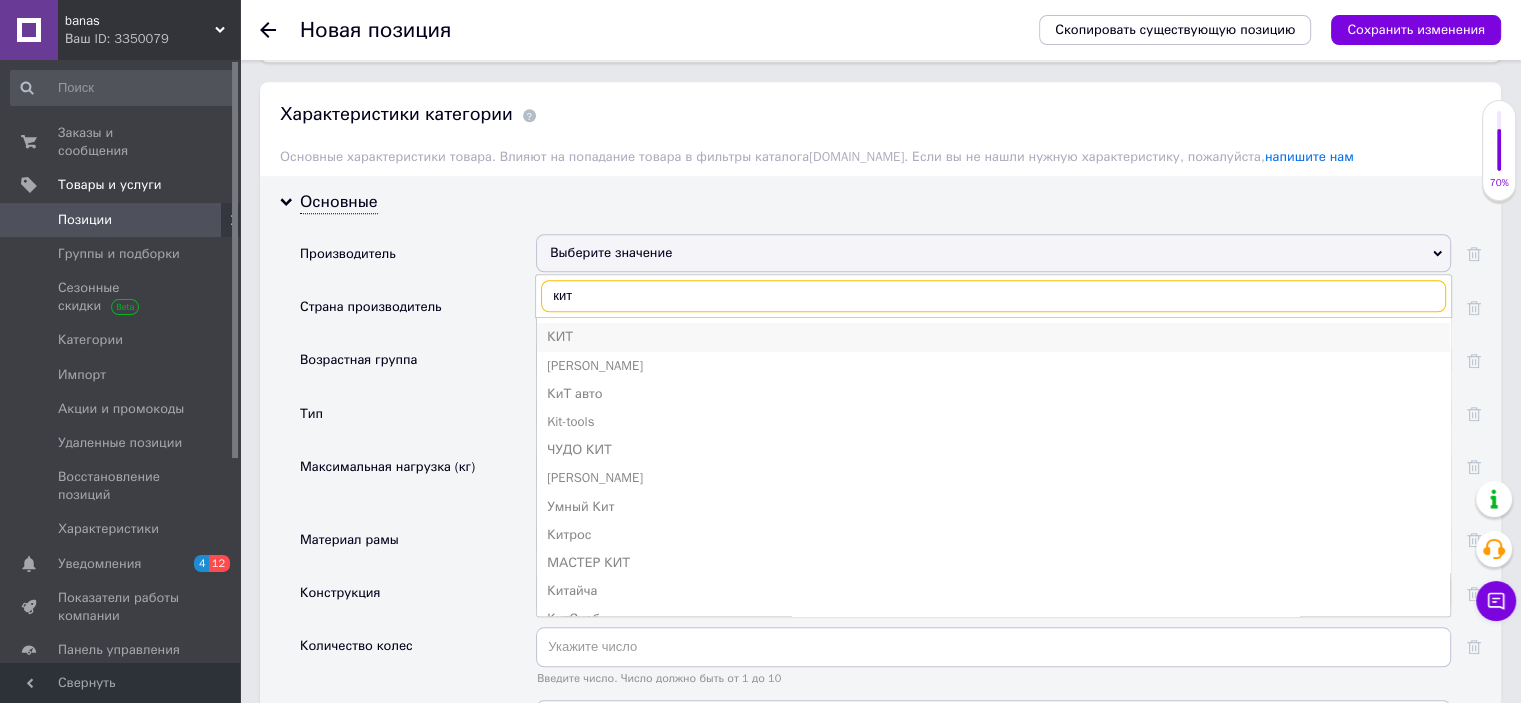 type on "кит" 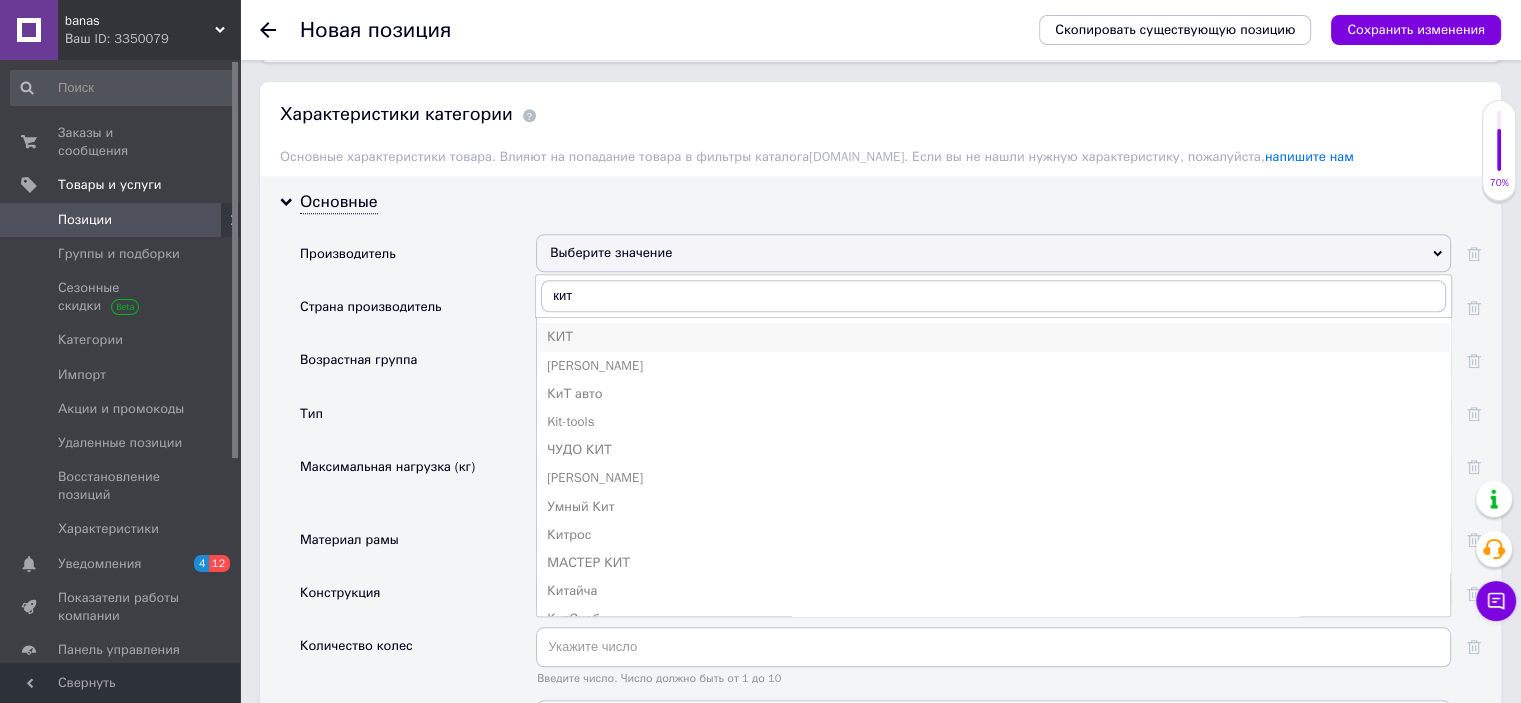 click on "КИТ" at bounding box center [993, 337] 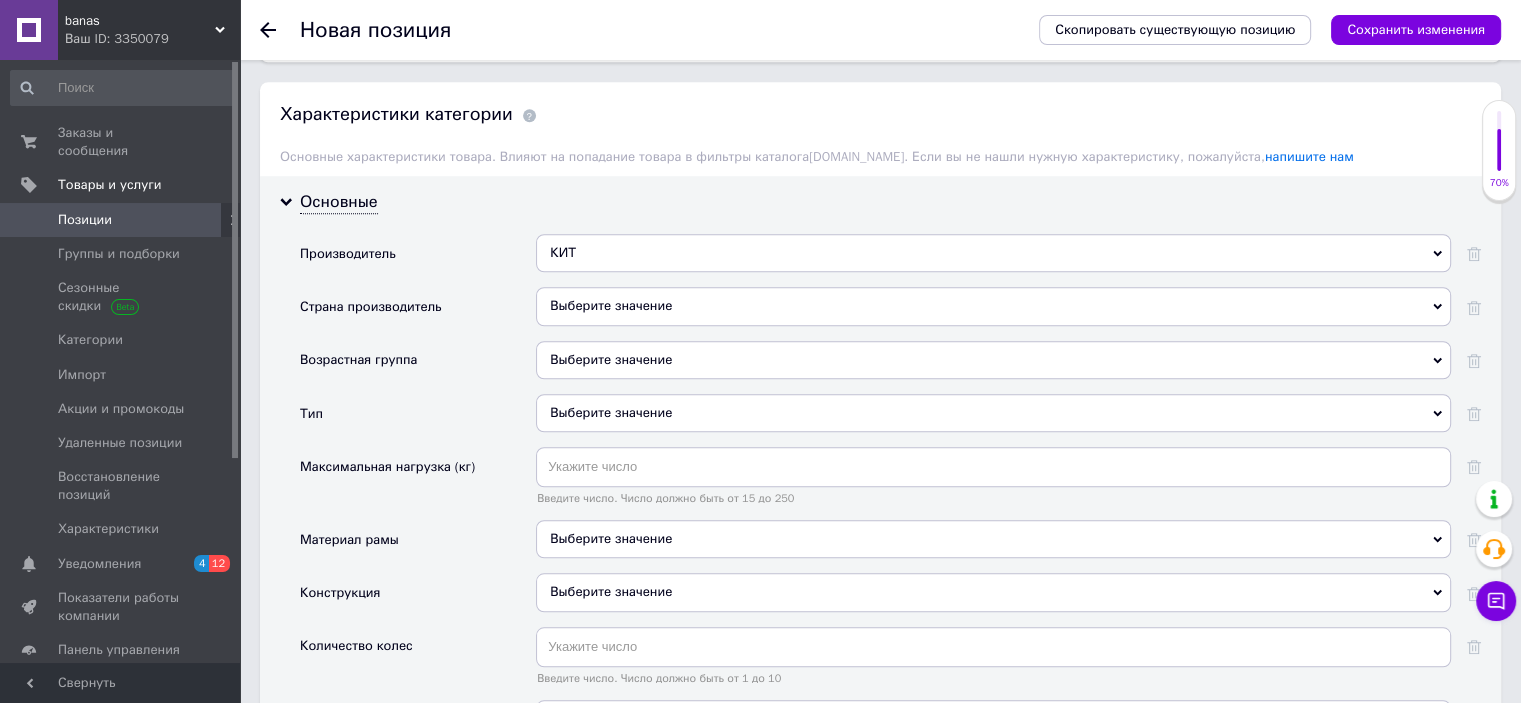 click on "Выберите значение" at bounding box center [993, 306] 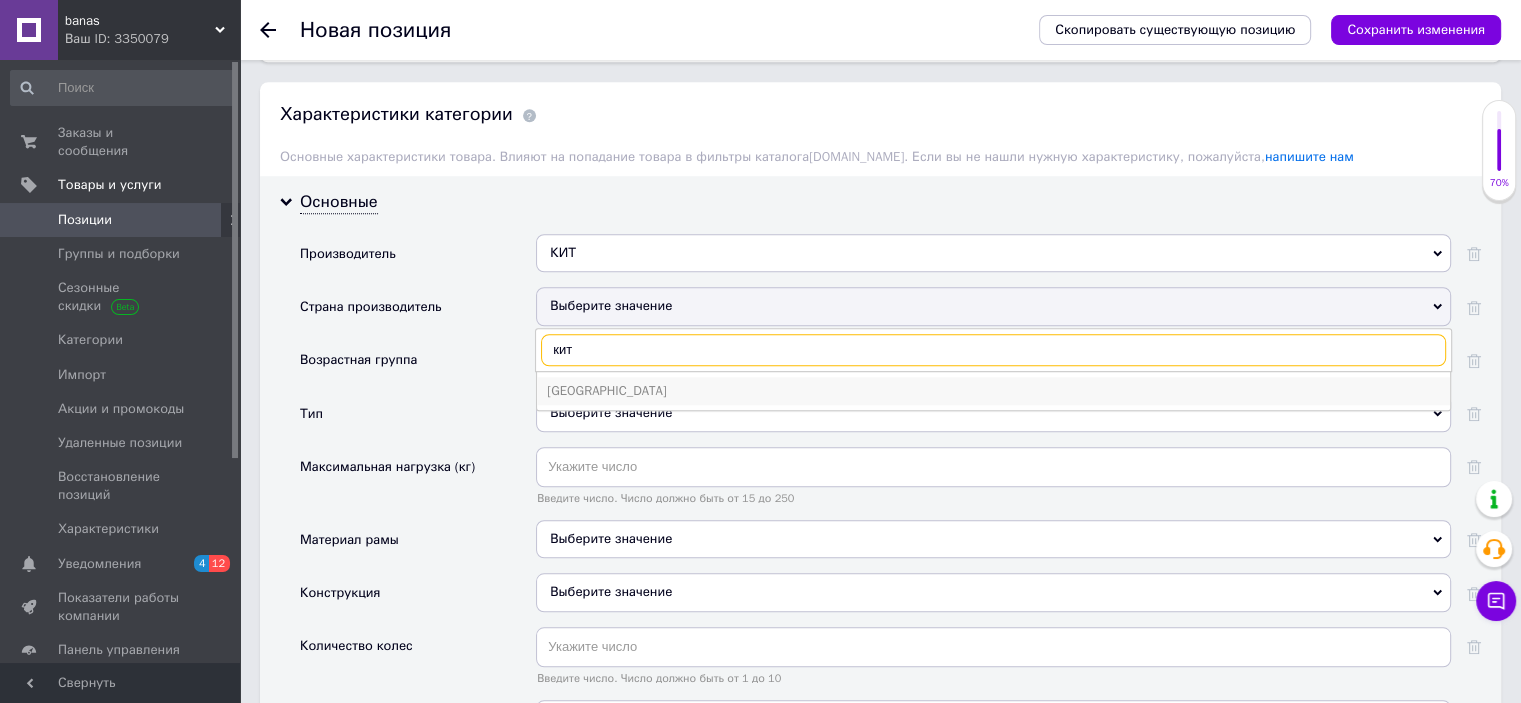 type on "кит" 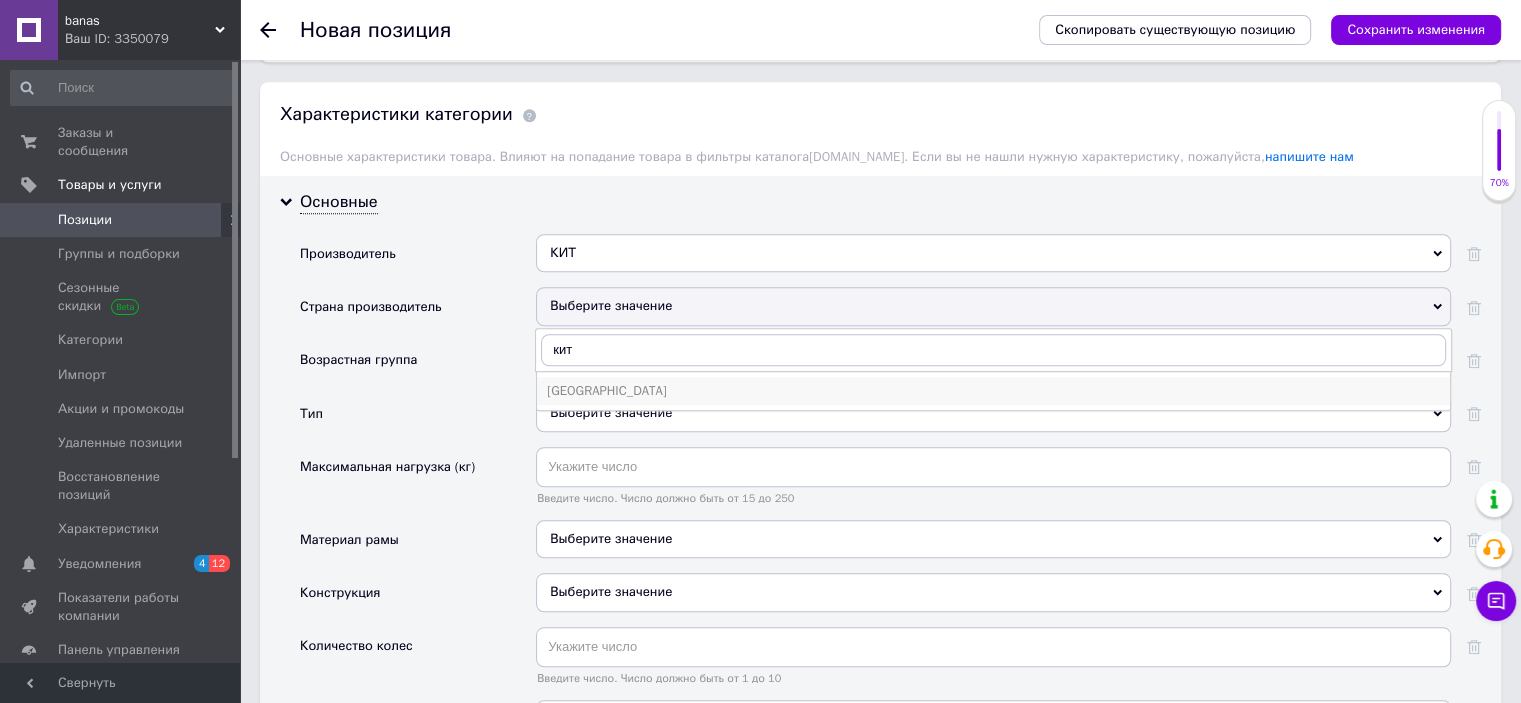 click on "[GEOGRAPHIC_DATA]" at bounding box center (993, 391) 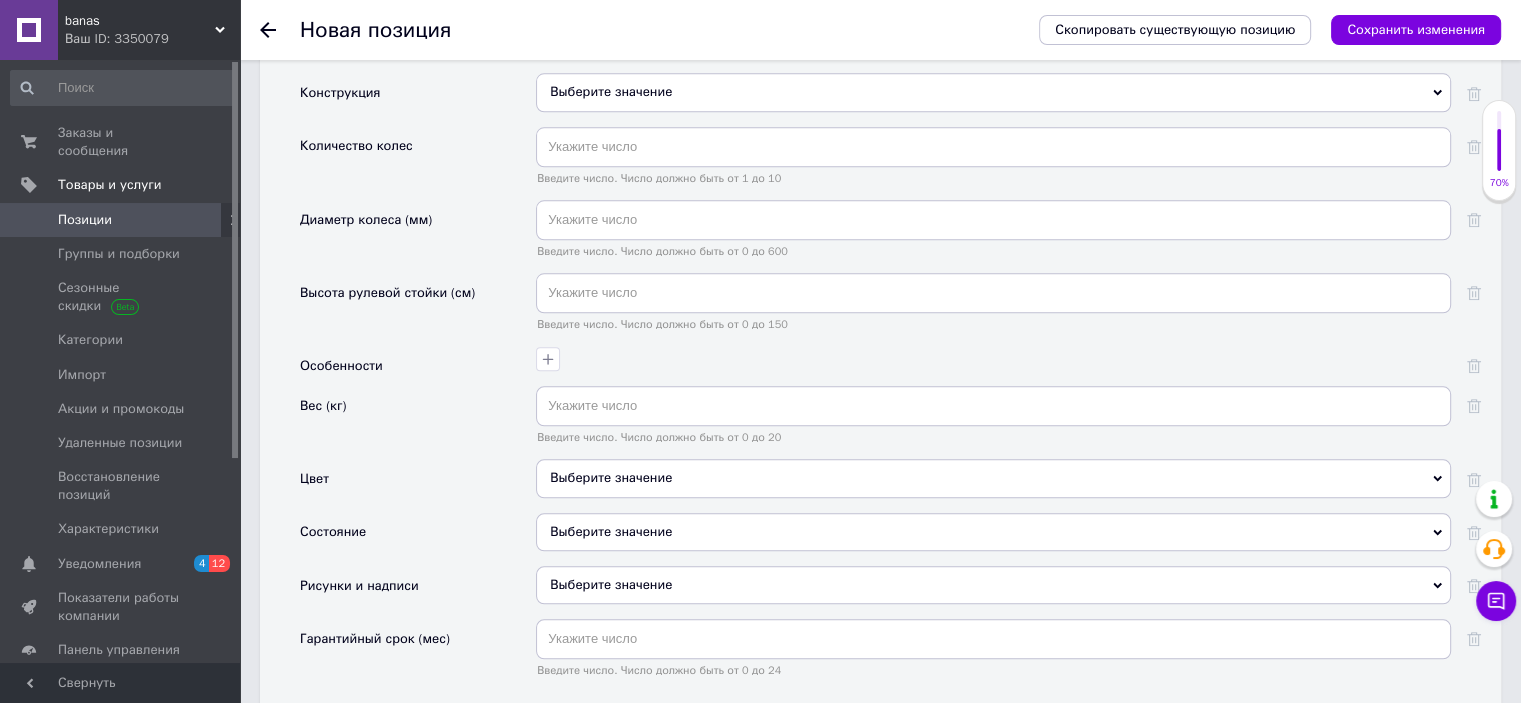 scroll, scrollTop: 2200, scrollLeft: 0, axis: vertical 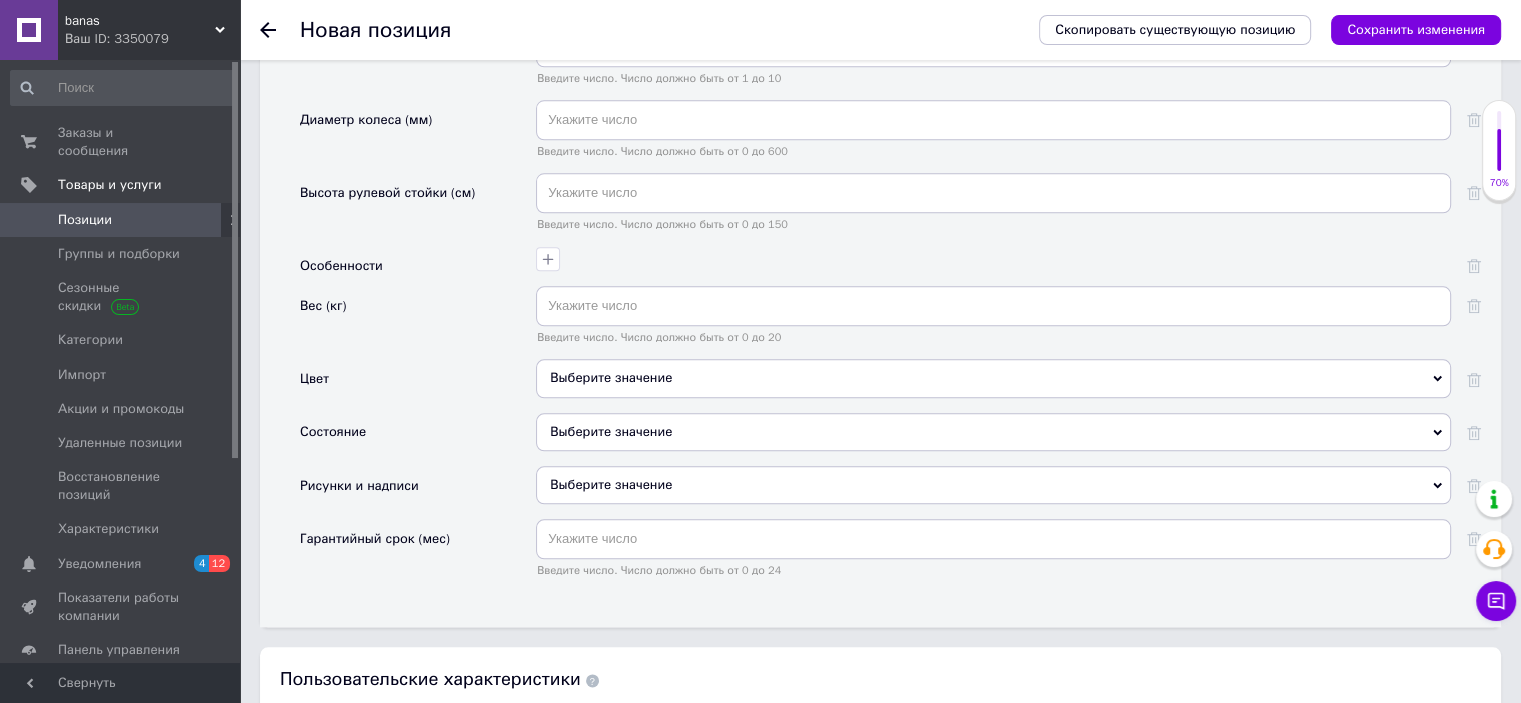 click on "Производитель КИТ КИТ Кит Со КиТ авто Kit-tools ЧУДО КИТ [PERSON_NAME] Умный Кит Китрос МАСТЕР КИТ Китайча КитСнаб Китинька Китотерм Kiturami Три Кита Полосатый кит Скит KDD Аль-Китаб КИТАГЕЙМЗ Рокит Madix Spode Дауир-Китап Kitano Seeds Блакит Солнце Китая Bestway Gomlden АкваКИТ Монокит OMED Sinotruk  Lvsen Vdi KITT Engineering Dreamtoys Тимберкит Hello Kitty Magic Motion СЯНЬЧЖИЛОУ Makita Double Elephants Rubber XFT Шаньдунский завод [PERSON_NAME] Group III International [PERSON_NAME] Biotech ЕлкиТорг Москитол Страна производитель [GEOGRAPHIC_DATA] [GEOGRAPHIC_DATA] [GEOGRAPHIC_DATA] [GEOGRAPHIC_DATA] [GEOGRAPHIC_DATA] [GEOGRAPHIC_DATA] [GEOGRAPHIC_DATA] Алжир Американское Самоа Аомынь Аргентина Армения [GEOGRAPHIC_DATA] Белиз" at bounding box center (890, 113) 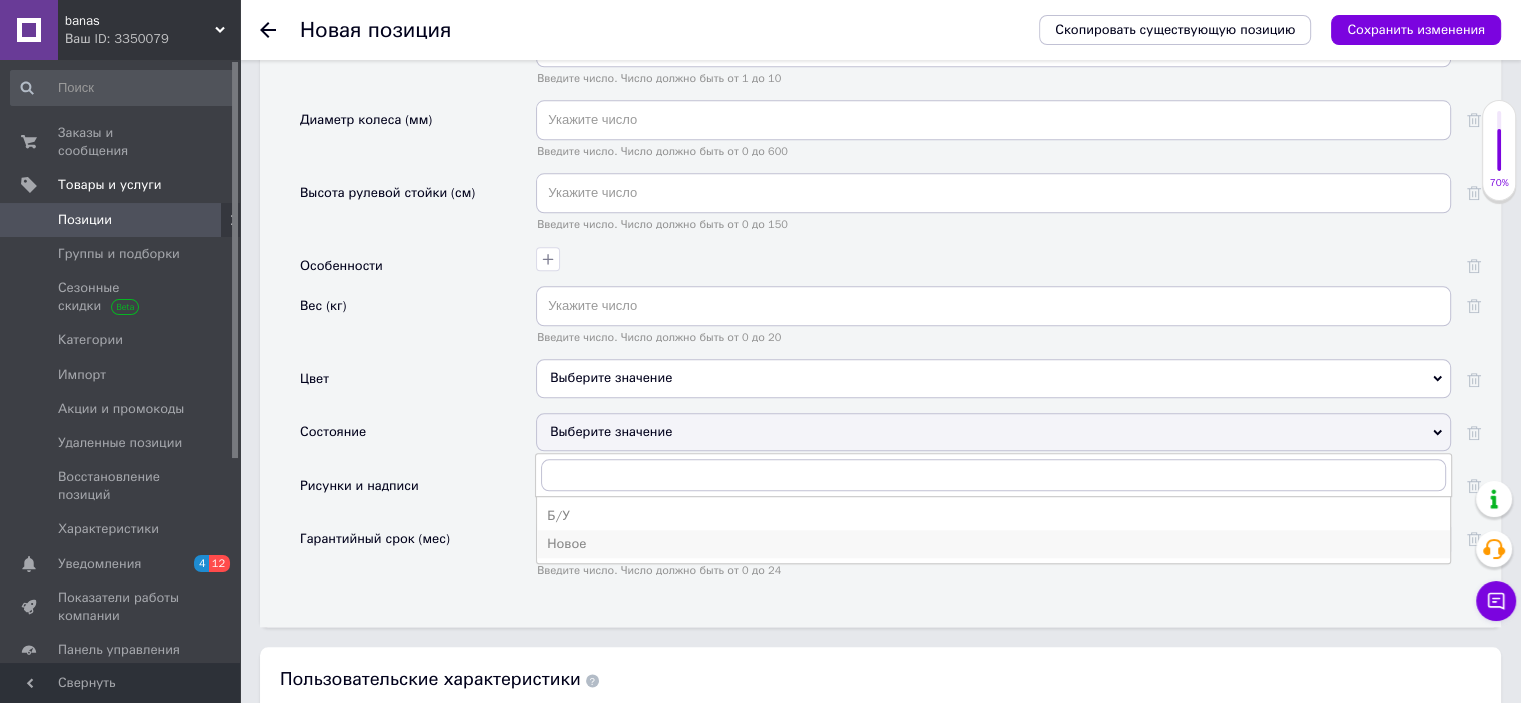click on "Новое" at bounding box center (993, 544) 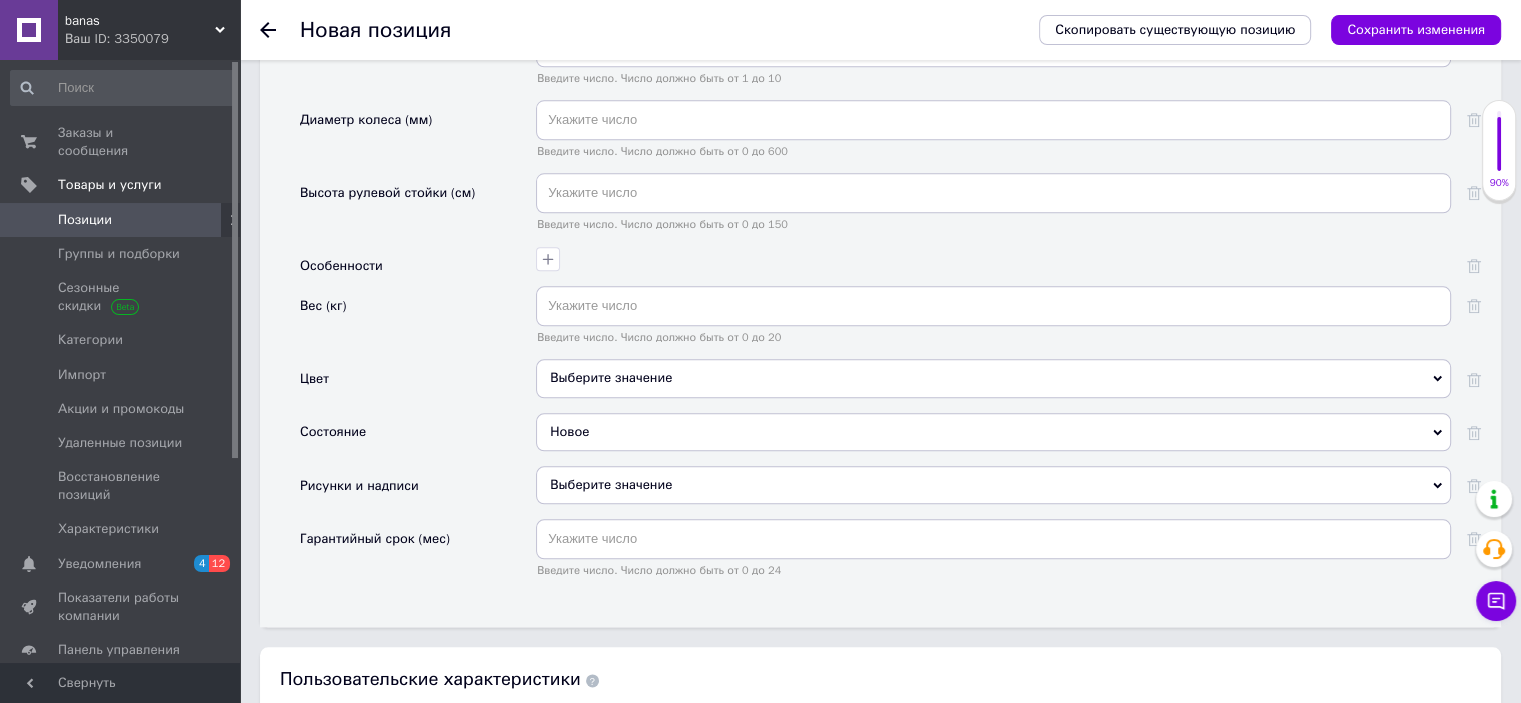 click on "Выберите значение" at bounding box center (993, 378) 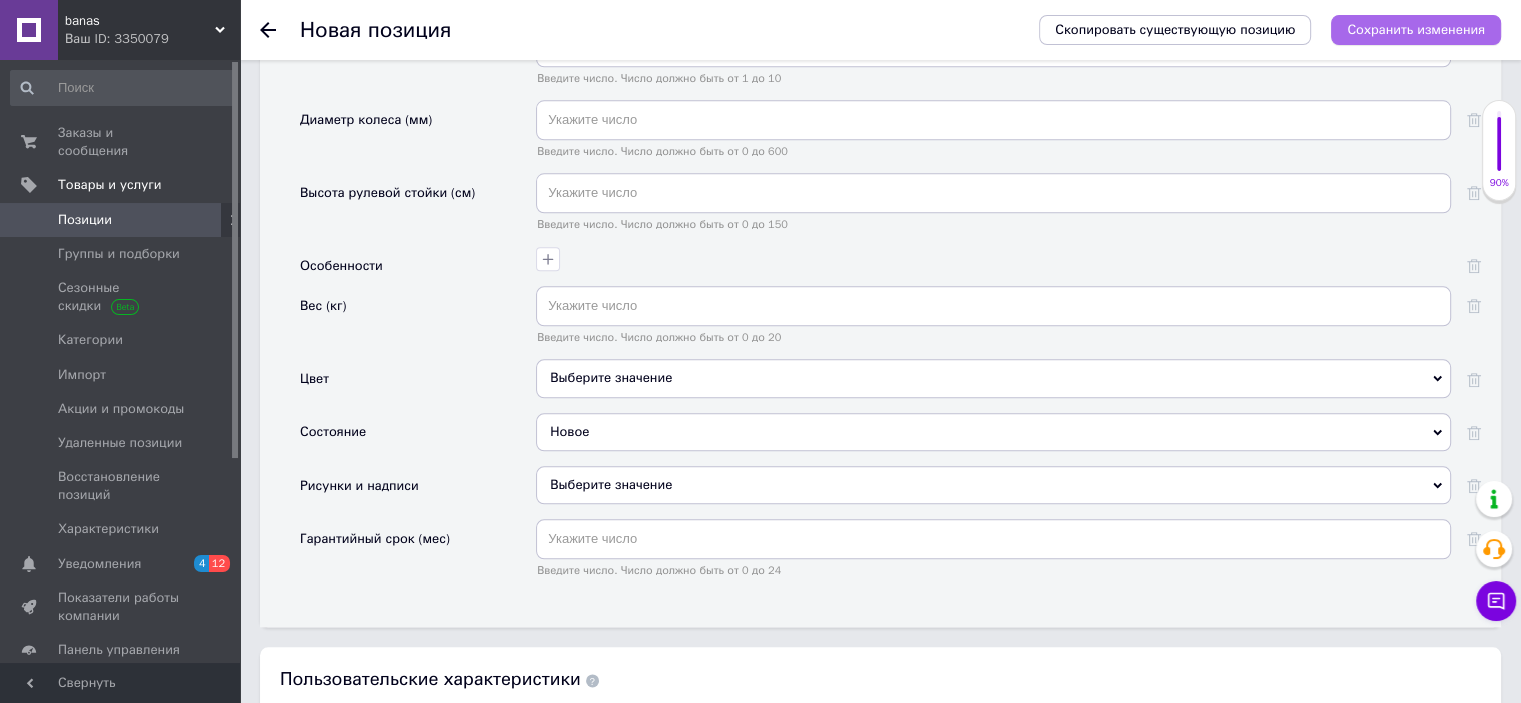 click on "Сохранить изменения" at bounding box center [1416, 29] 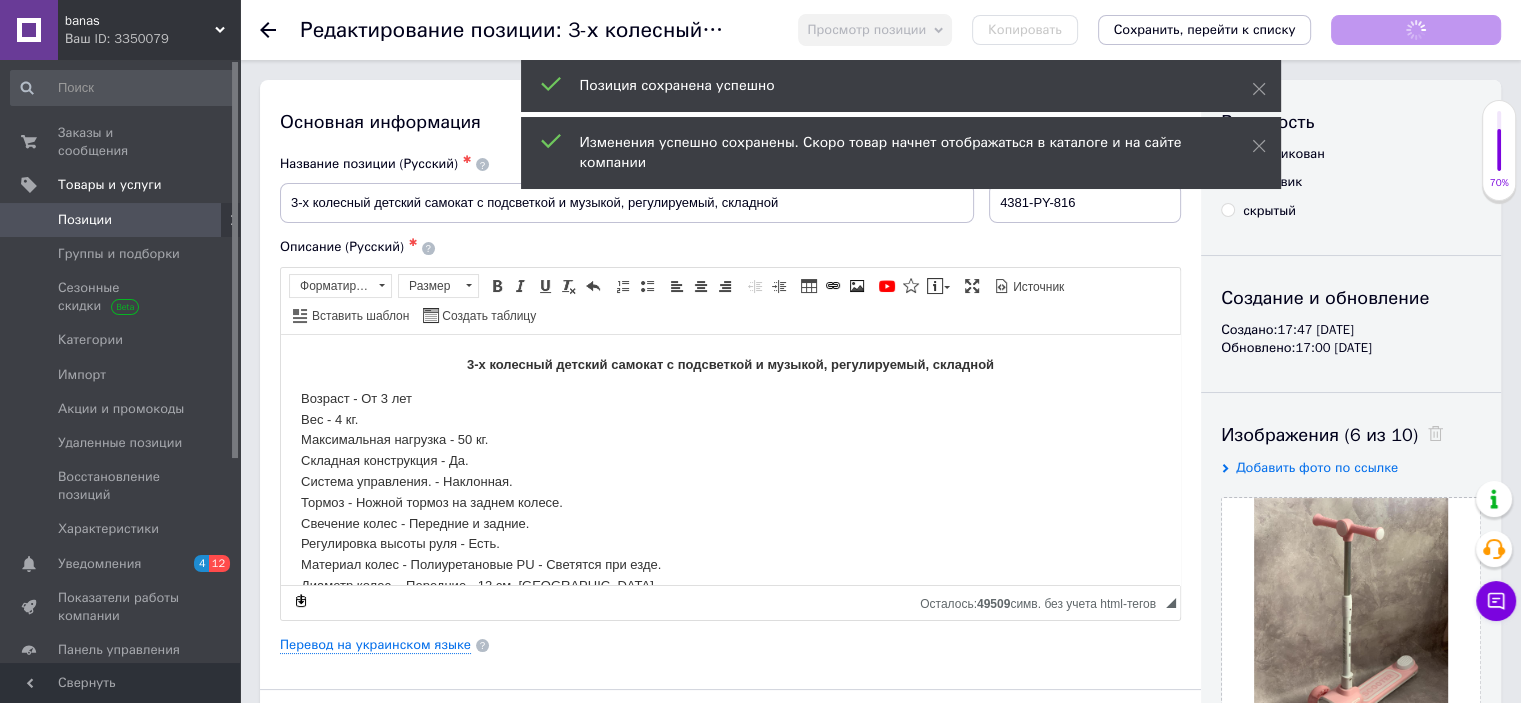 scroll, scrollTop: 0, scrollLeft: 0, axis: both 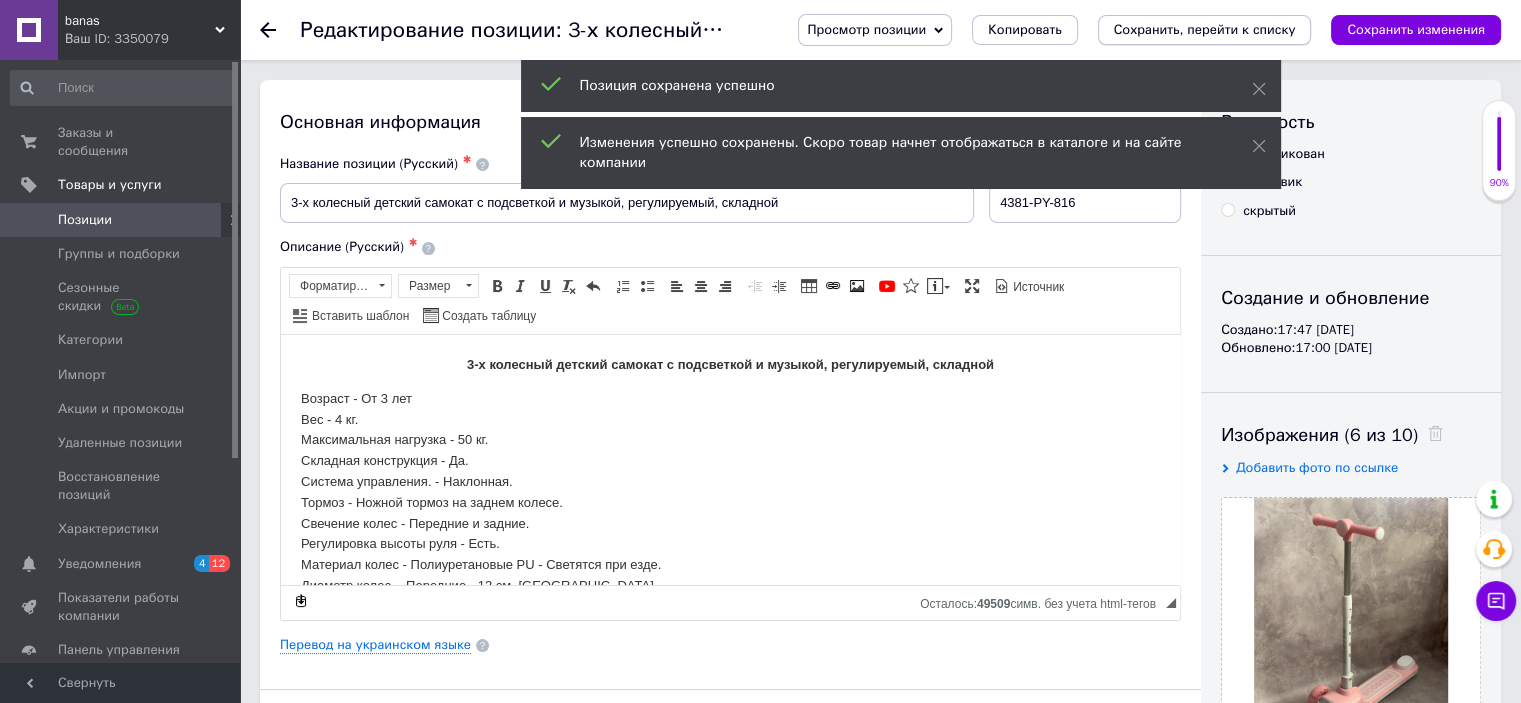 click on "Сохранить, перейти к списку" at bounding box center (1205, 29) 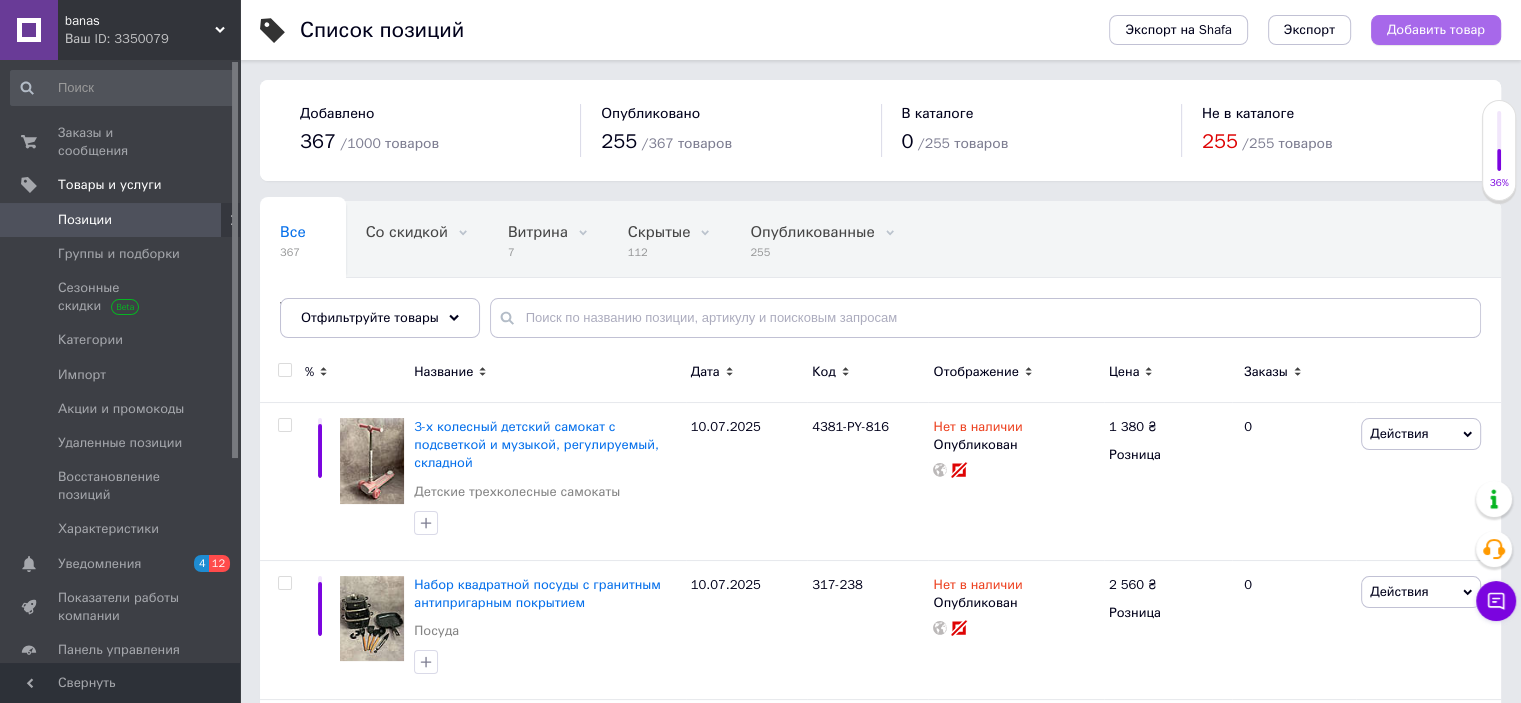 click on "Добавить товар" at bounding box center [1436, 30] 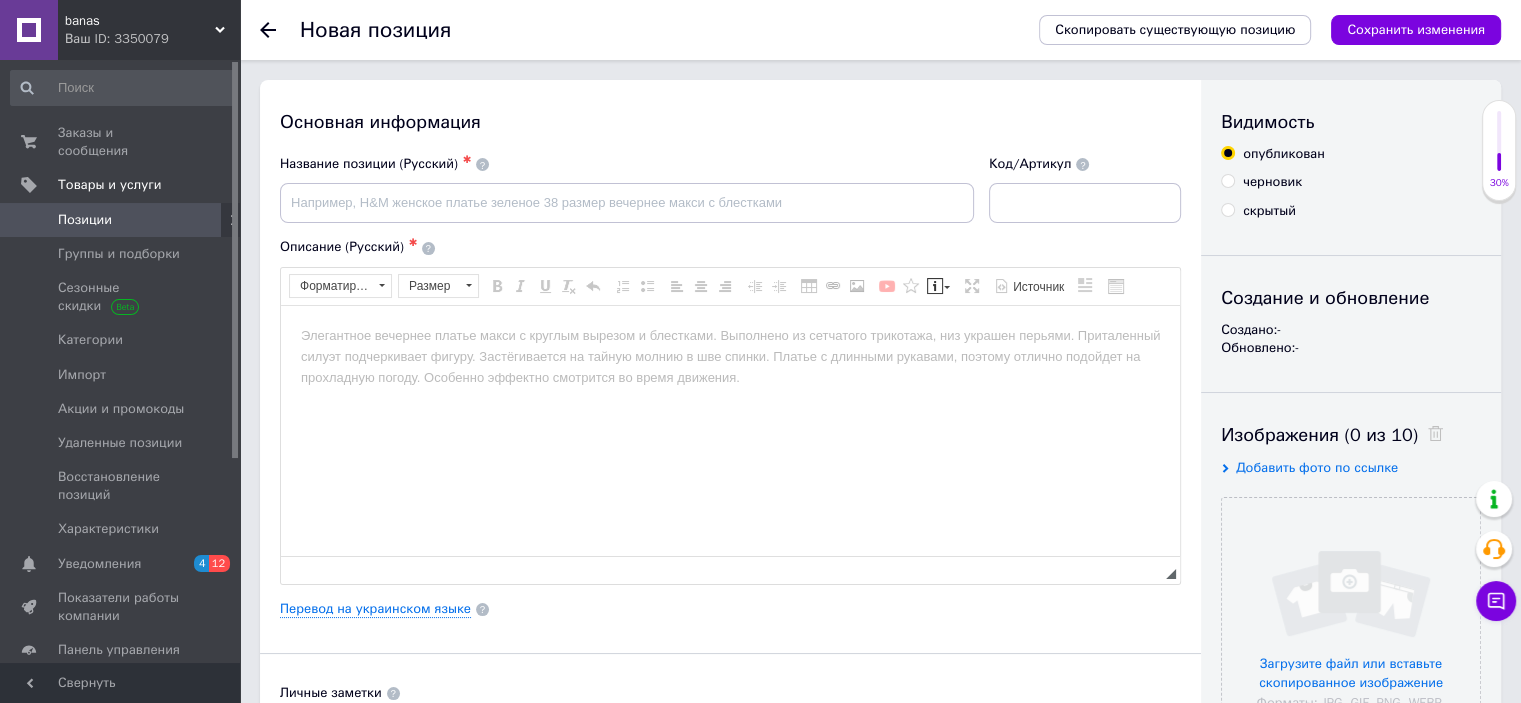 scroll, scrollTop: 0, scrollLeft: 0, axis: both 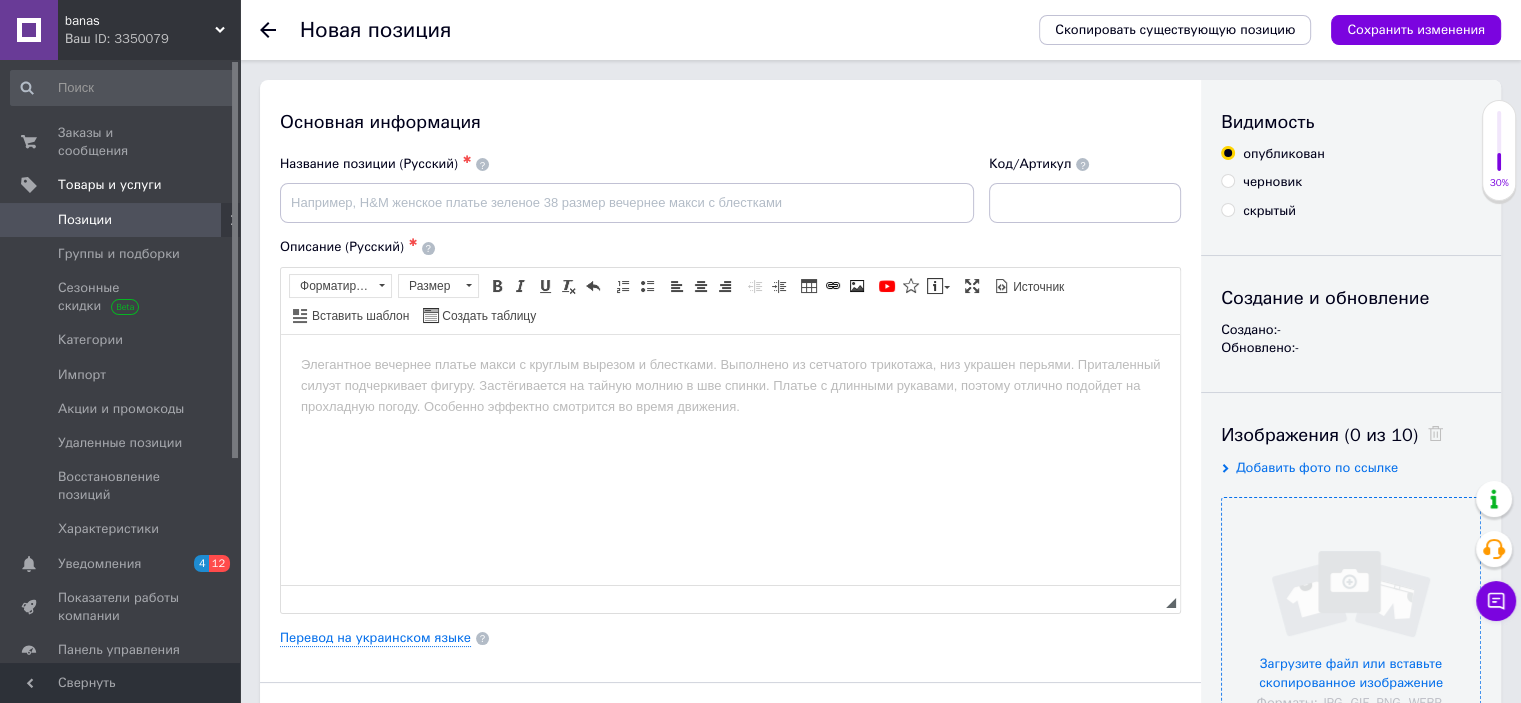 click at bounding box center (1351, 627) 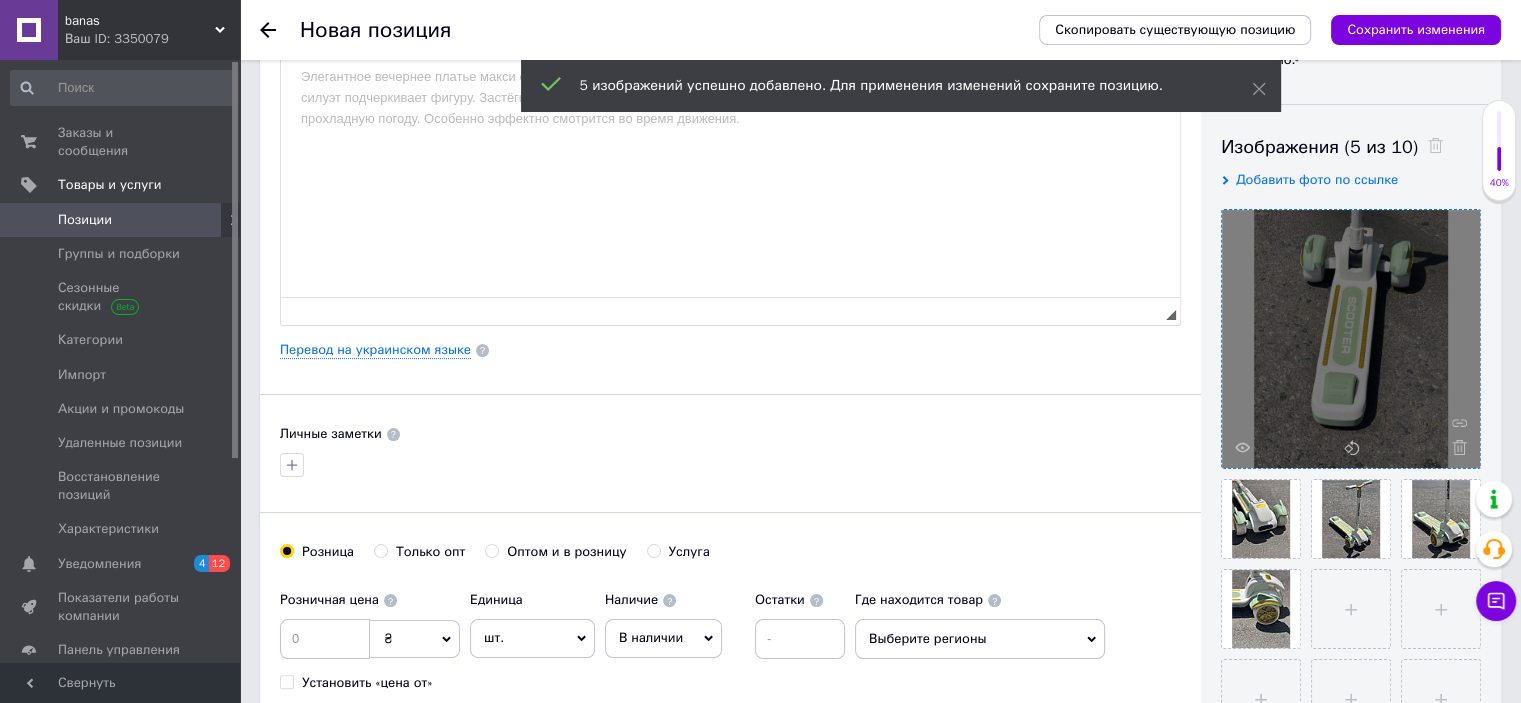 scroll, scrollTop: 300, scrollLeft: 0, axis: vertical 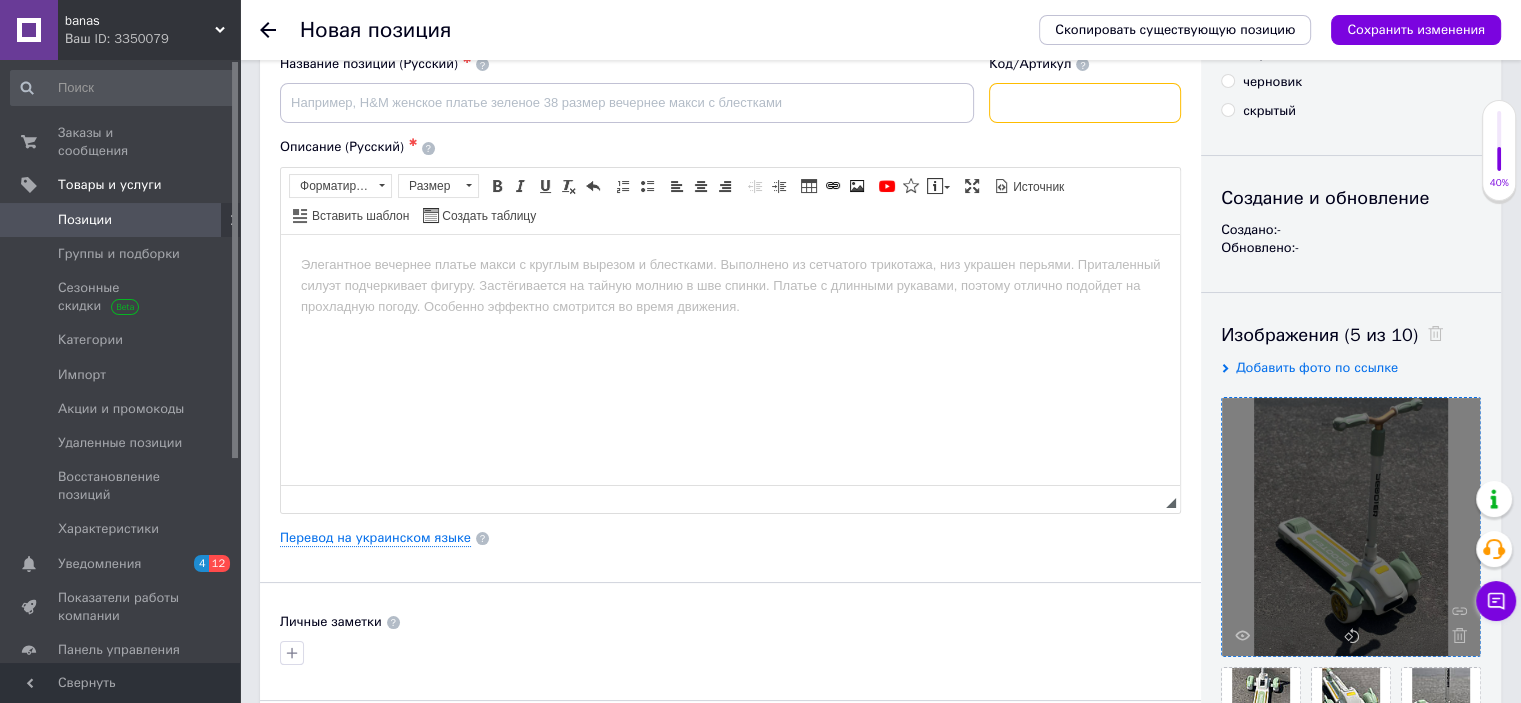 click at bounding box center (1085, 103) 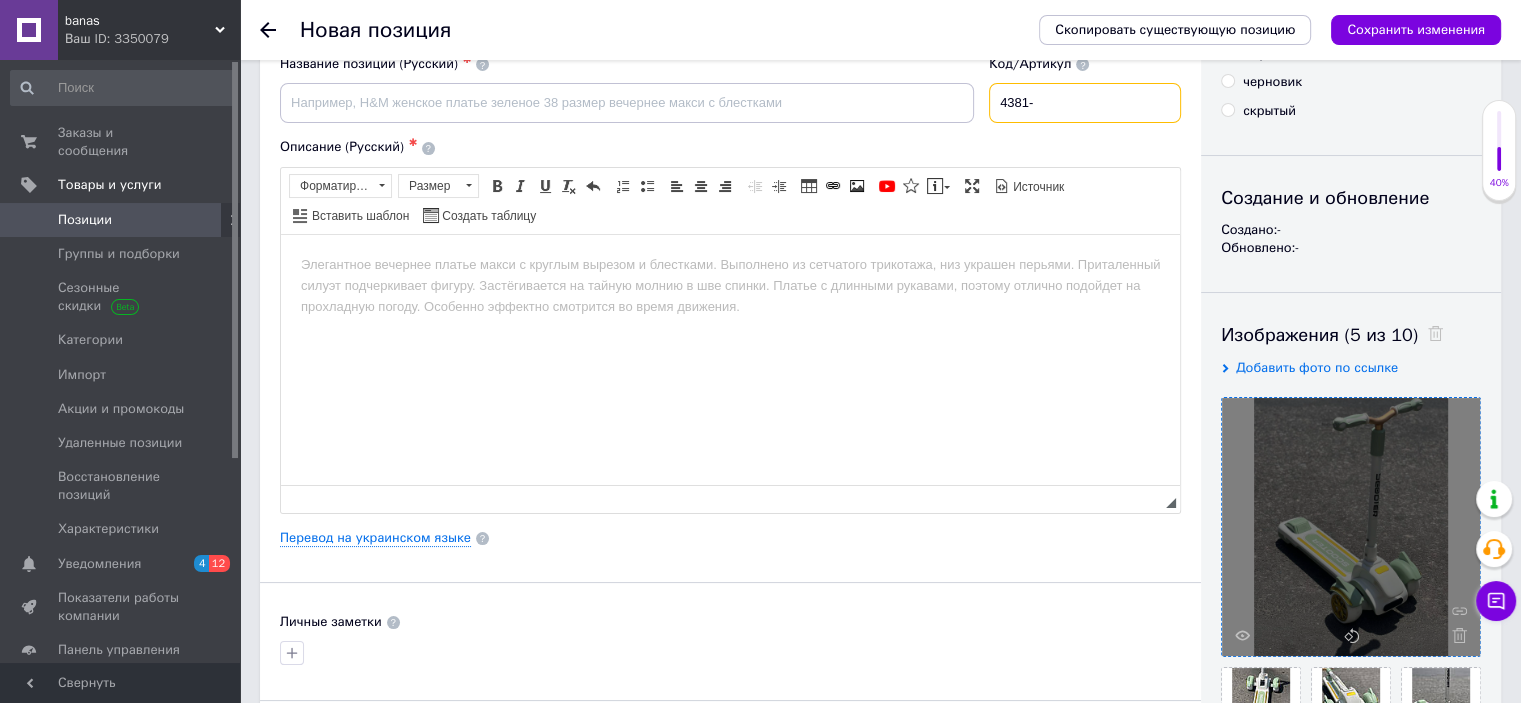 type on "4381-" 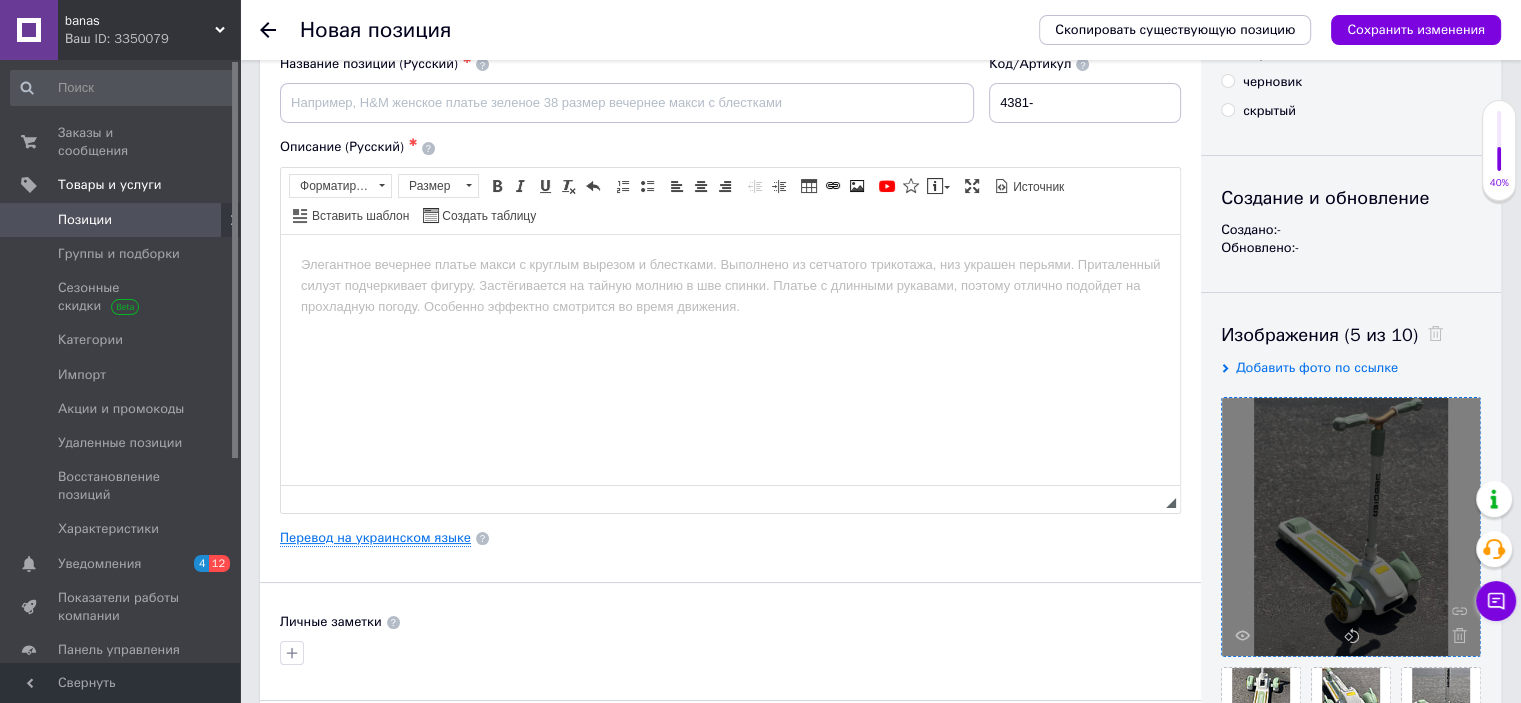 click on "Перевод на украинском языке" at bounding box center (375, 538) 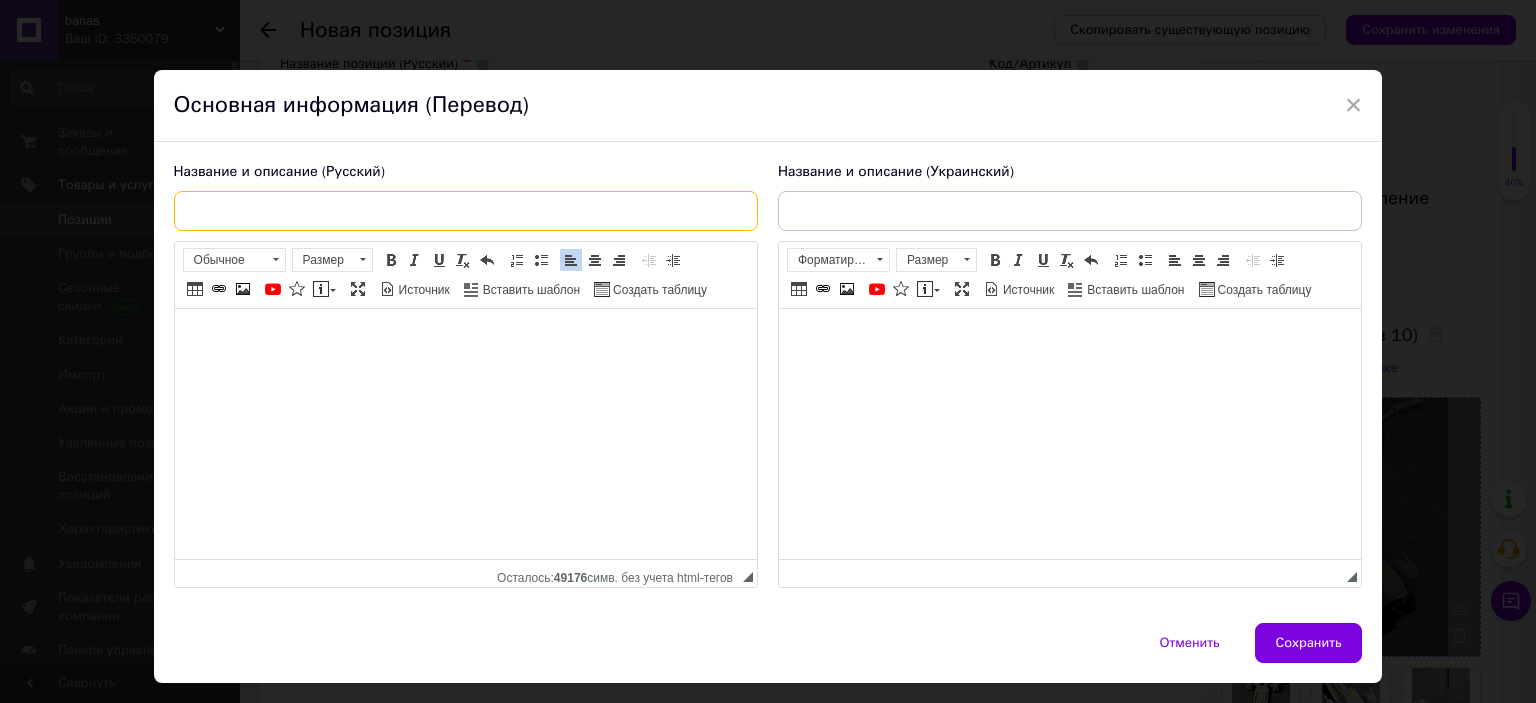 click at bounding box center [466, 211] 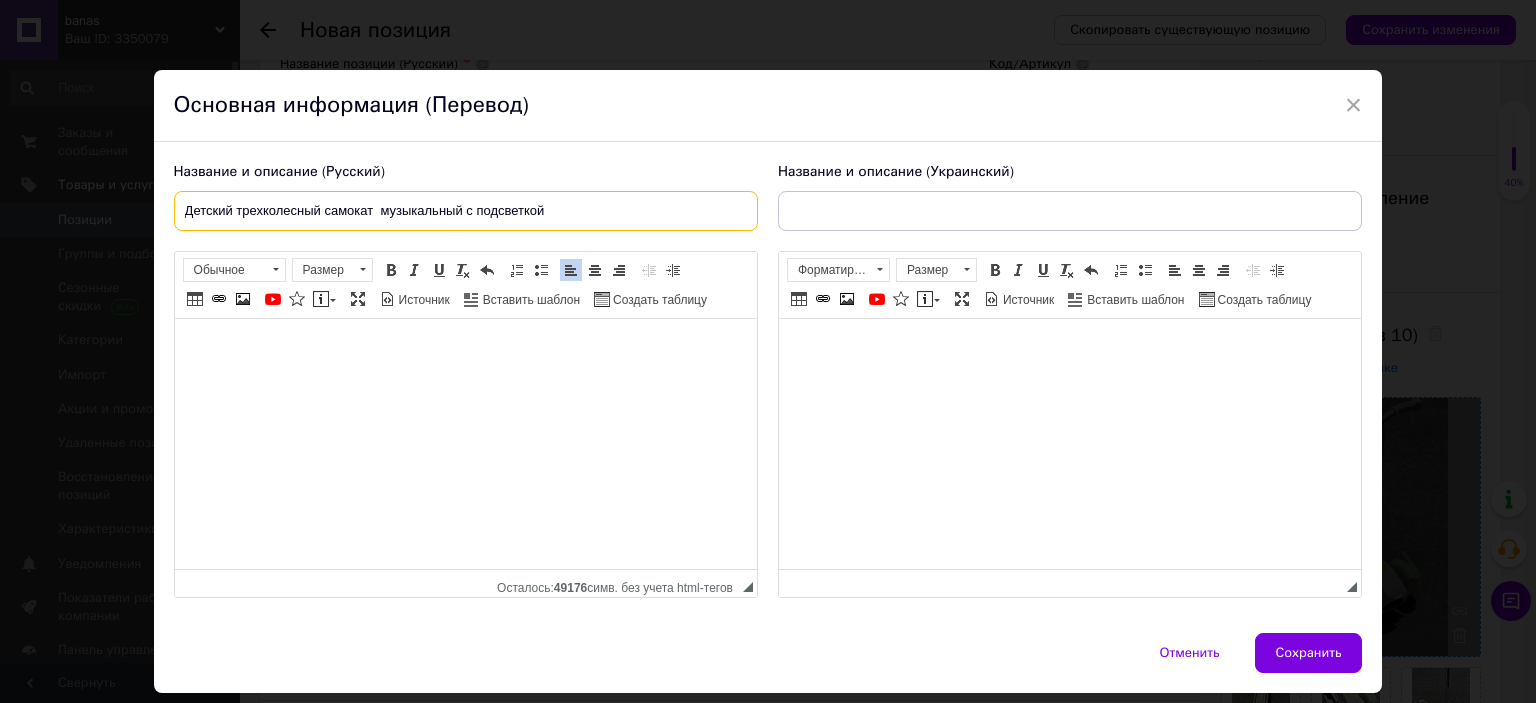 type on "Детский трехколесный самокат  музыкальный с подсветкой" 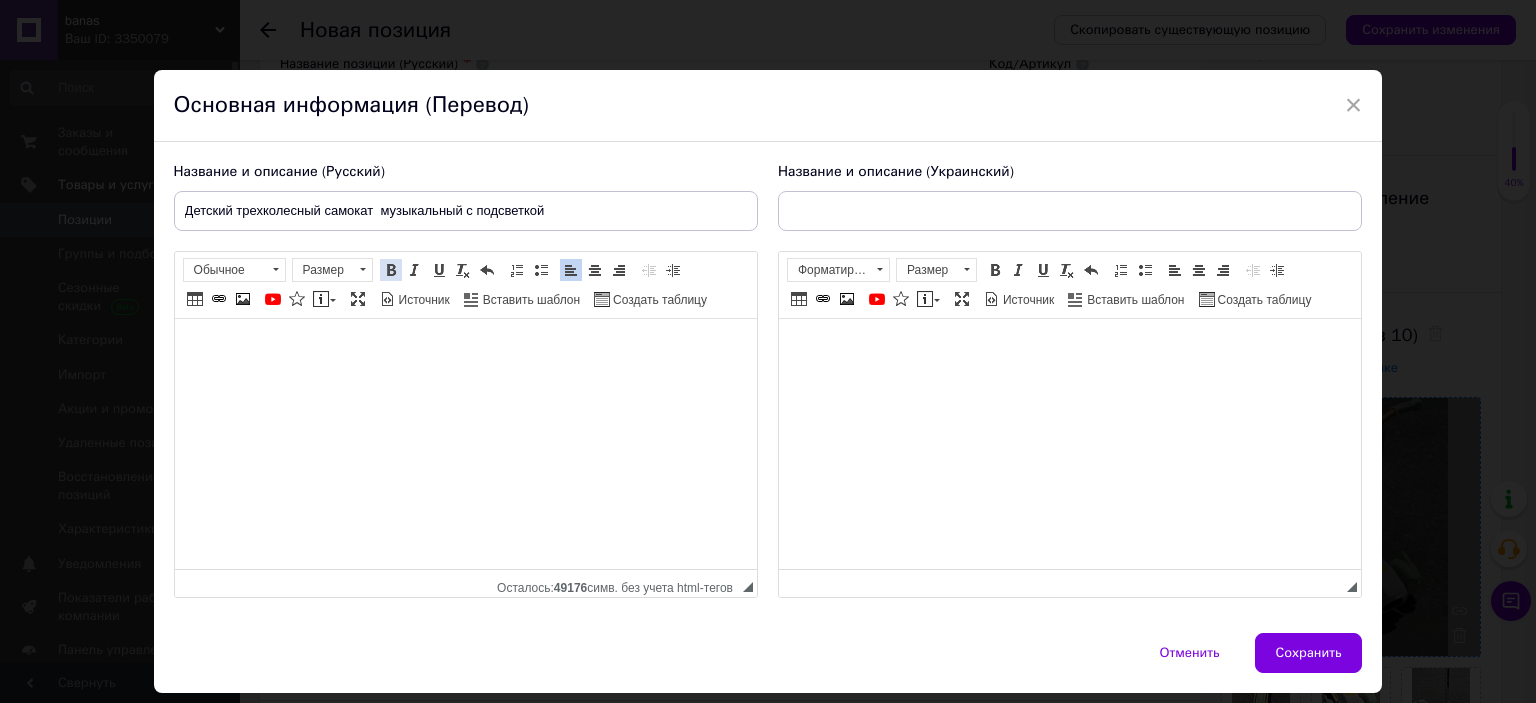 click at bounding box center (391, 270) 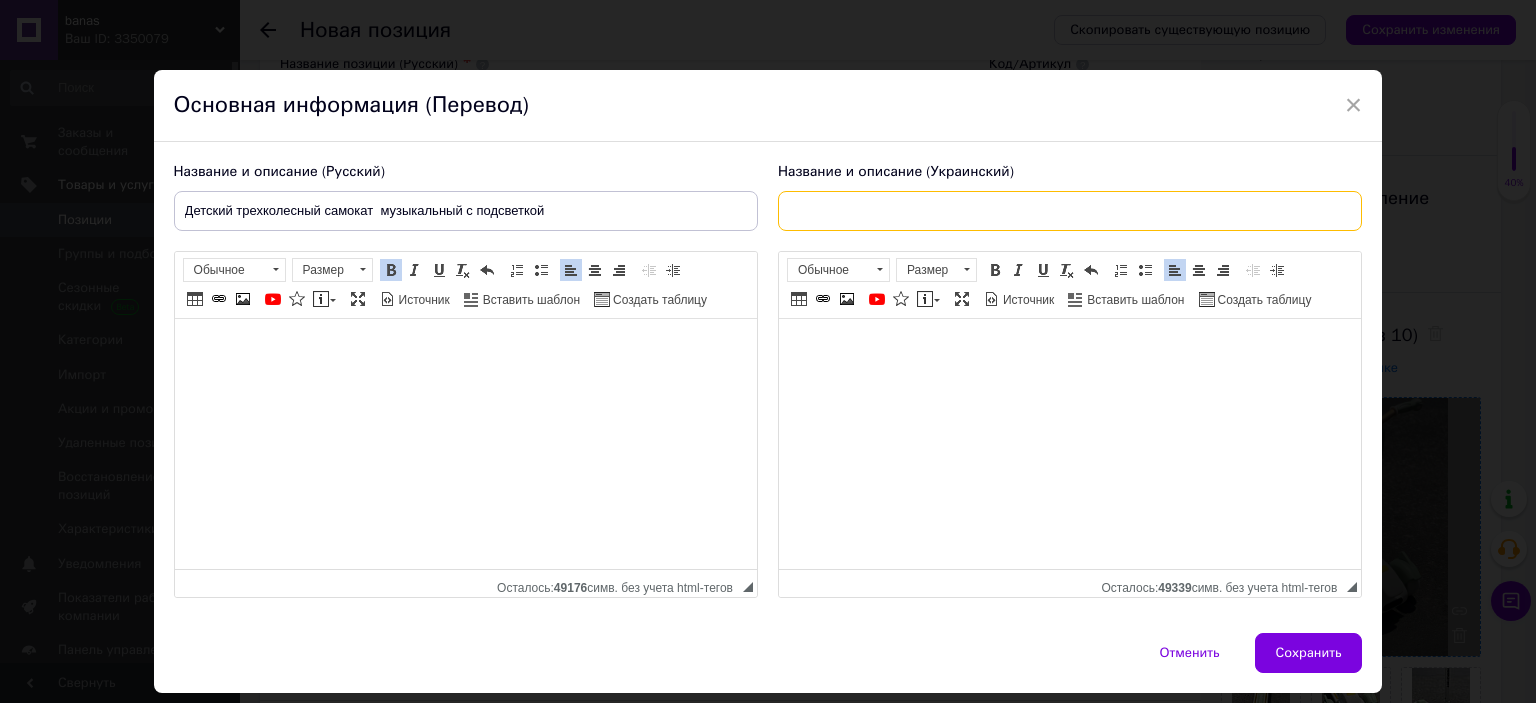 click at bounding box center [1070, 211] 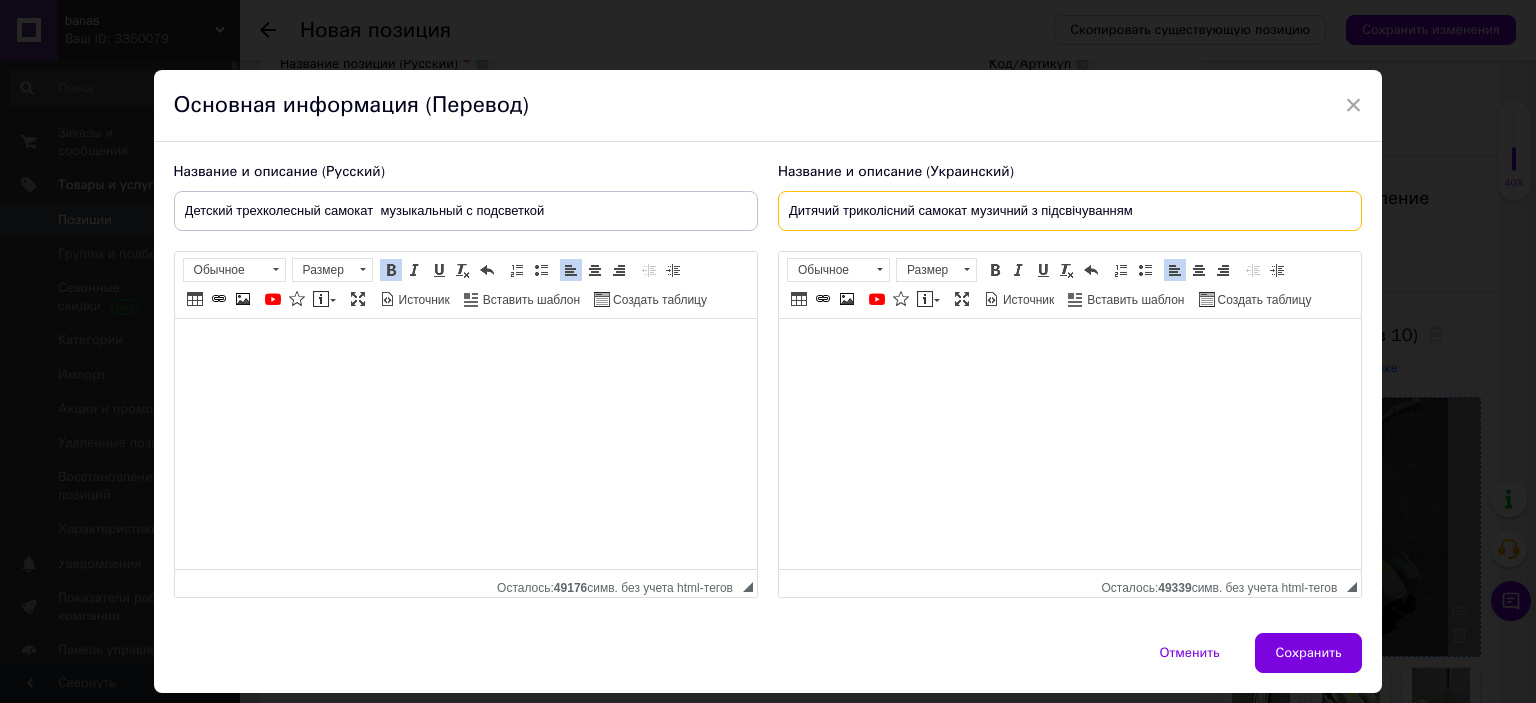 type on "Дитячий триколісний самокат музичний з підсвічуванням" 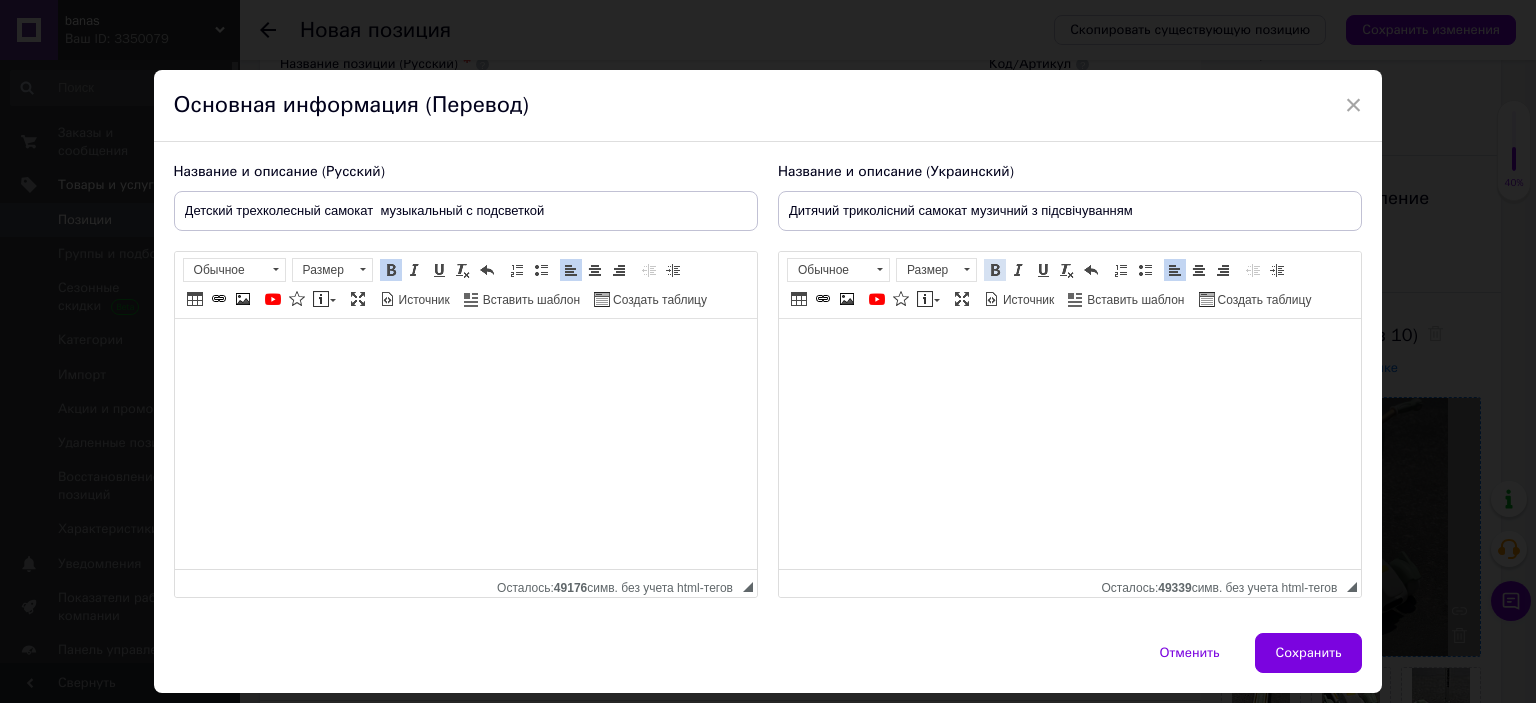 click at bounding box center [995, 270] 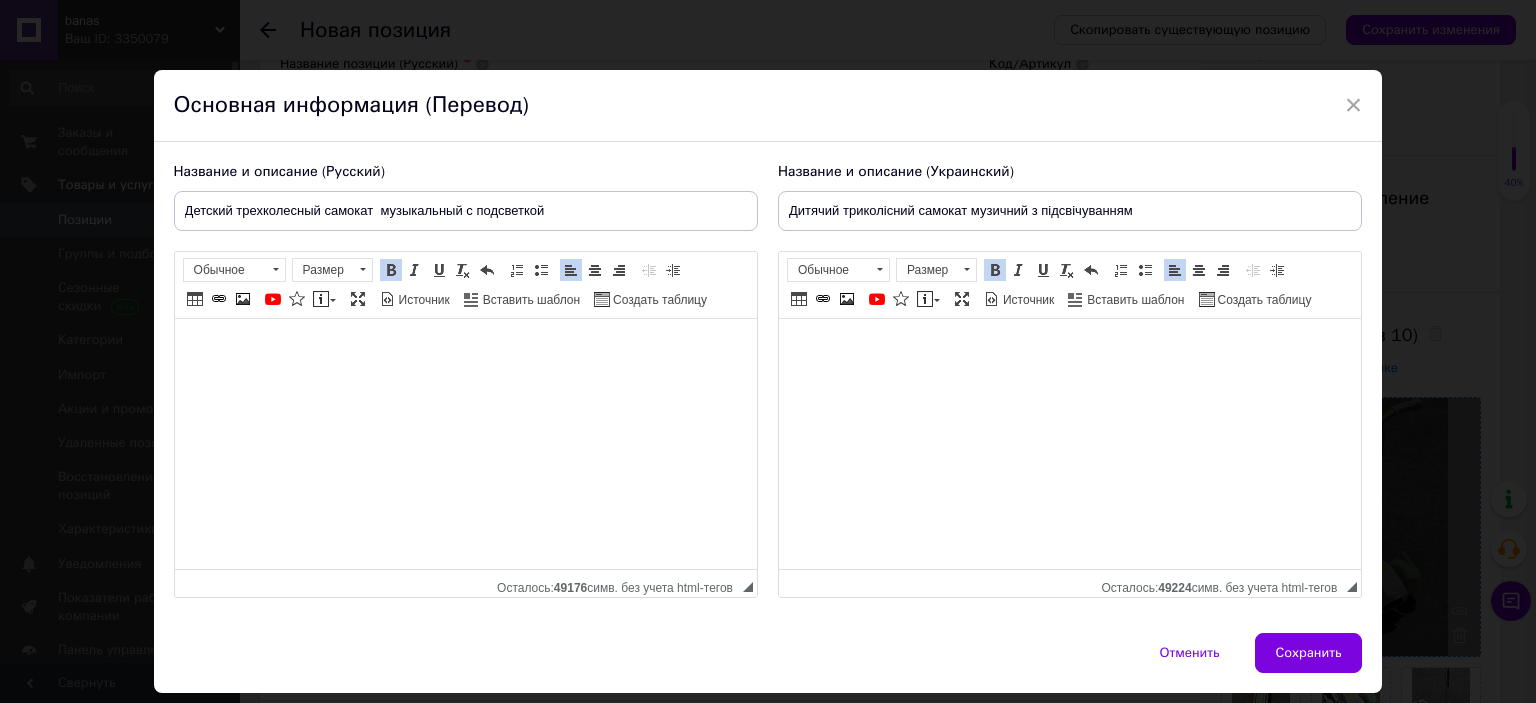 click at bounding box center [995, 270] 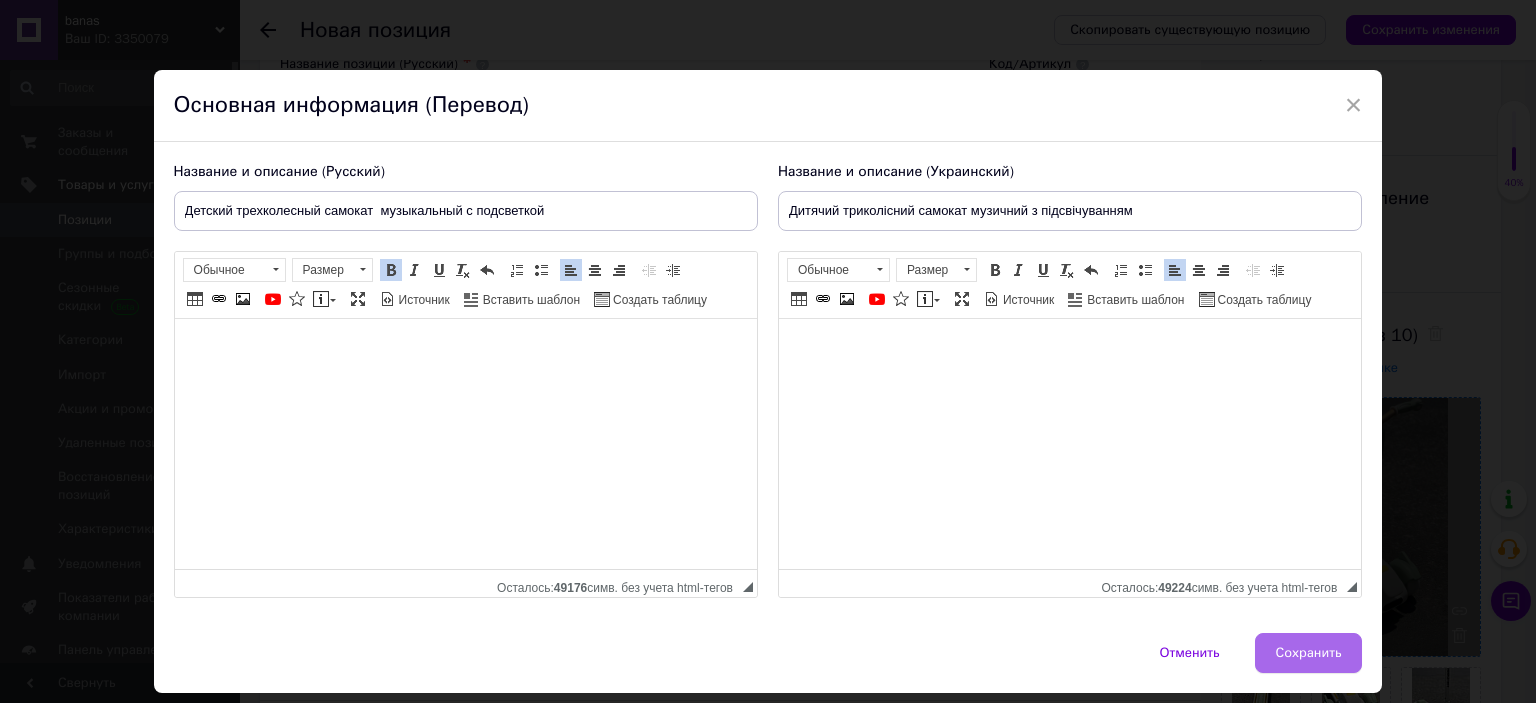 click on "Сохранить" at bounding box center (1309, 653) 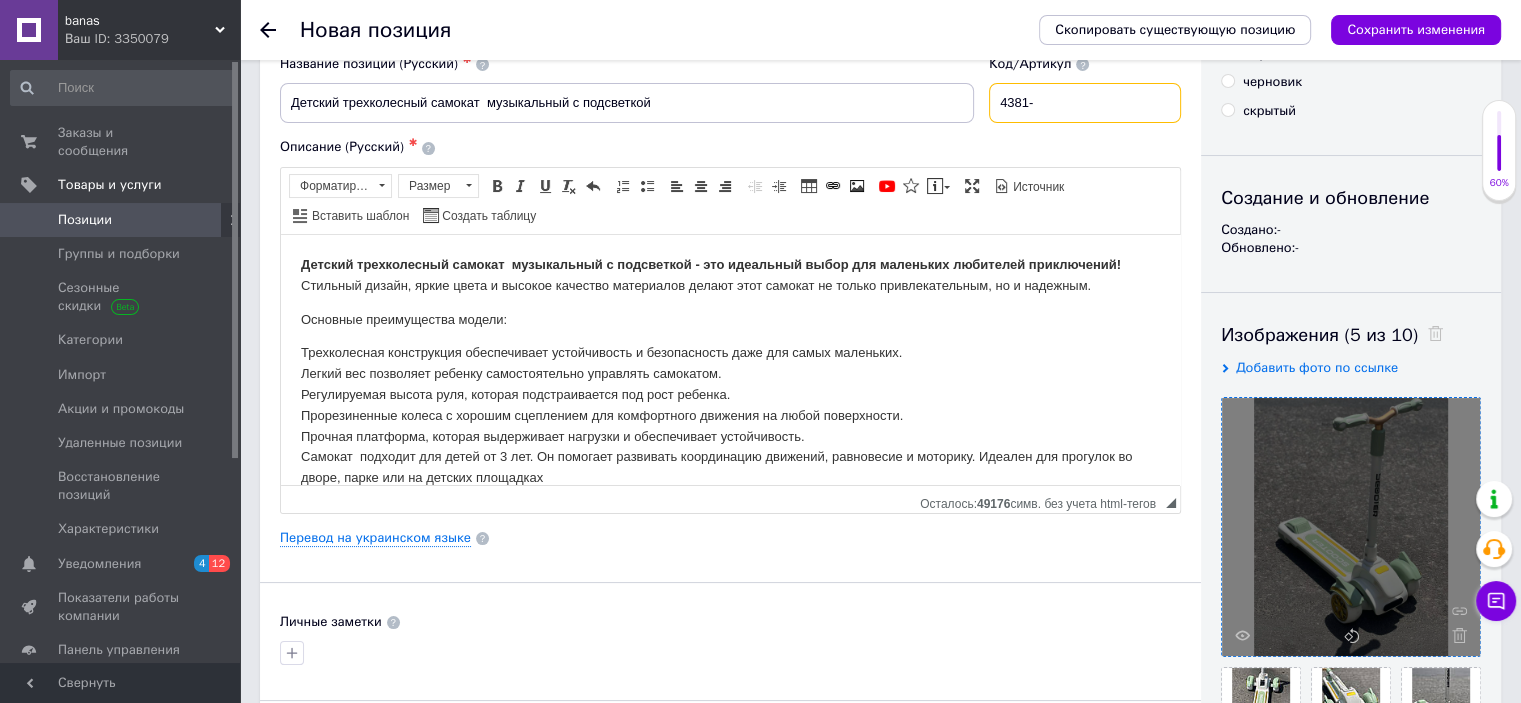 click on "4381-" at bounding box center (1085, 103) 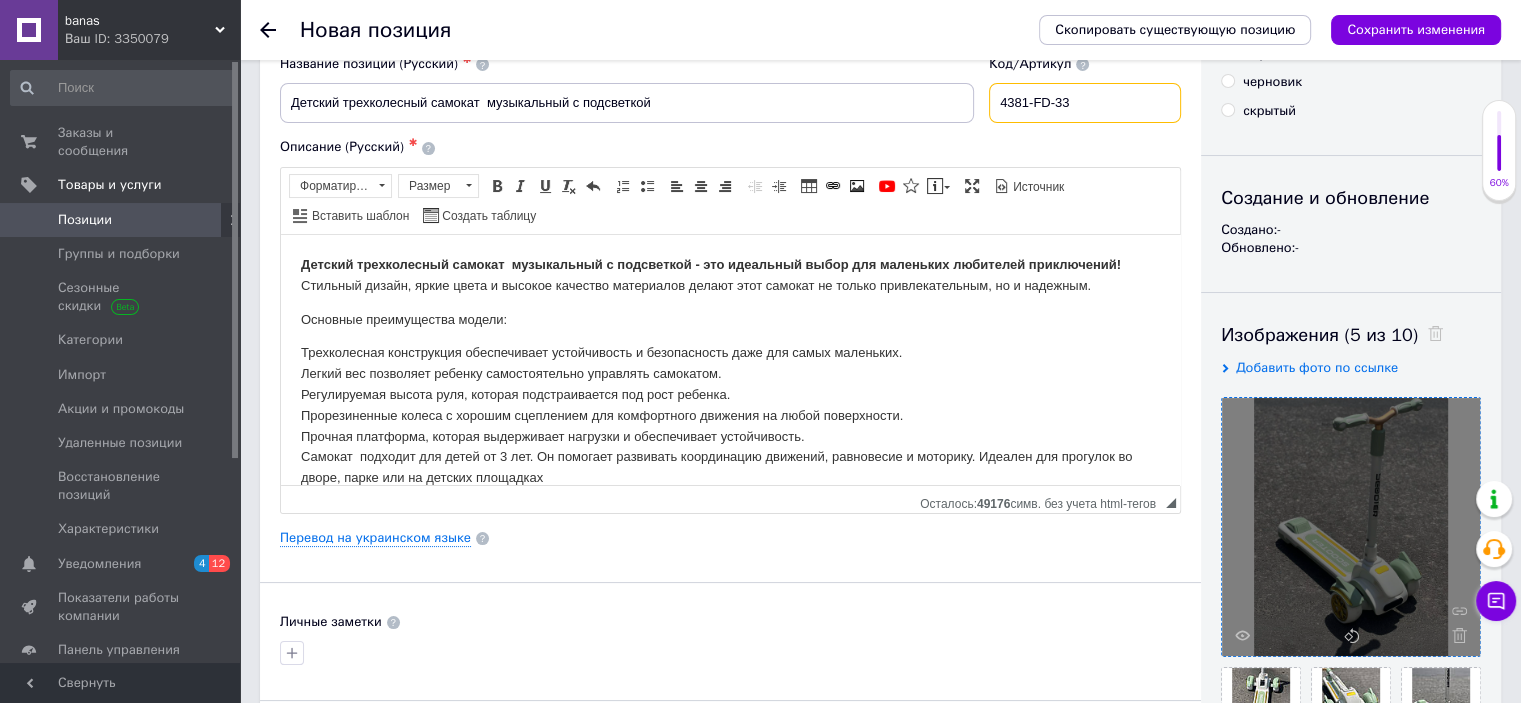 type on "4381-FD-33" 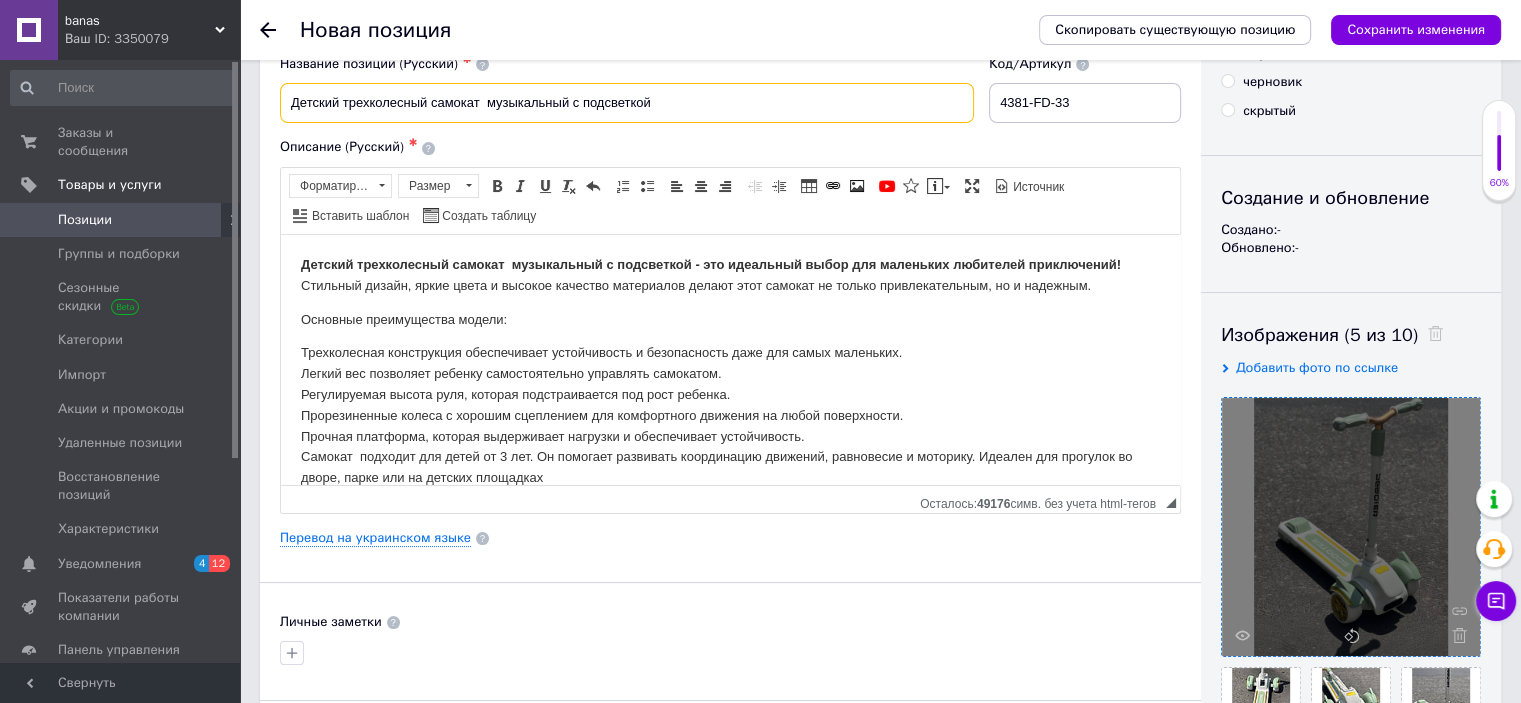 drag, startPoint x: 666, startPoint y: 100, endPoint x: 225, endPoint y: 101, distance: 441.00113 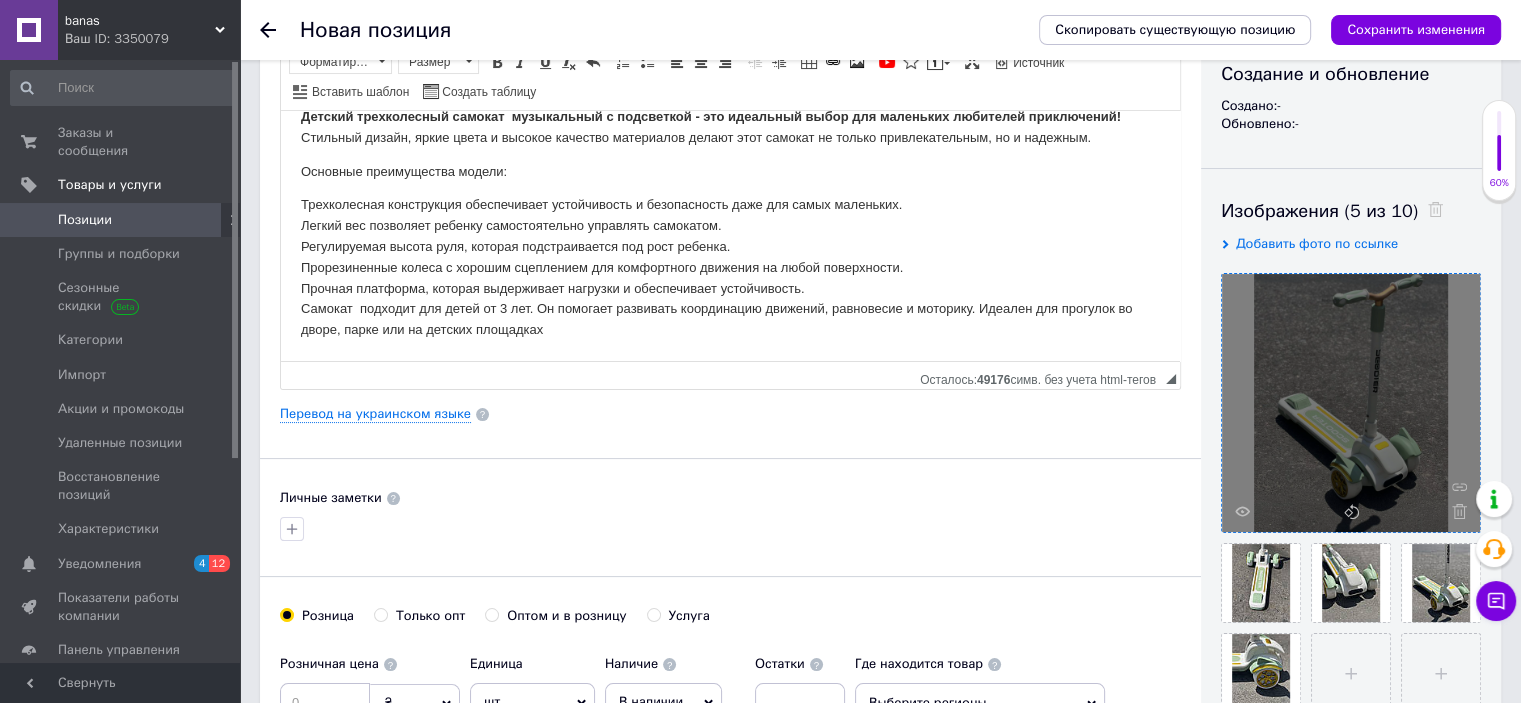 scroll, scrollTop: 500, scrollLeft: 0, axis: vertical 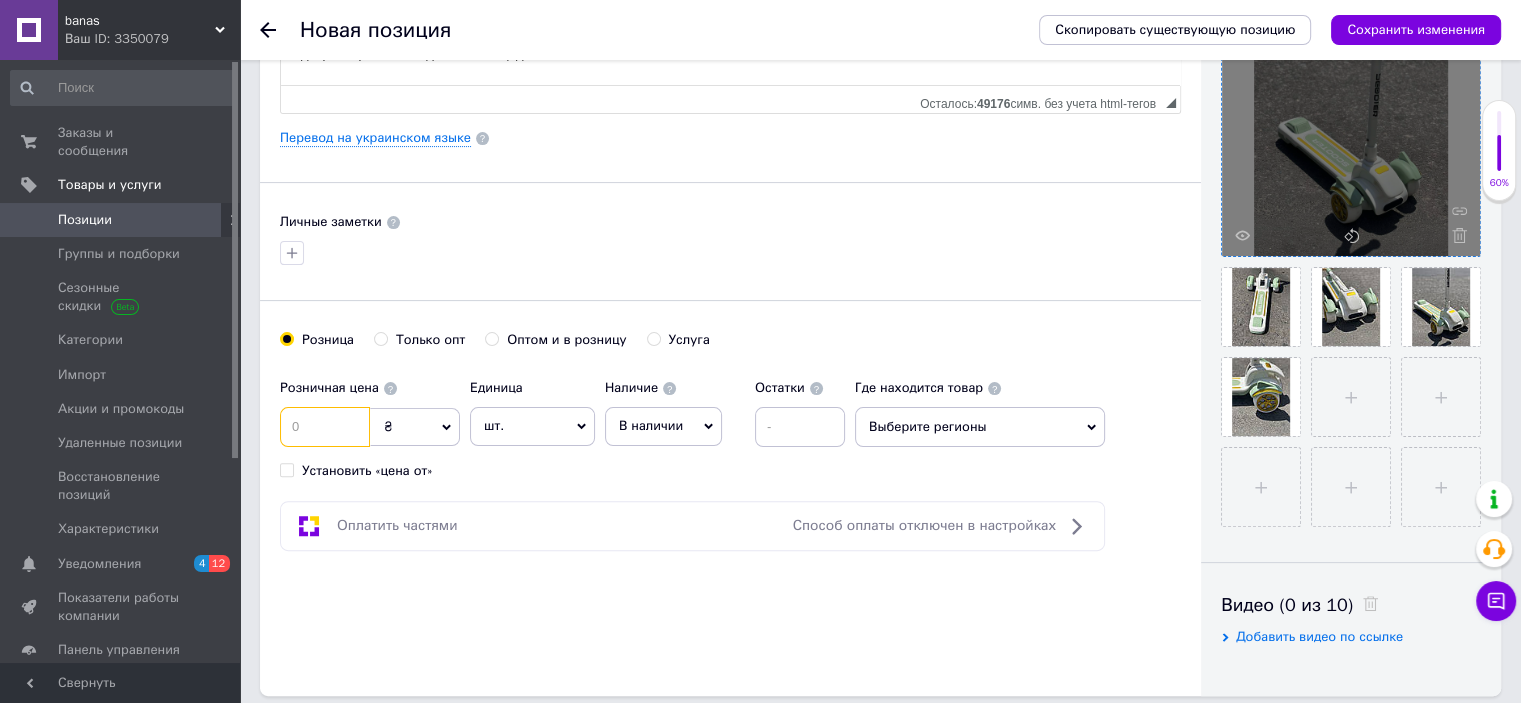 click at bounding box center [325, 427] 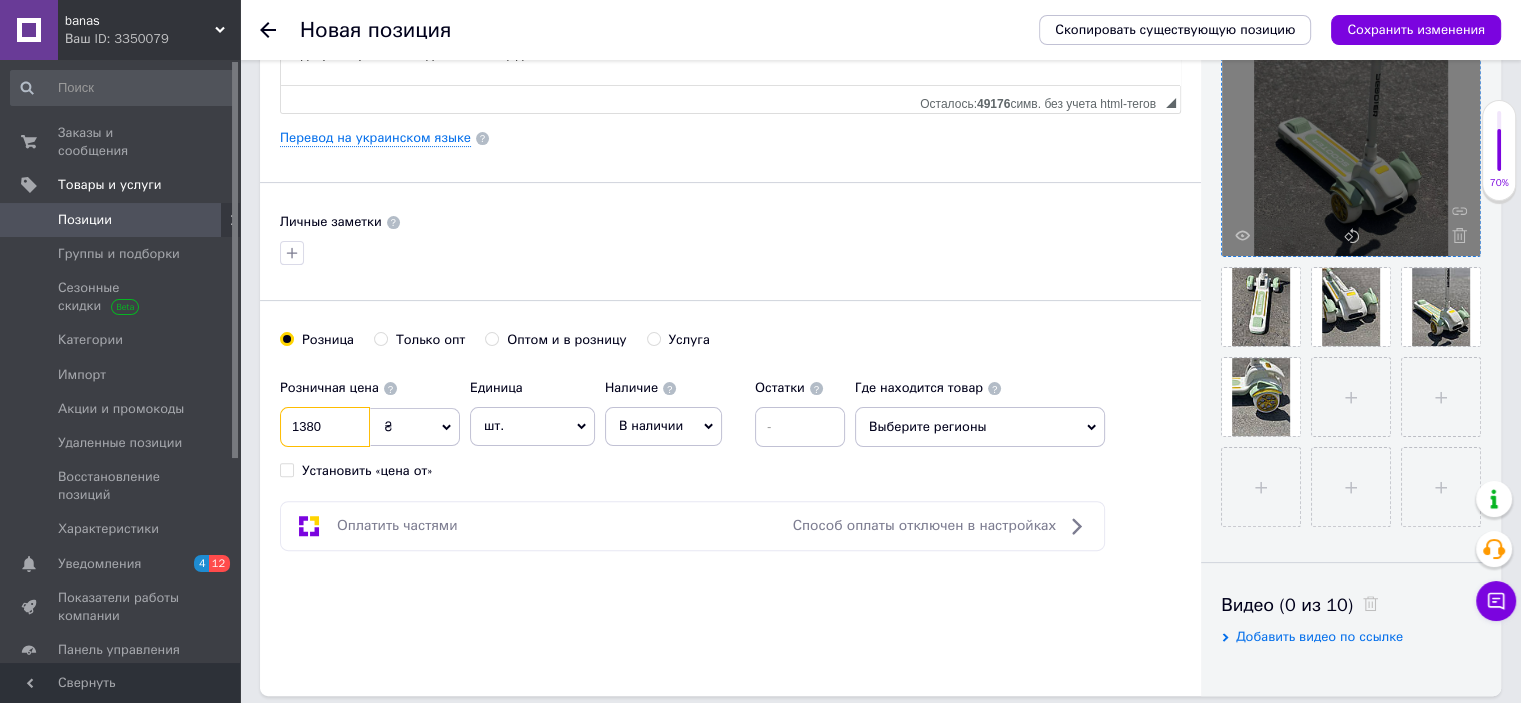 type on "1380" 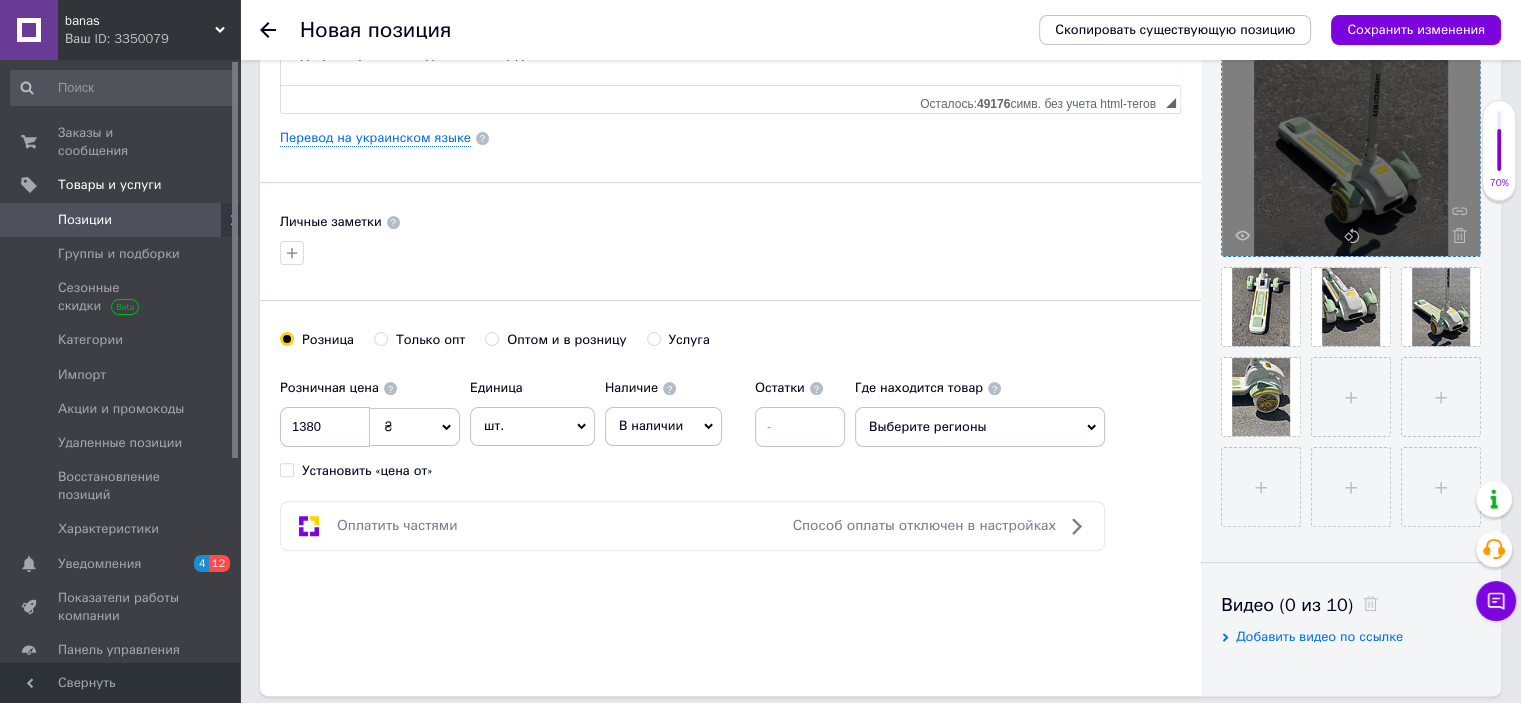 click on "Наличие В наличии Нет в наличии Под заказ Готово к отправке" at bounding box center (675, 407) 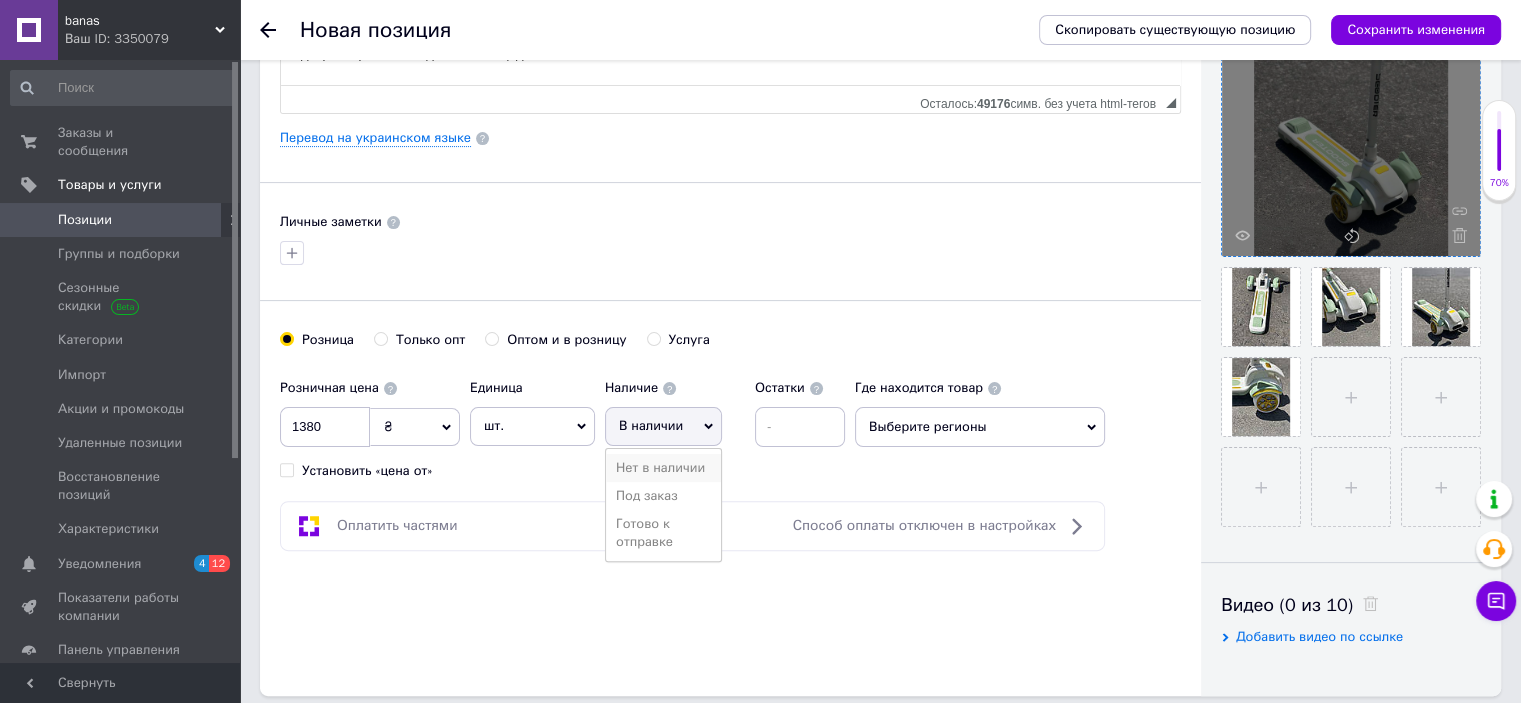 click on "Нет в наличии" at bounding box center (663, 468) 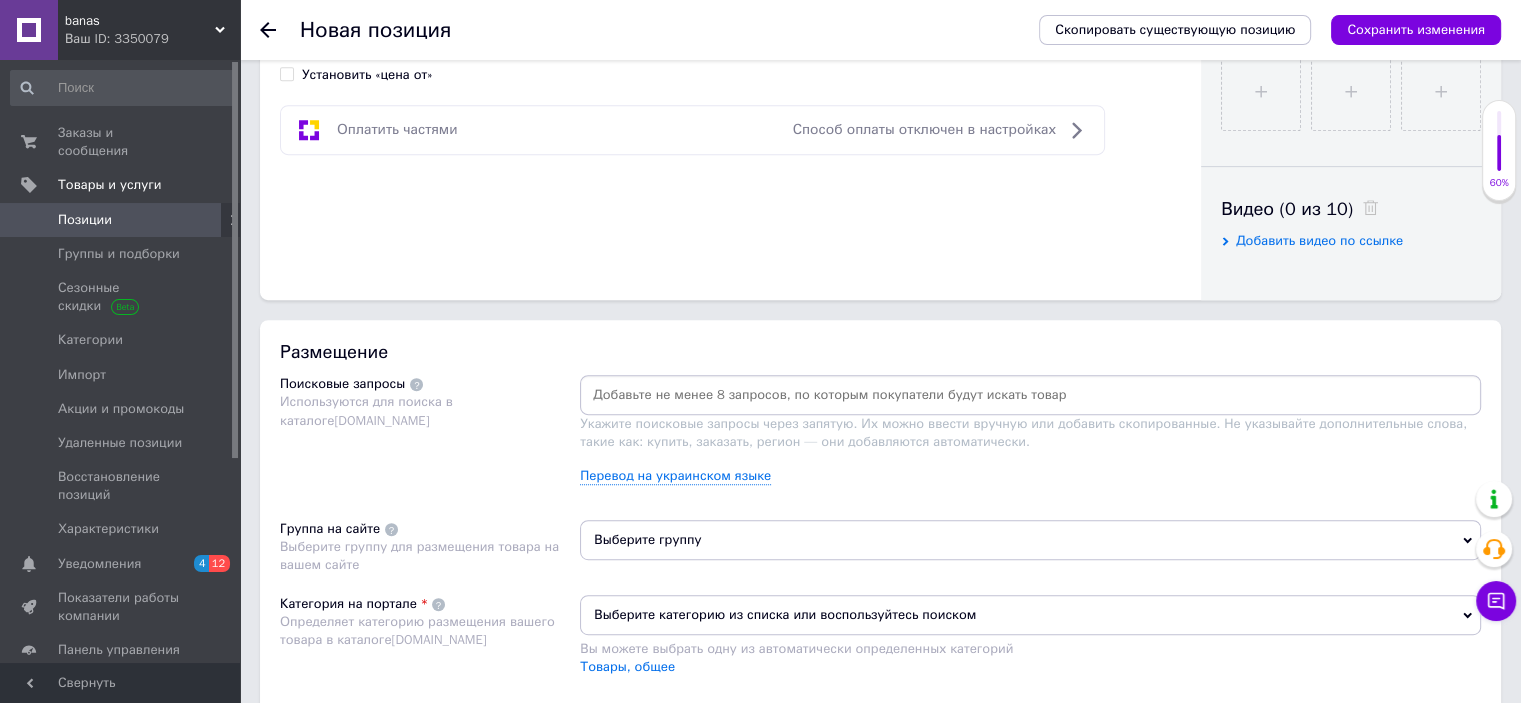 scroll, scrollTop: 900, scrollLeft: 0, axis: vertical 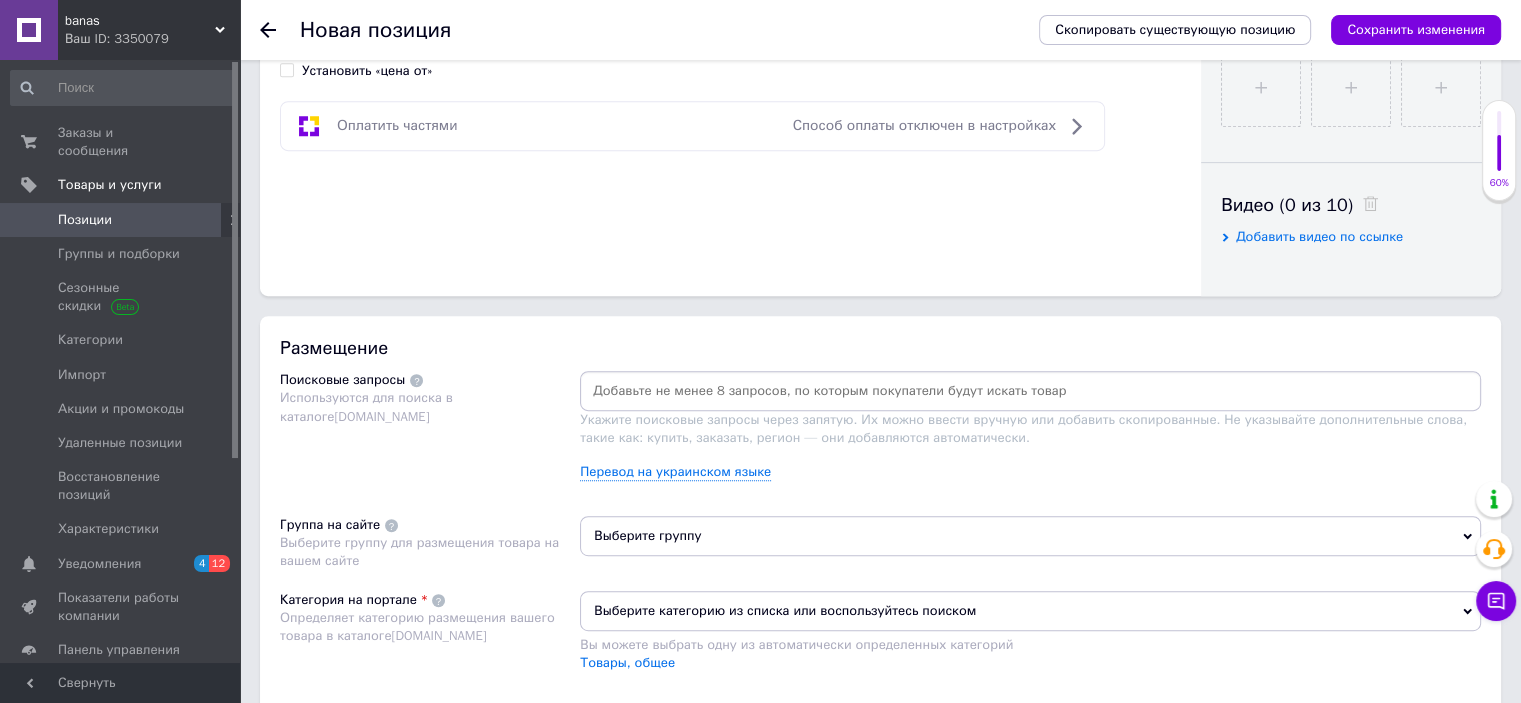 click at bounding box center (1030, 391) 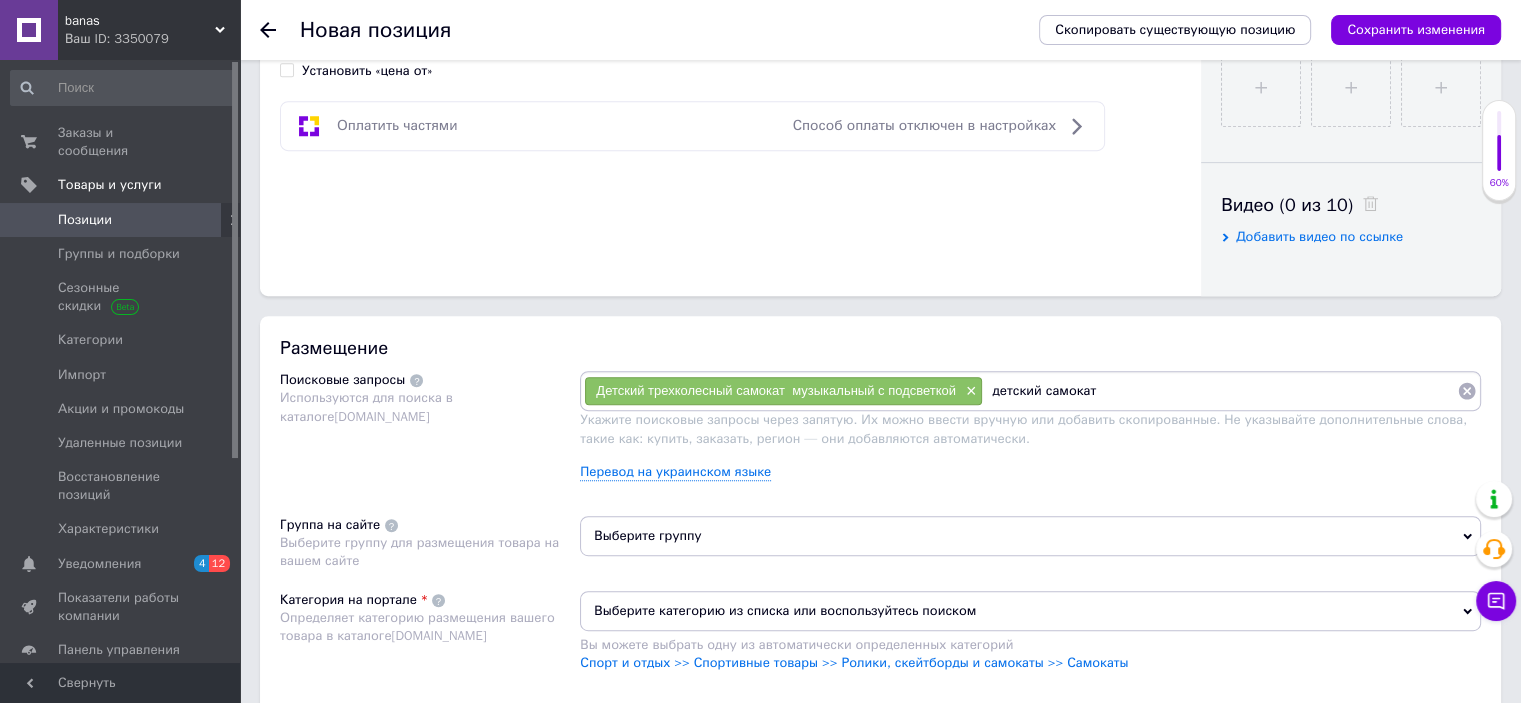 type on "детский самокат" 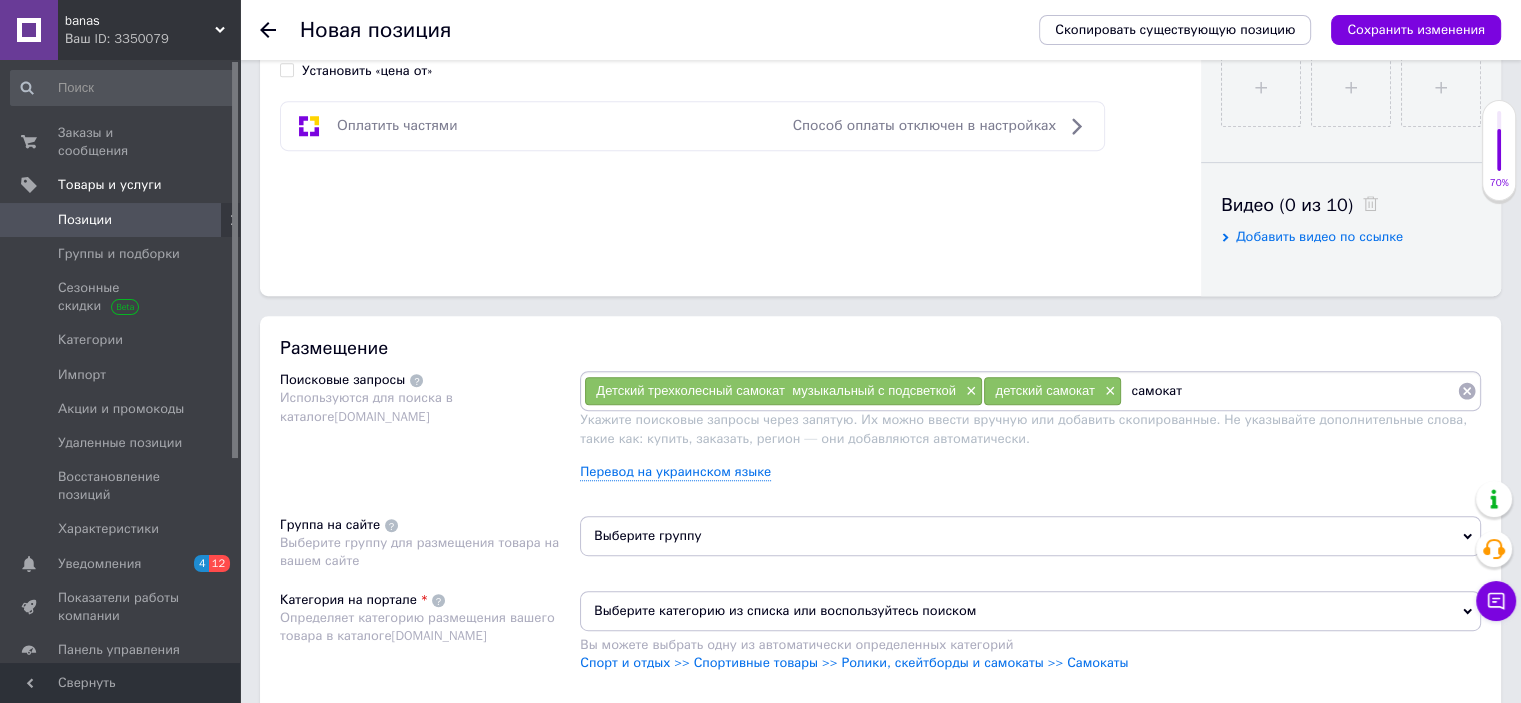 type on "самокат" 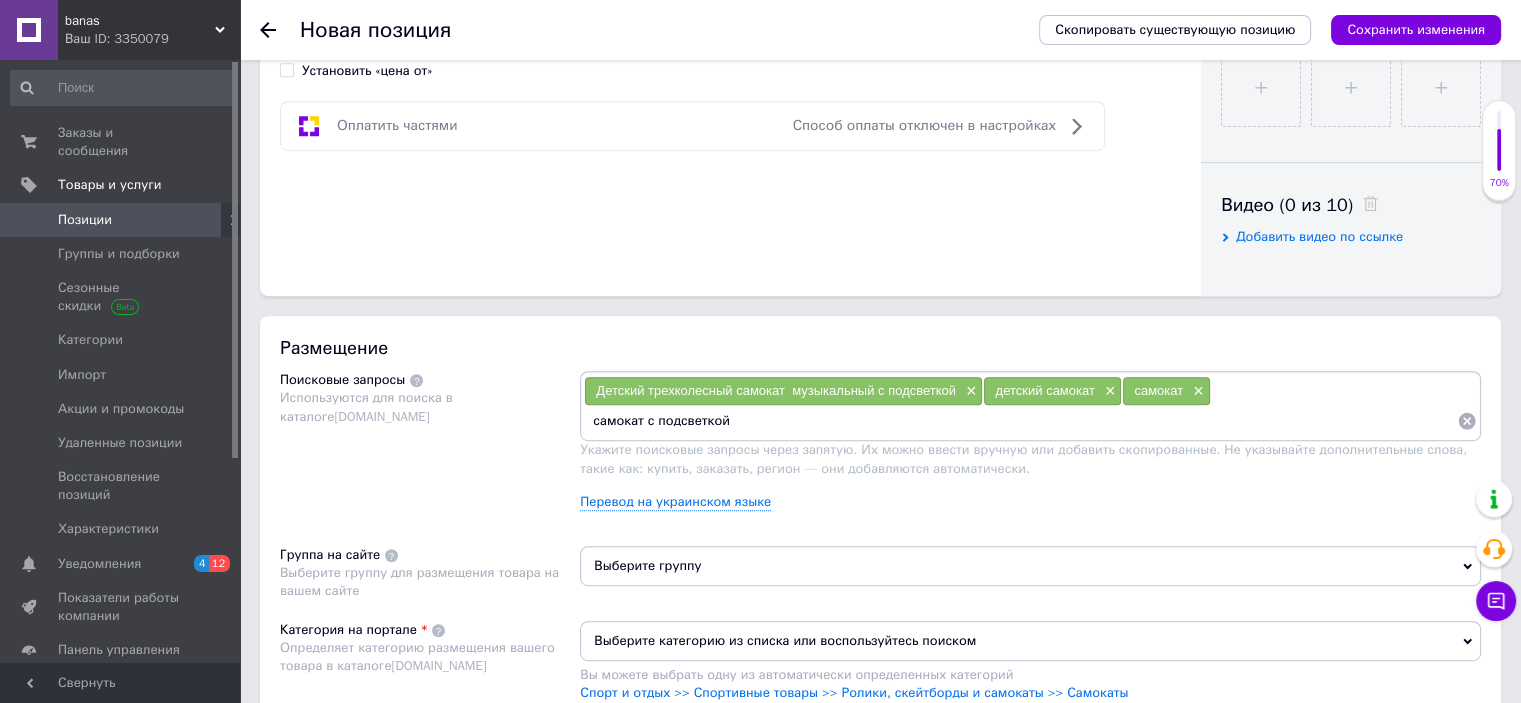 type on "самокат с подсветкой" 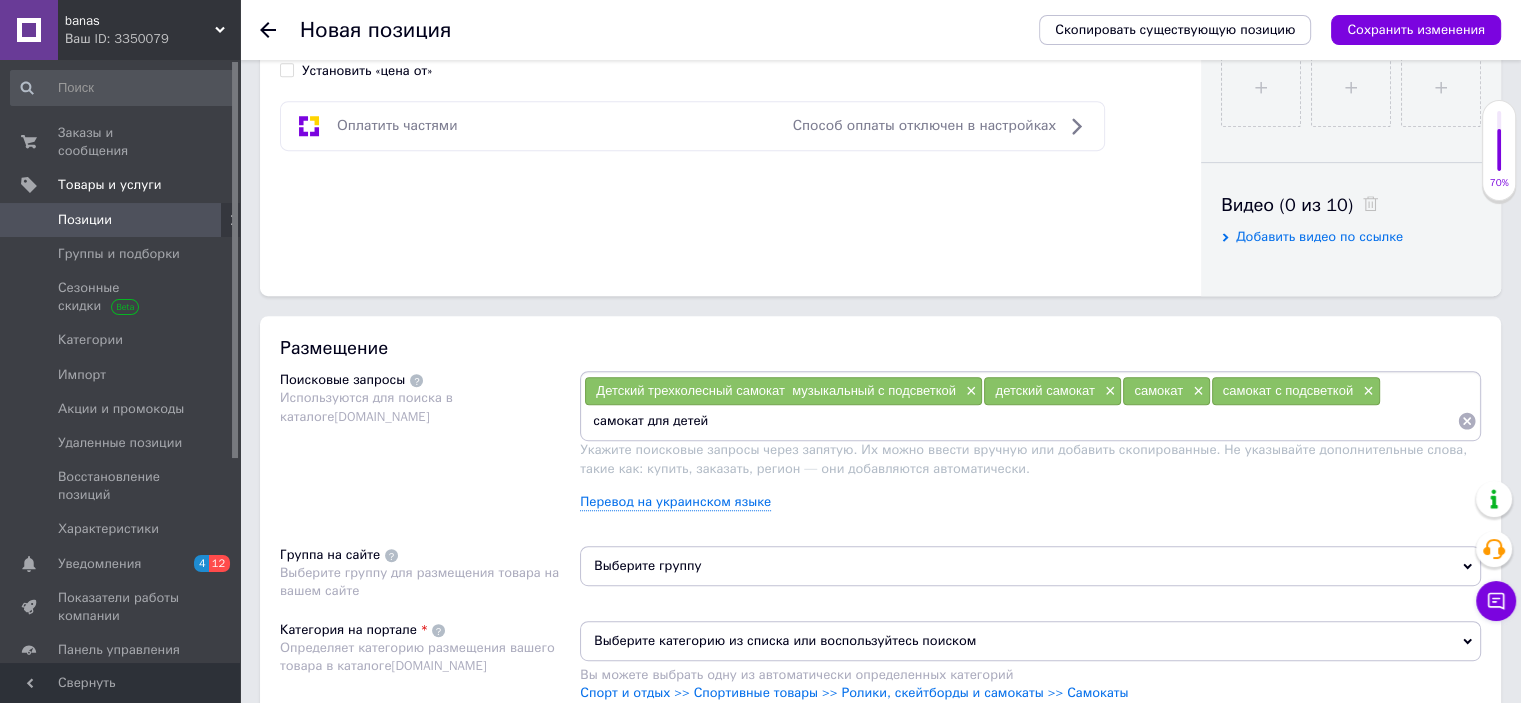 type on "самокат для детей" 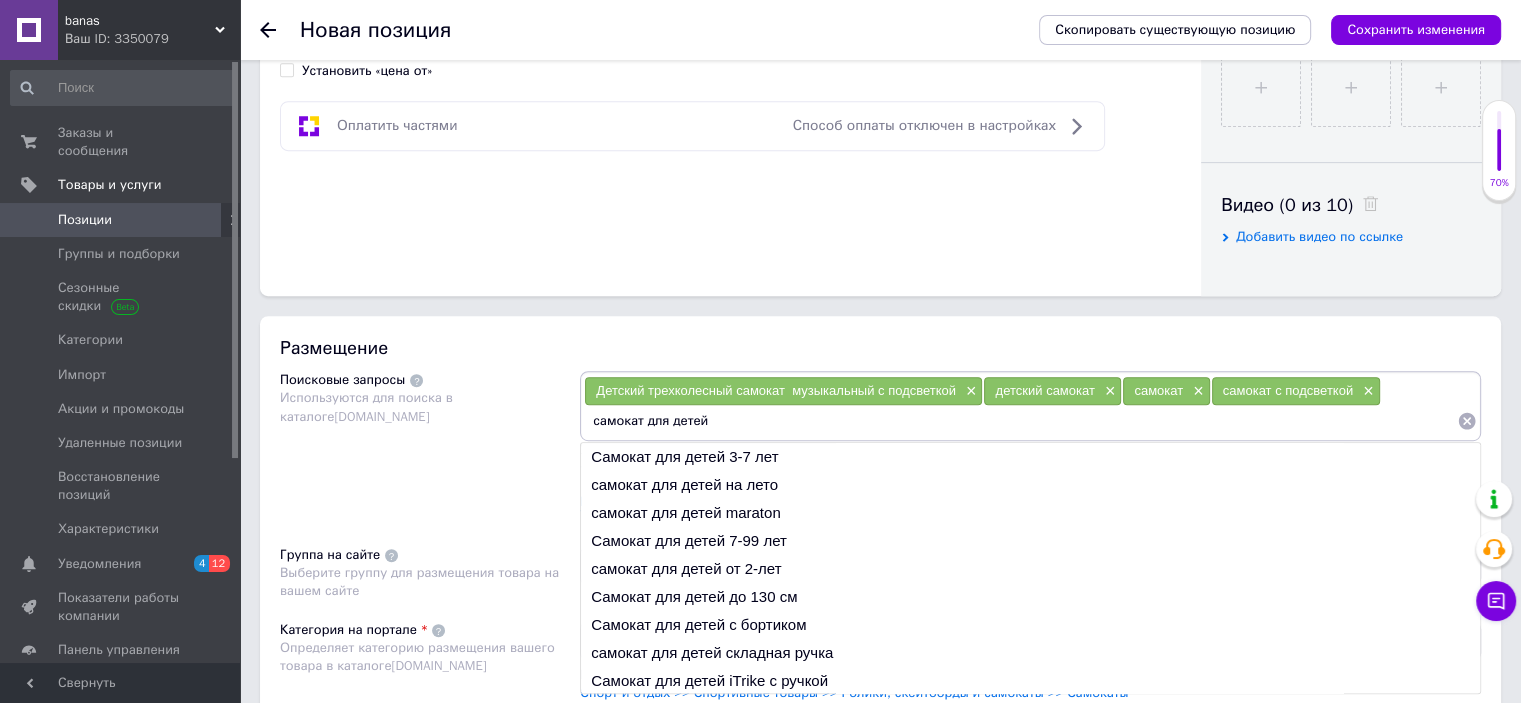 type 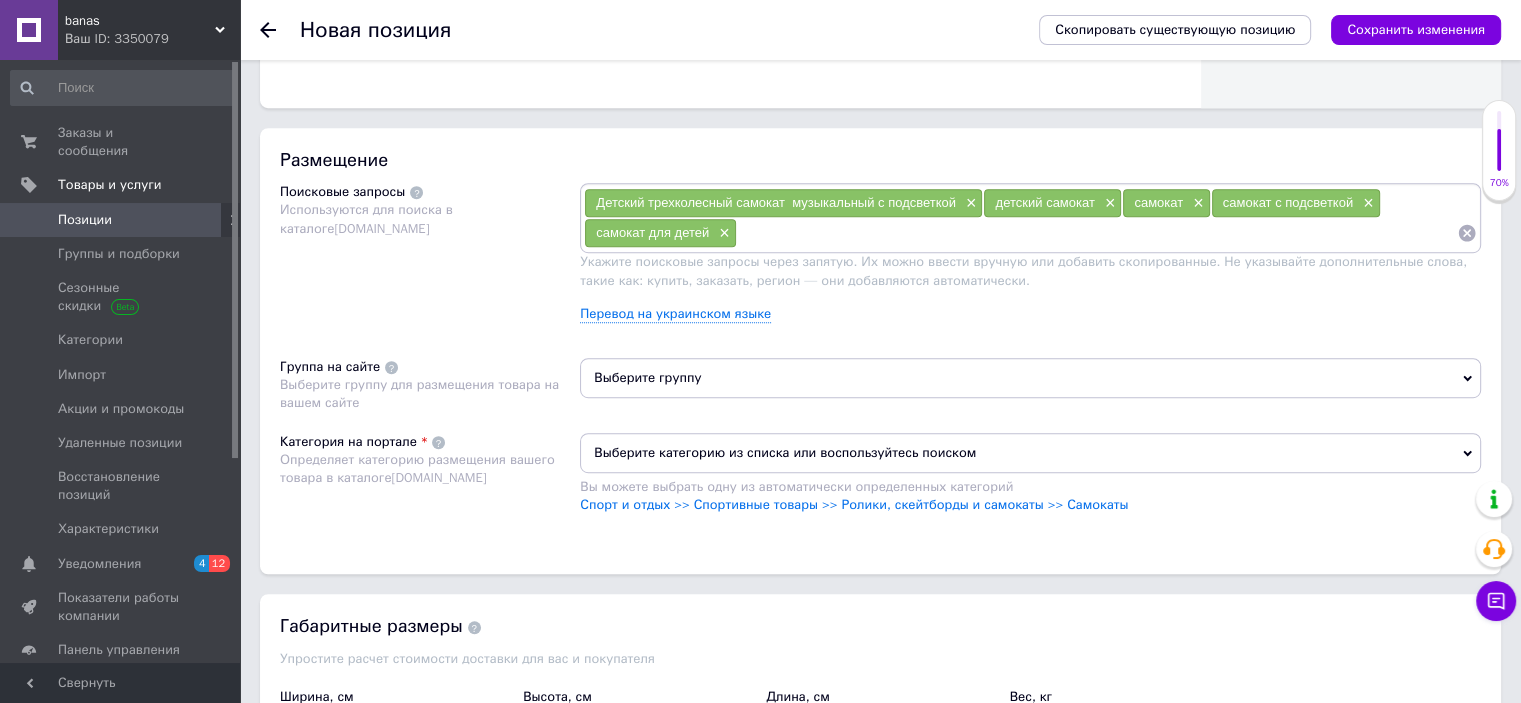 scroll, scrollTop: 1100, scrollLeft: 0, axis: vertical 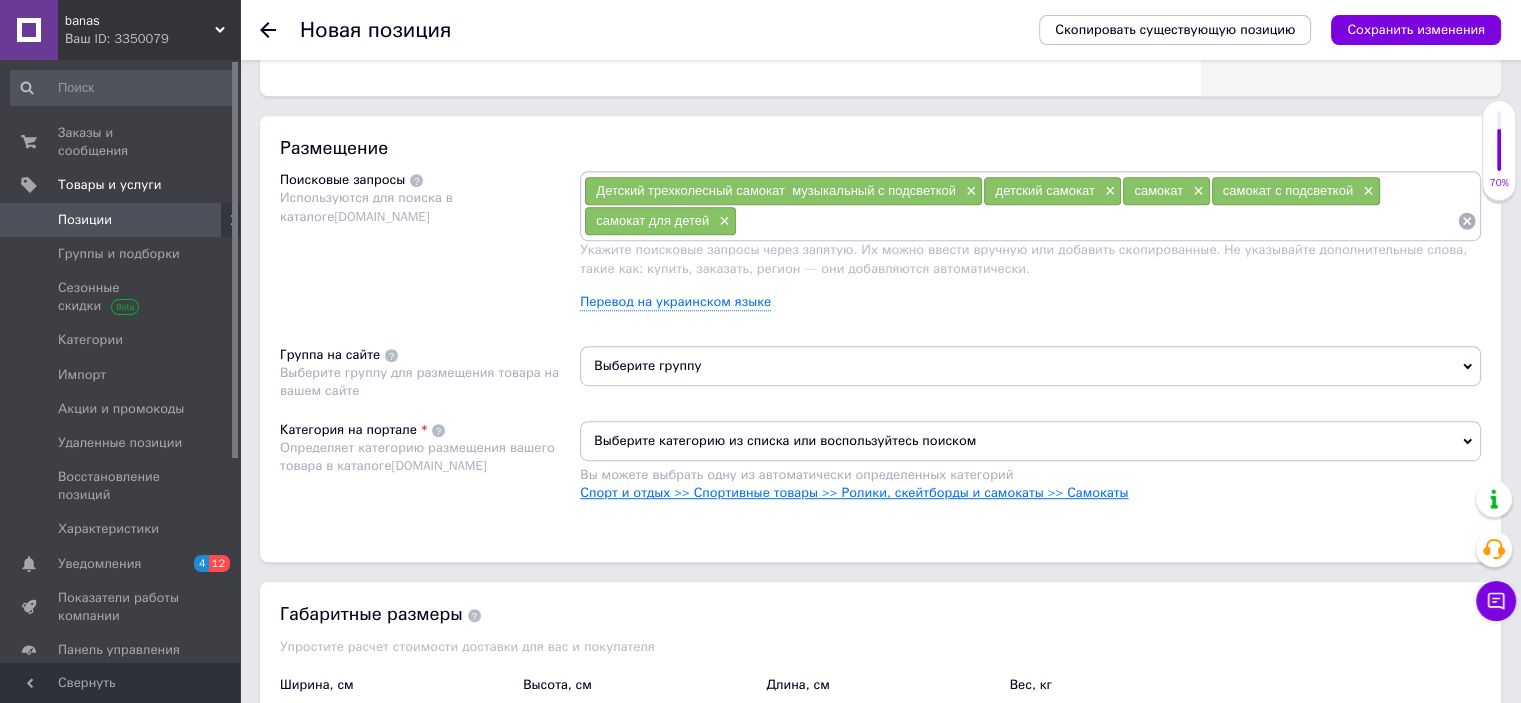 click on "Спорт и отдых >> Спортивные товары >> Ролики, скейтборды и самокаты >> Самокаты" at bounding box center [854, 492] 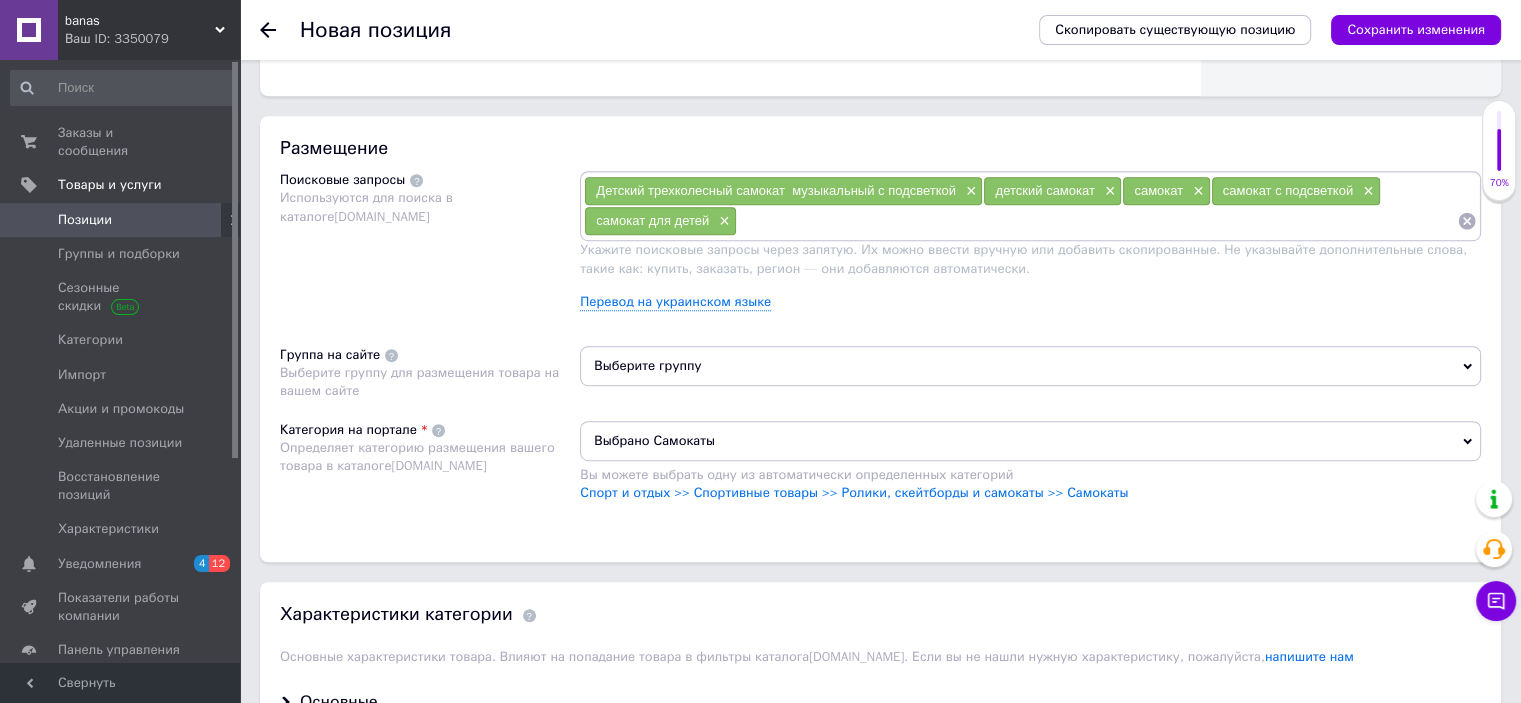 click on "Выберите группу" at bounding box center [1030, 366] 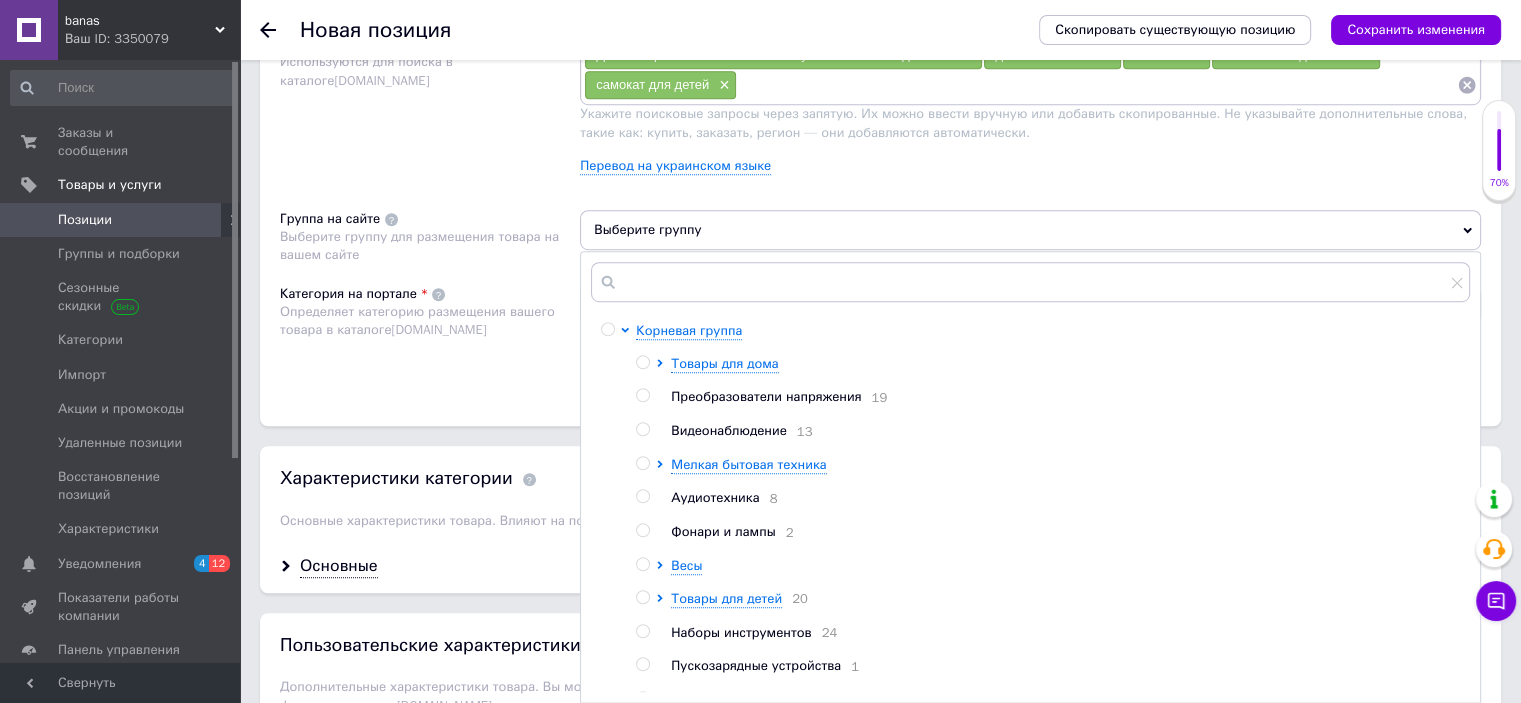 scroll, scrollTop: 1300, scrollLeft: 0, axis: vertical 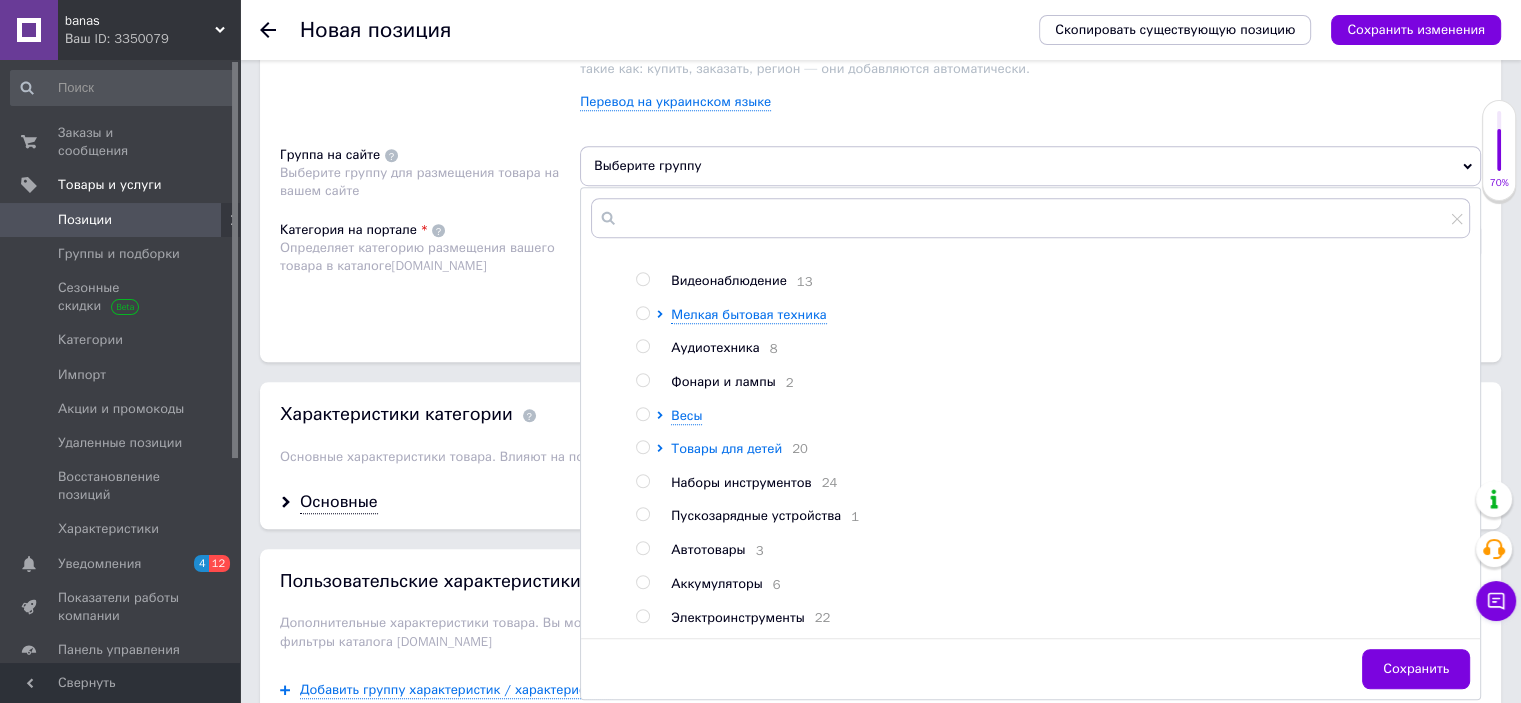 click on "Товары для детей" at bounding box center [726, 448] 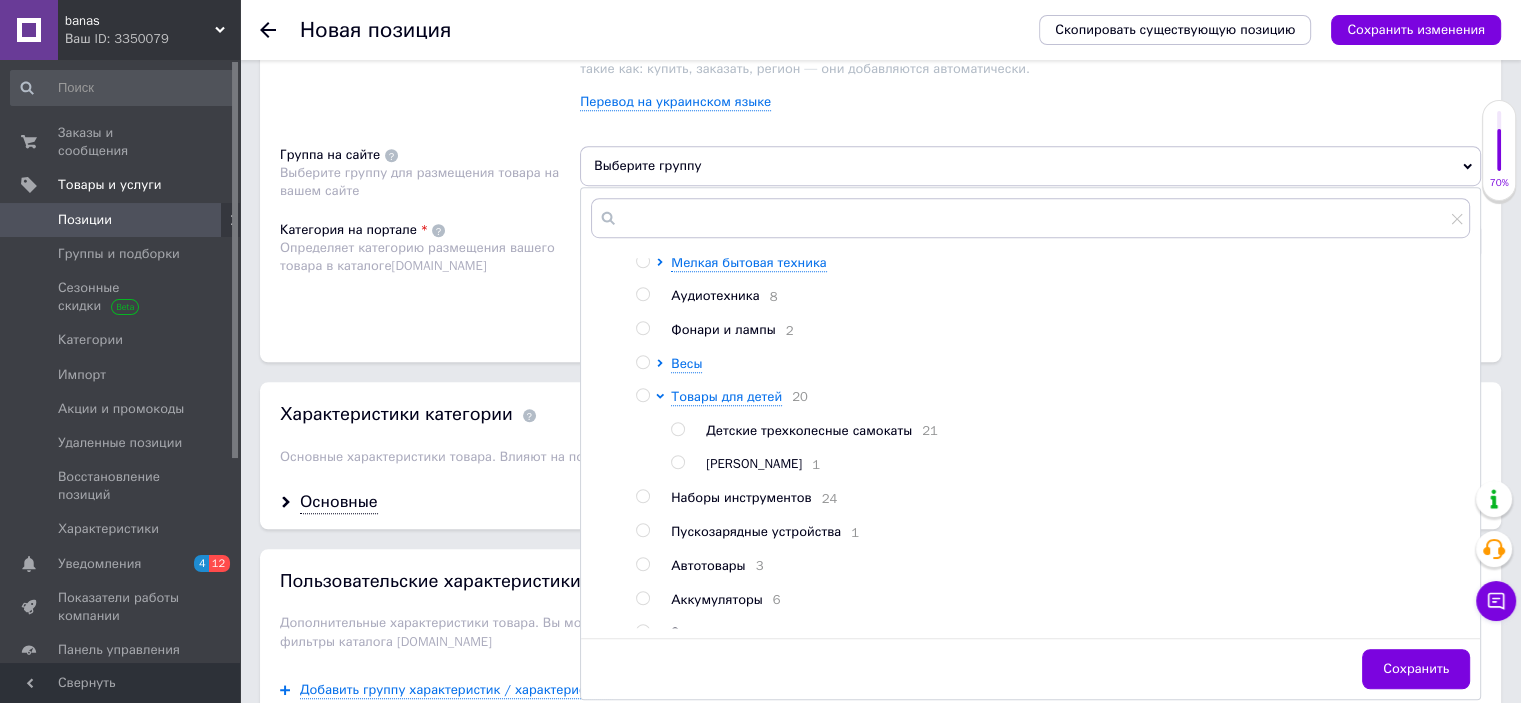 scroll, scrollTop: 170, scrollLeft: 0, axis: vertical 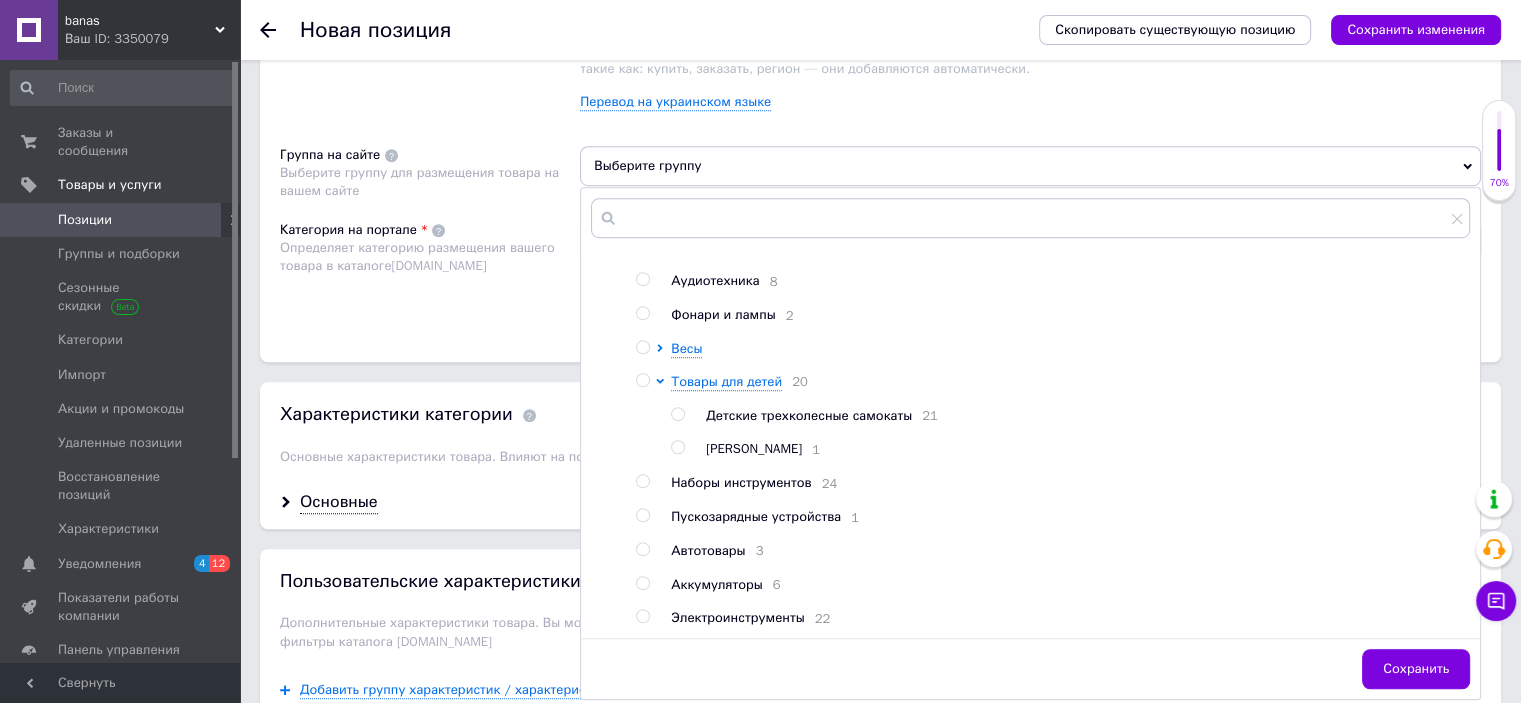 click at bounding box center (677, 414) 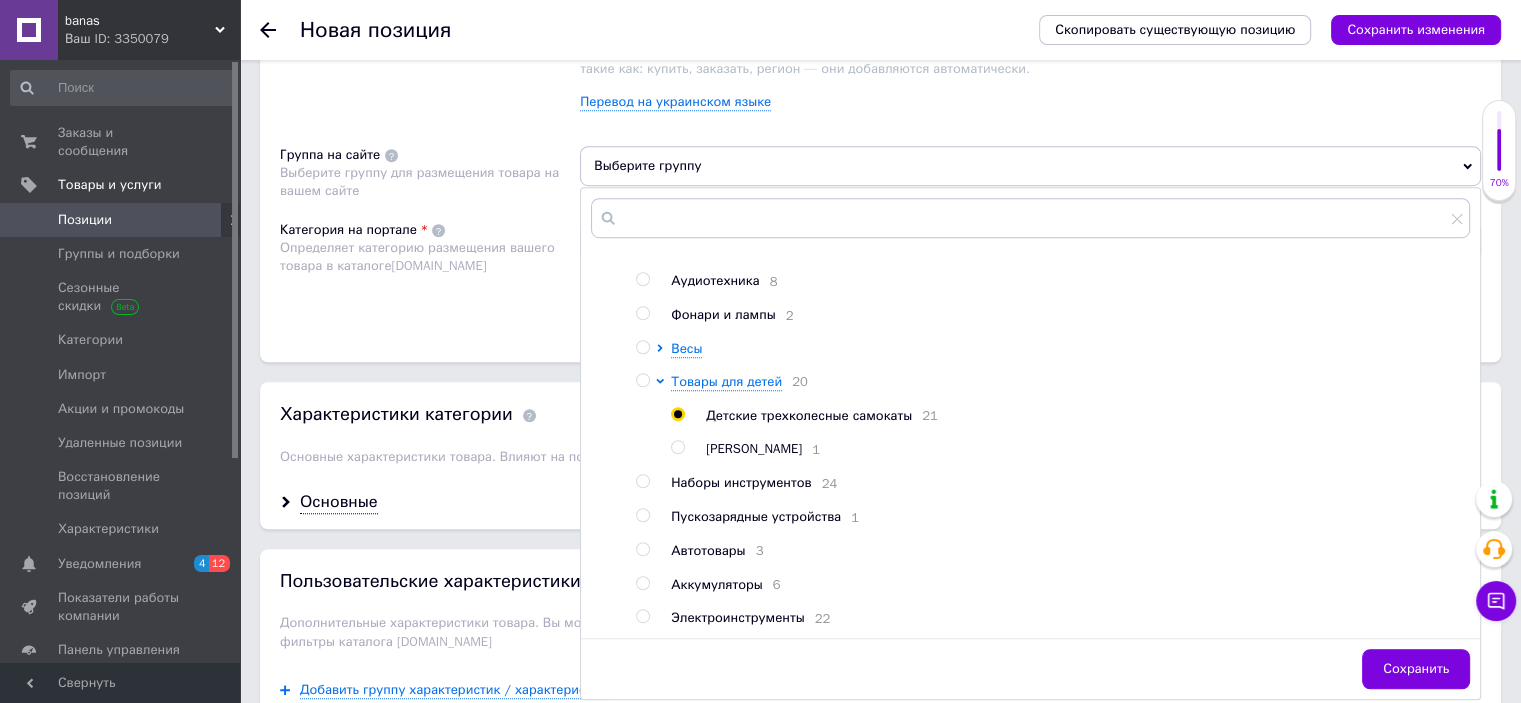 radio on "true" 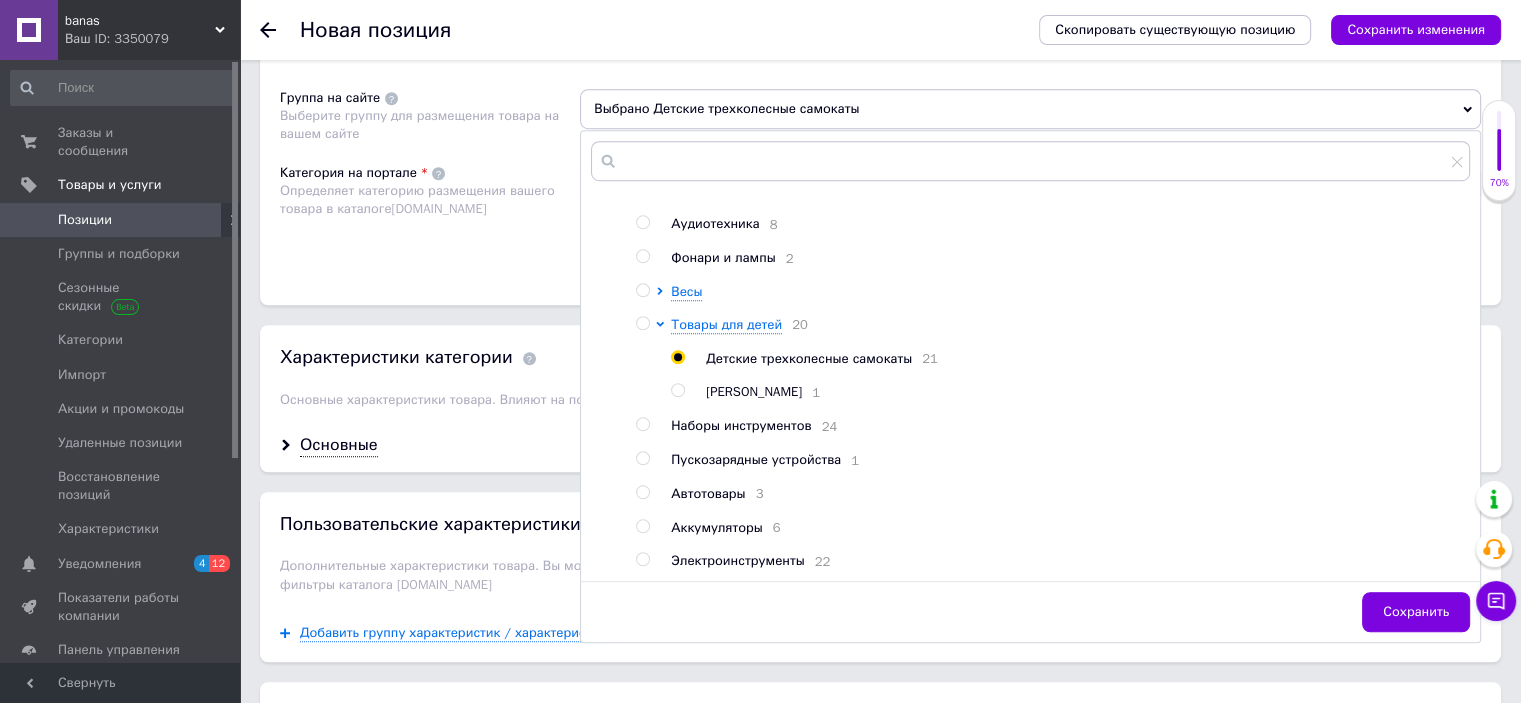 scroll, scrollTop: 1400, scrollLeft: 0, axis: vertical 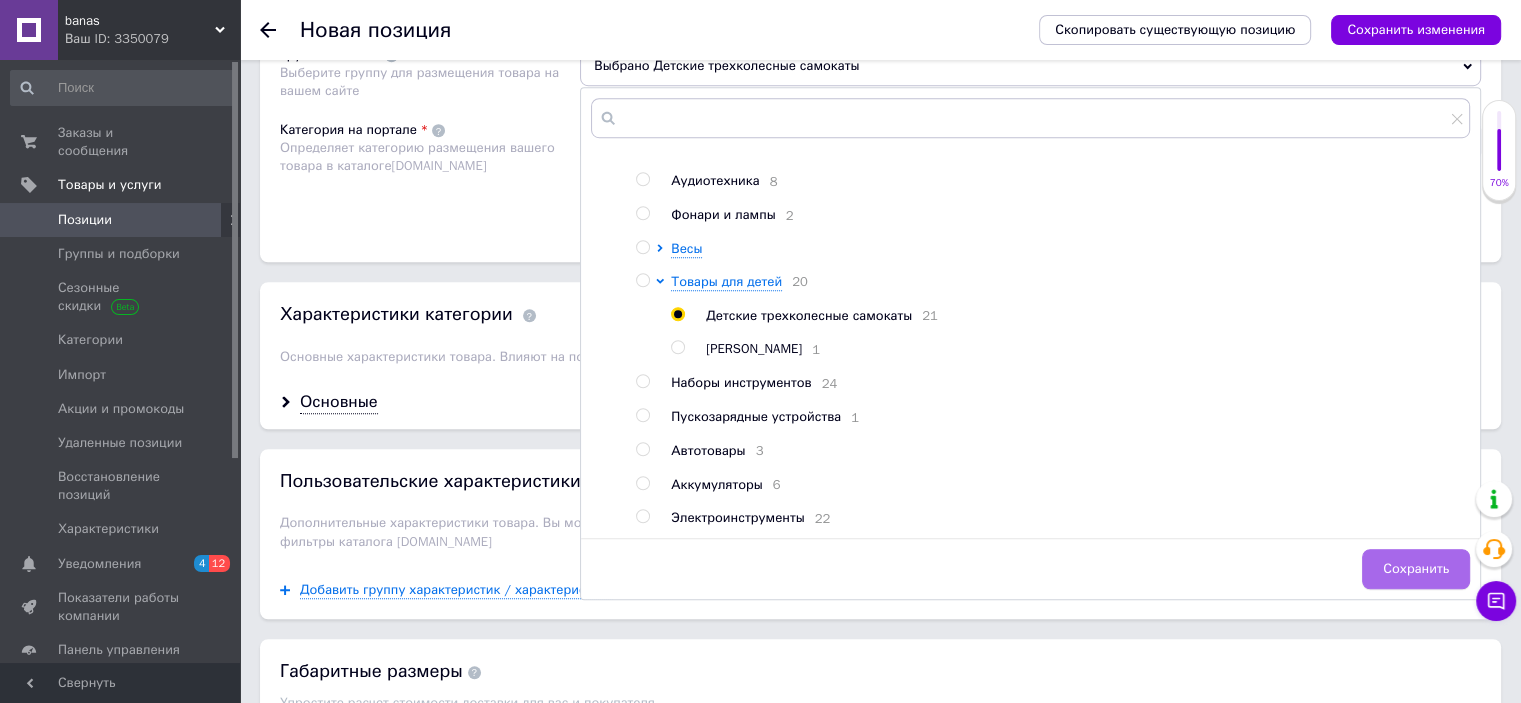 click on "Сохранить" at bounding box center [1416, 569] 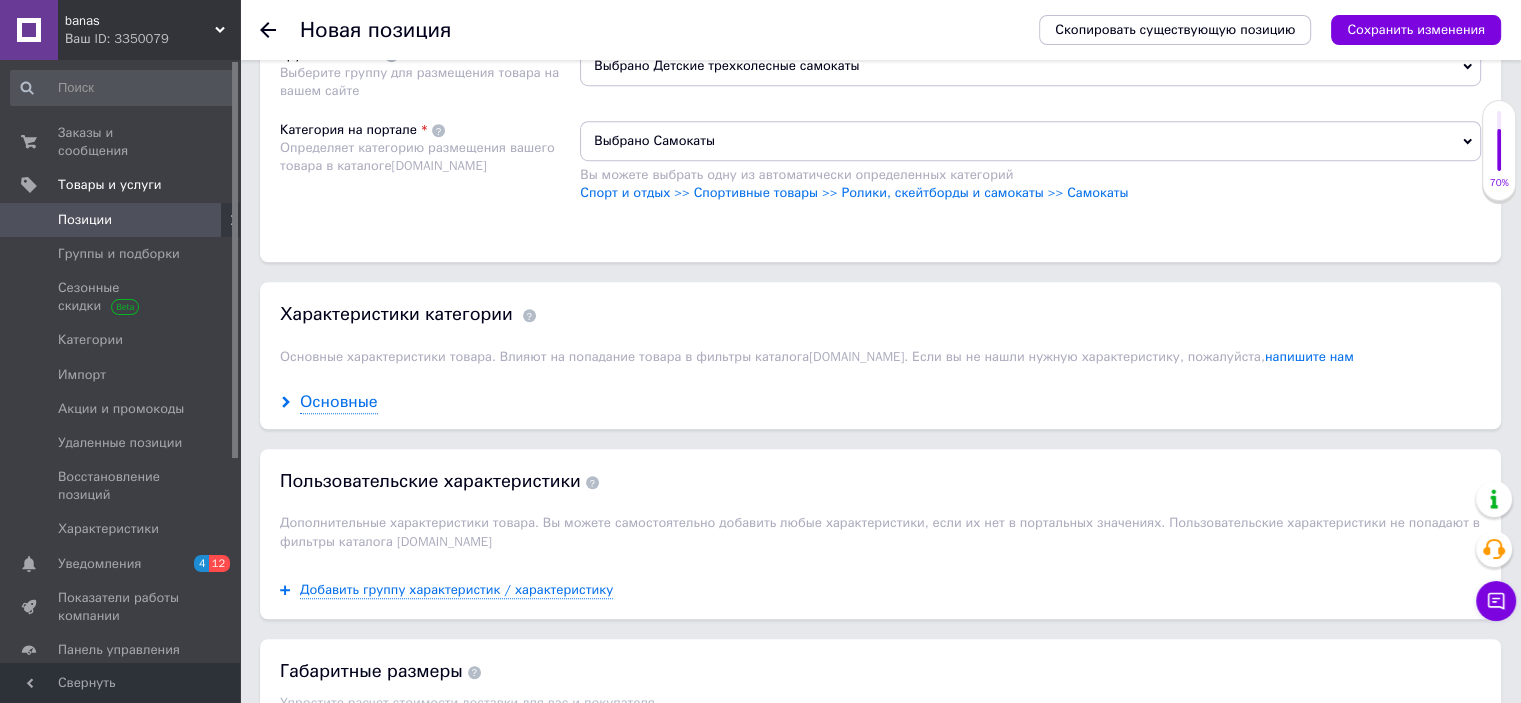 click on "Основные" at bounding box center [339, 402] 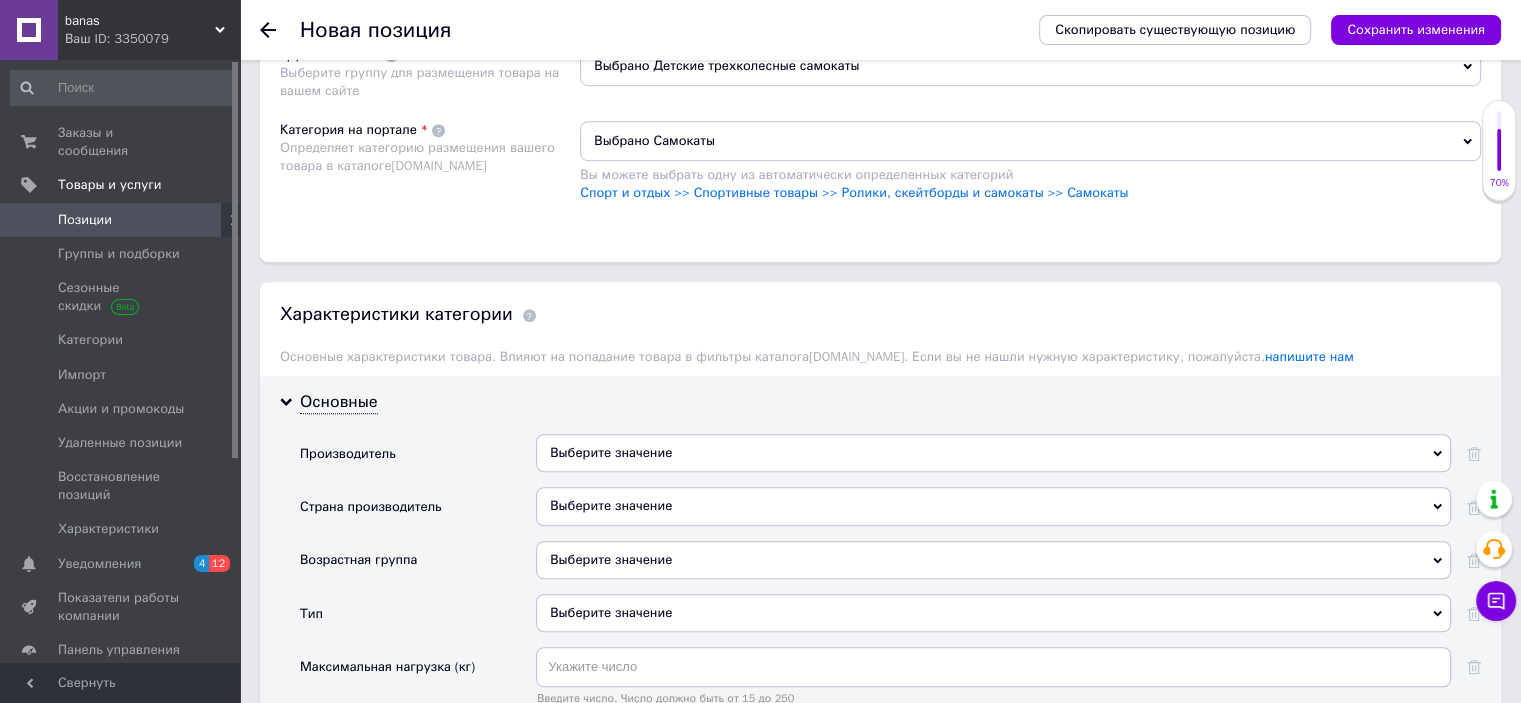 click on "Выберите значение" at bounding box center [993, 453] 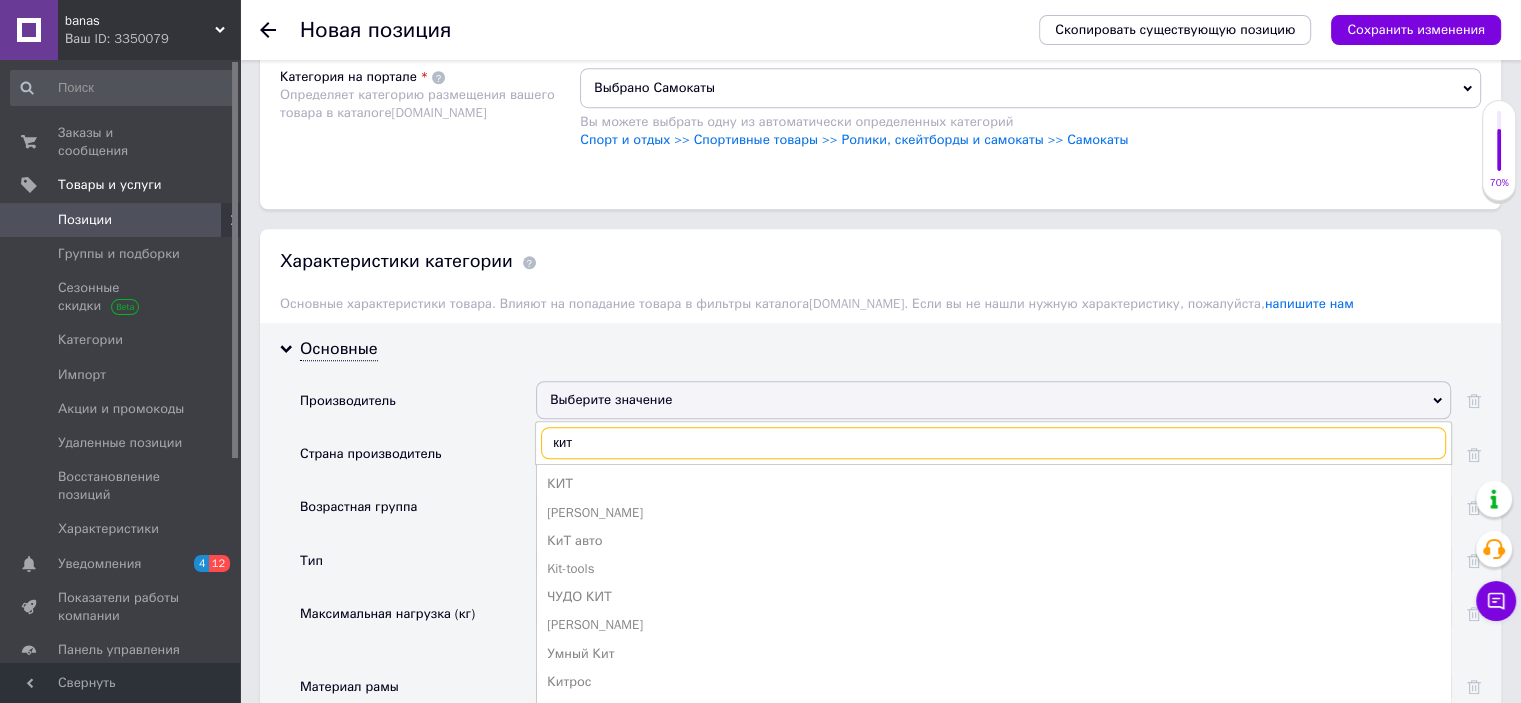 scroll, scrollTop: 1500, scrollLeft: 0, axis: vertical 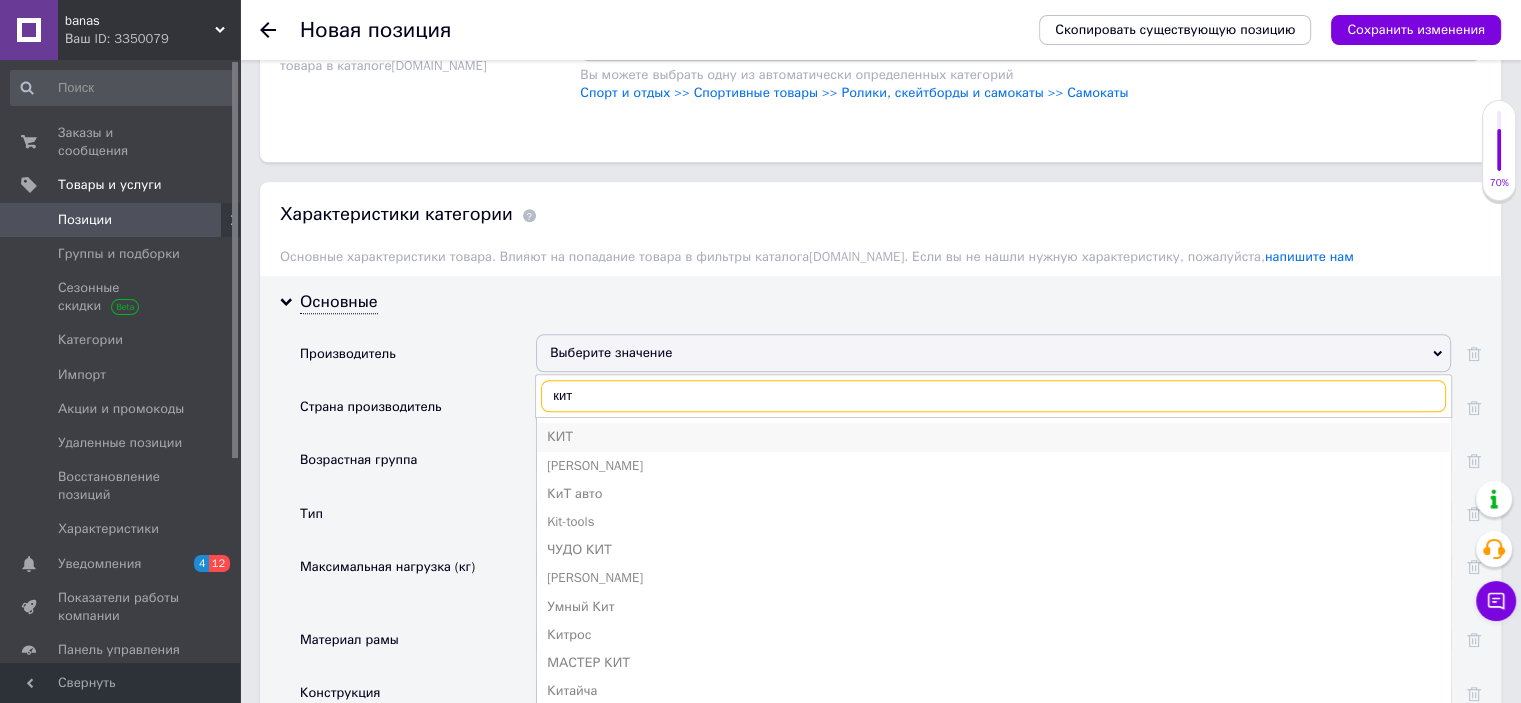type on "кит" 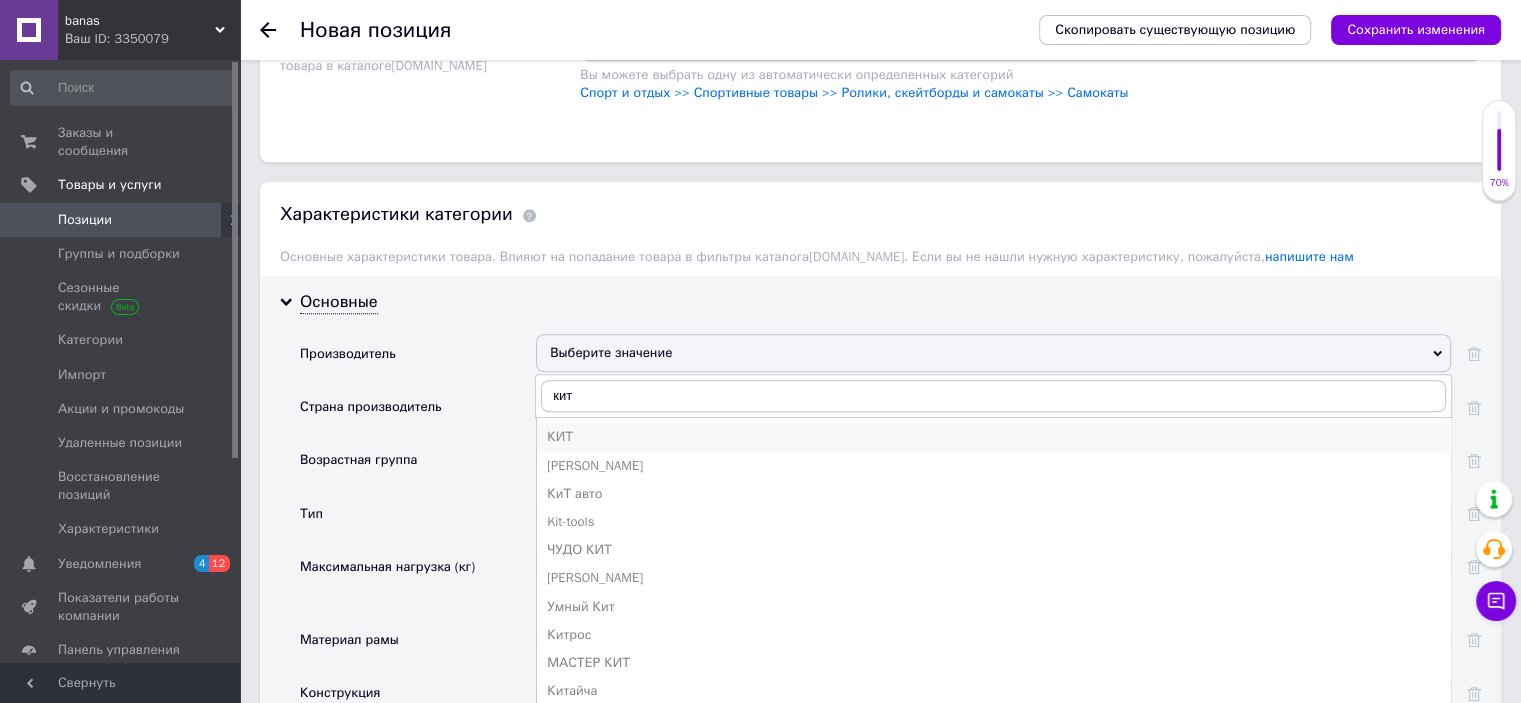 click on "КИТ" at bounding box center (993, 437) 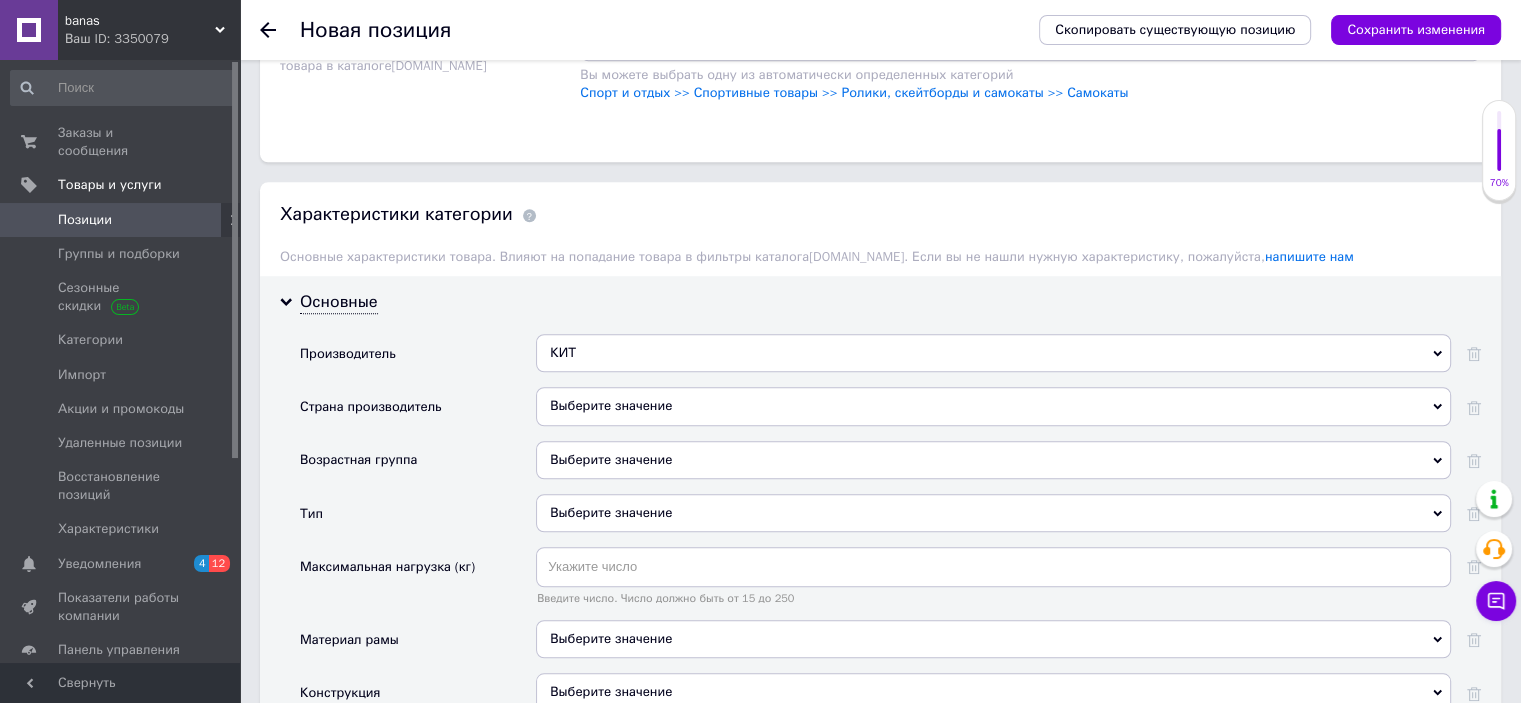 click on "Выберите значение" at bounding box center (993, 406) 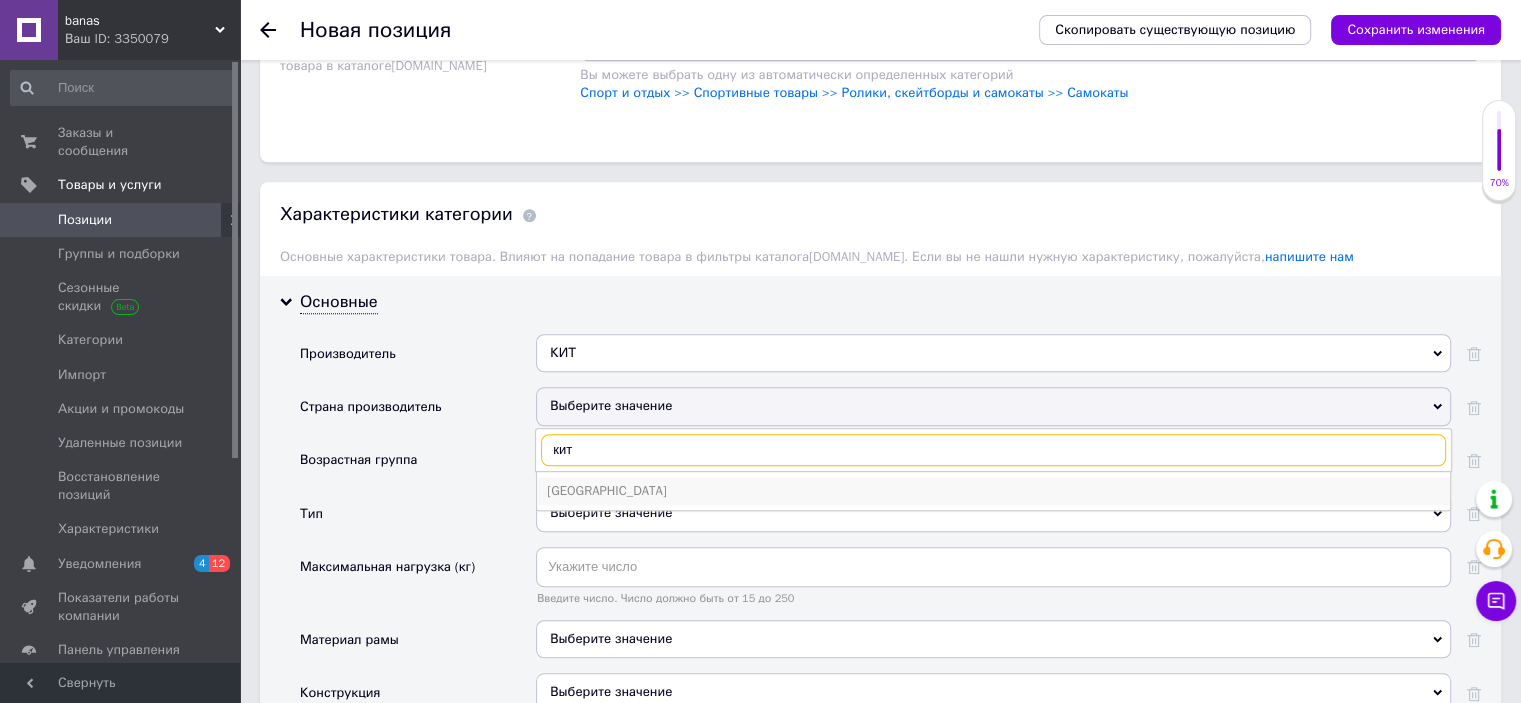 type on "кит" 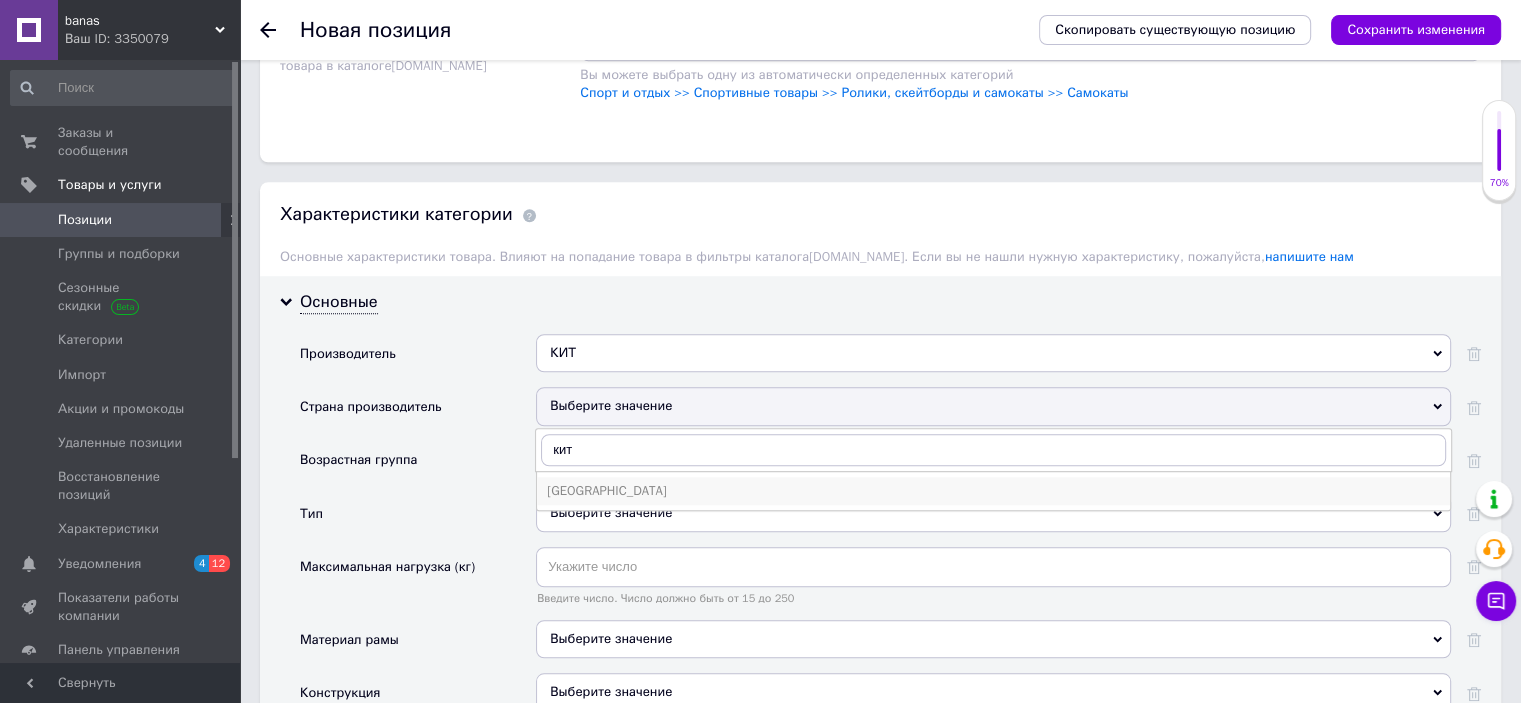 click on "[GEOGRAPHIC_DATA]" at bounding box center [993, 491] 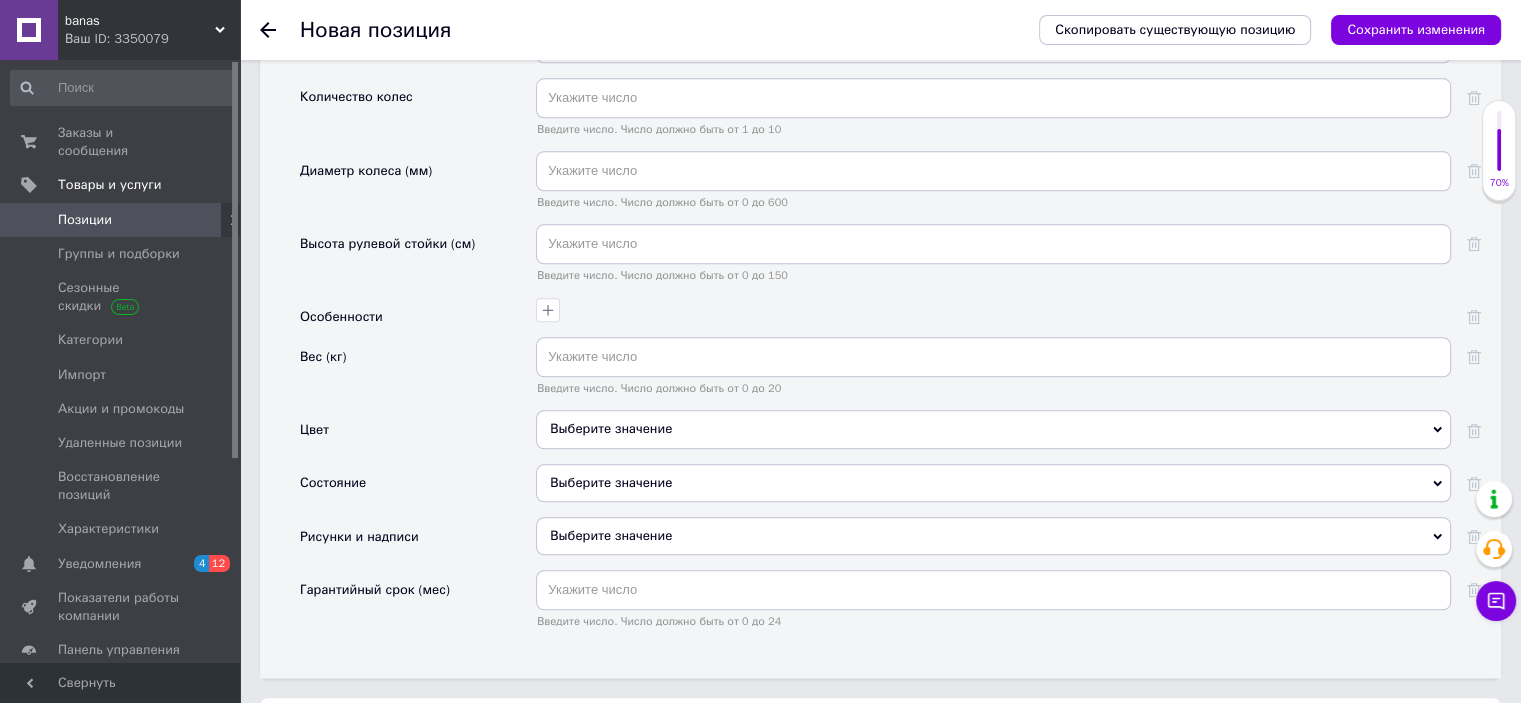 scroll, scrollTop: 2200, scrollLeft: 0, axis: vertical 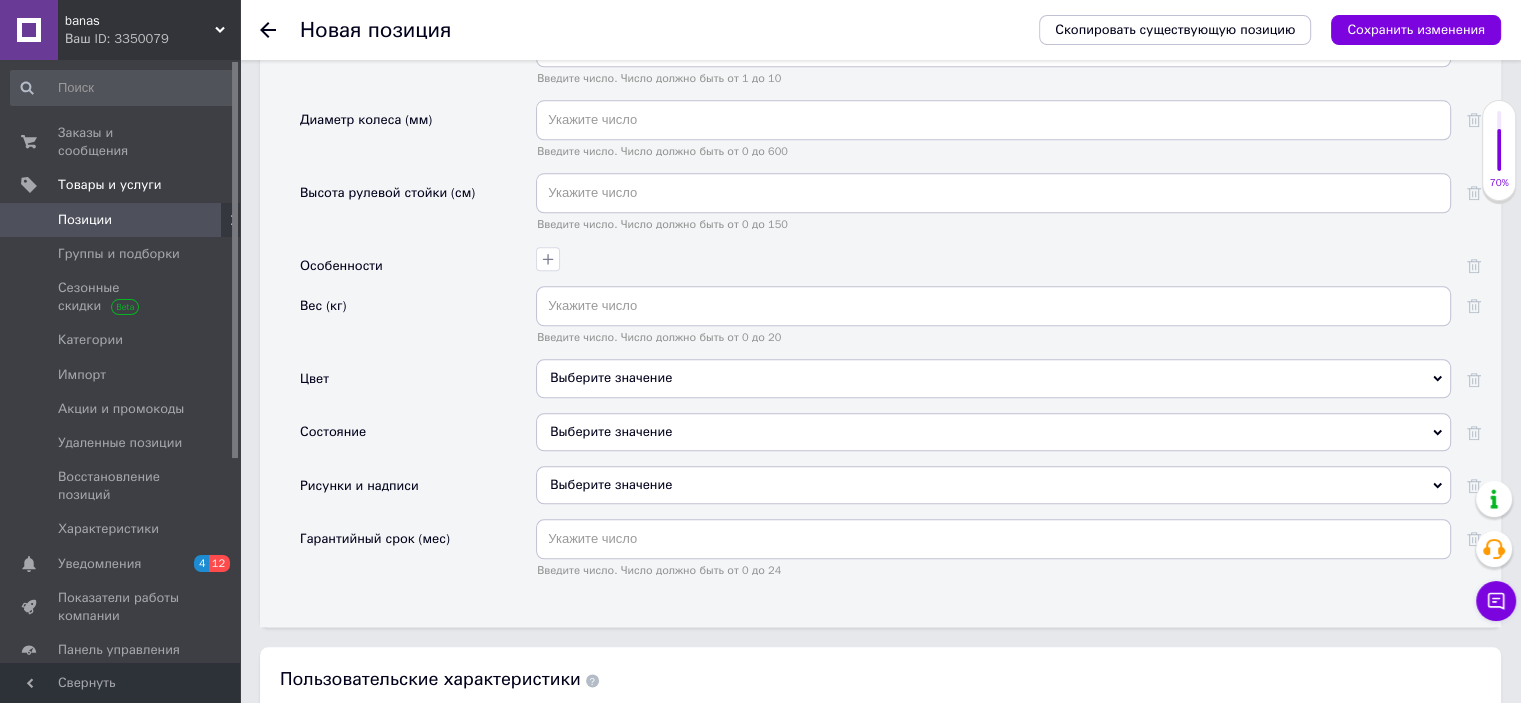 click on "Выберите значение" at bounding box center [993, 432] 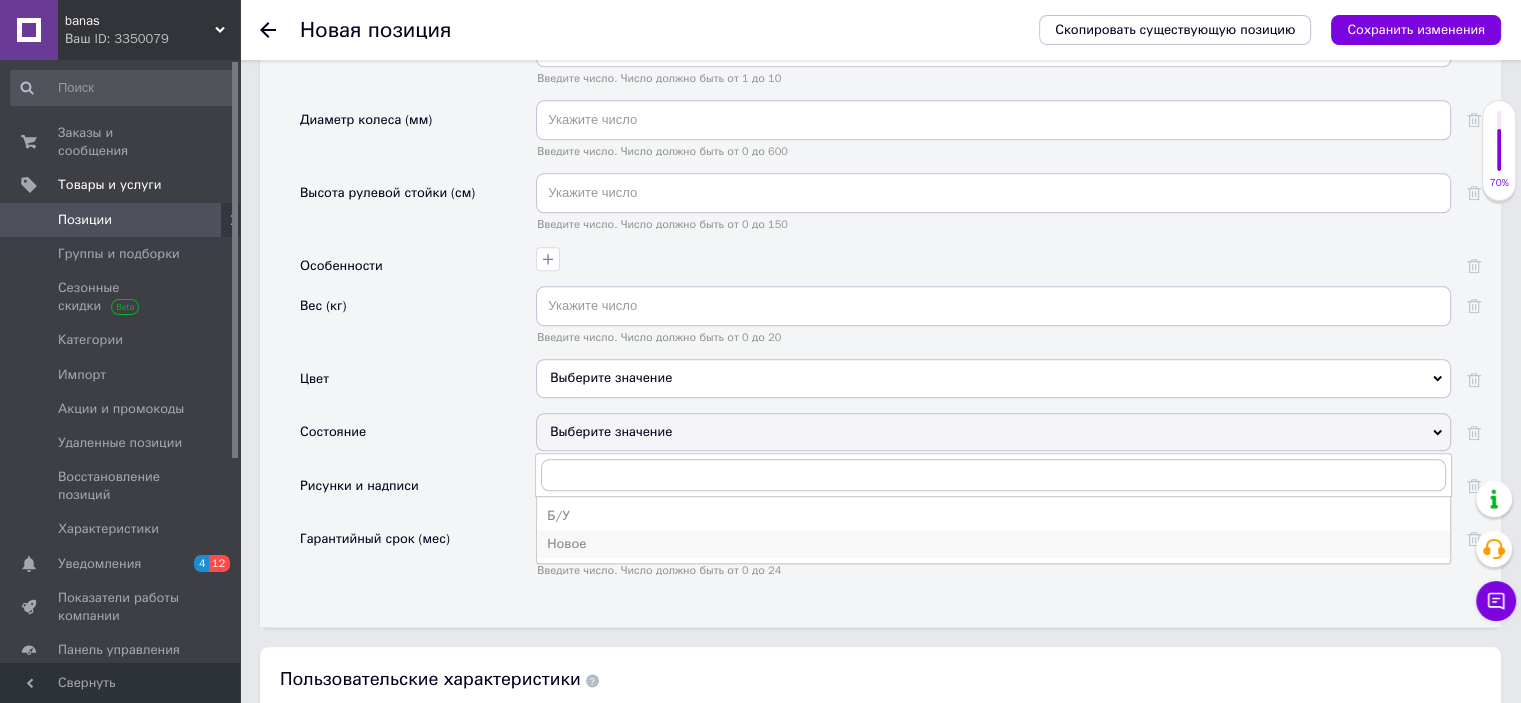 click on "Новое" at bounding box center [993, 544] 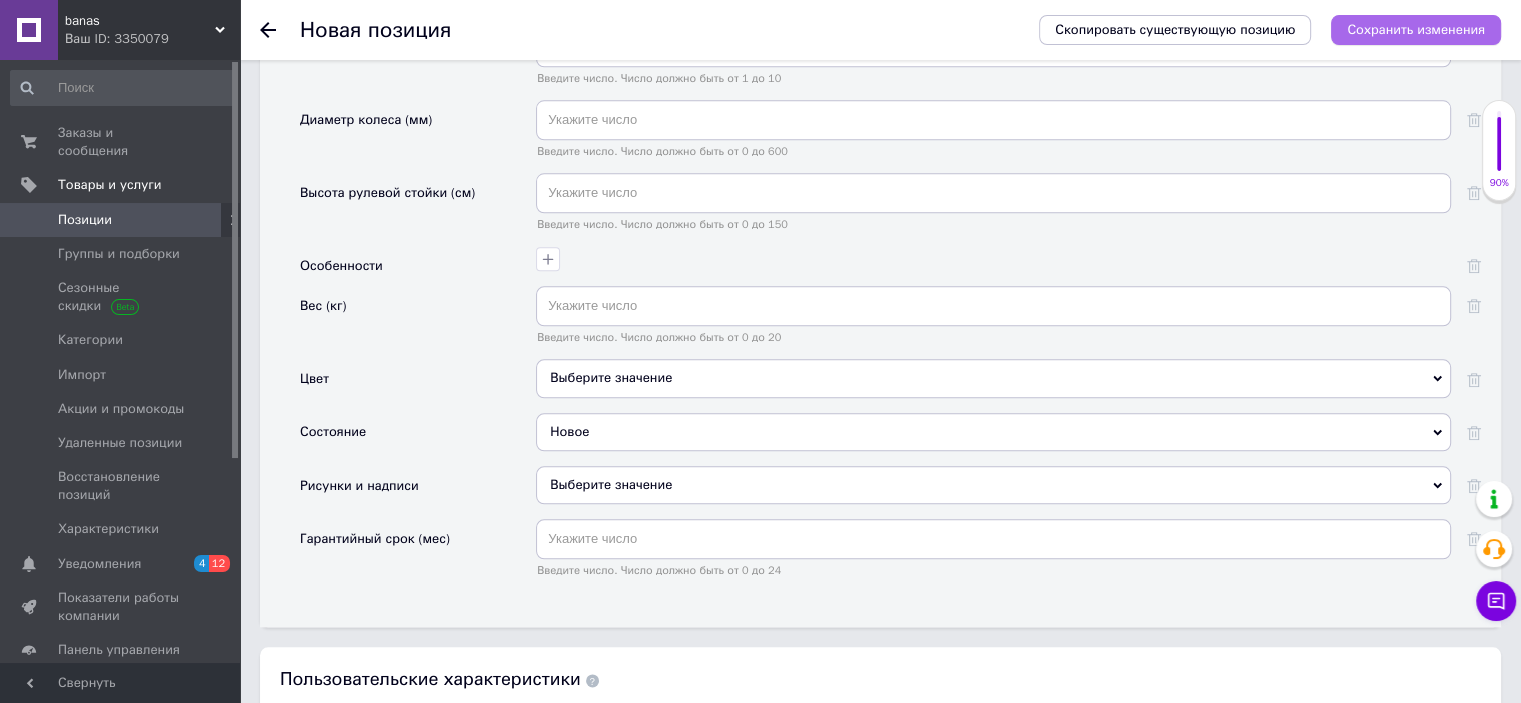 click on "Сохранить изменения" at bounding box center (1416, 29) 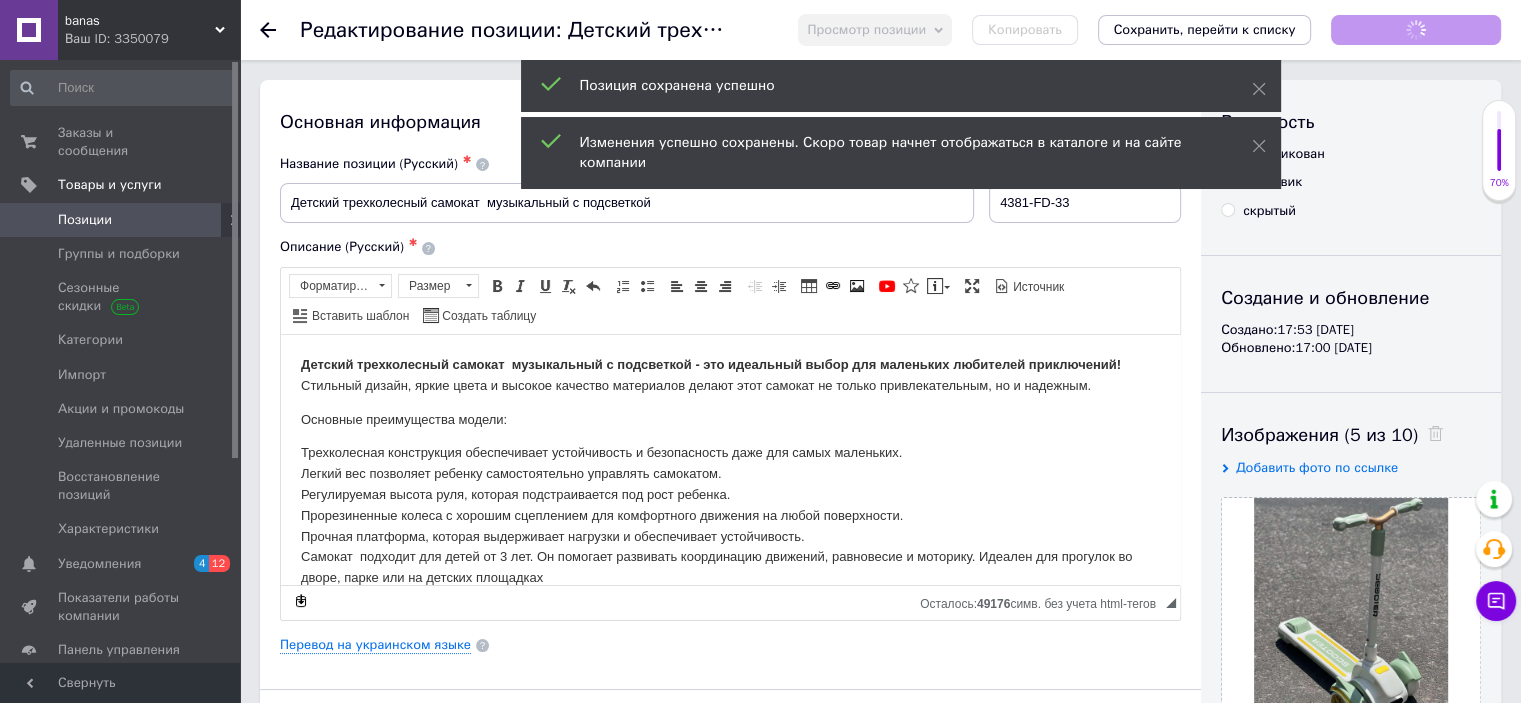 scroll, scrollTop: 0, scrollLeft: 0, axis: both 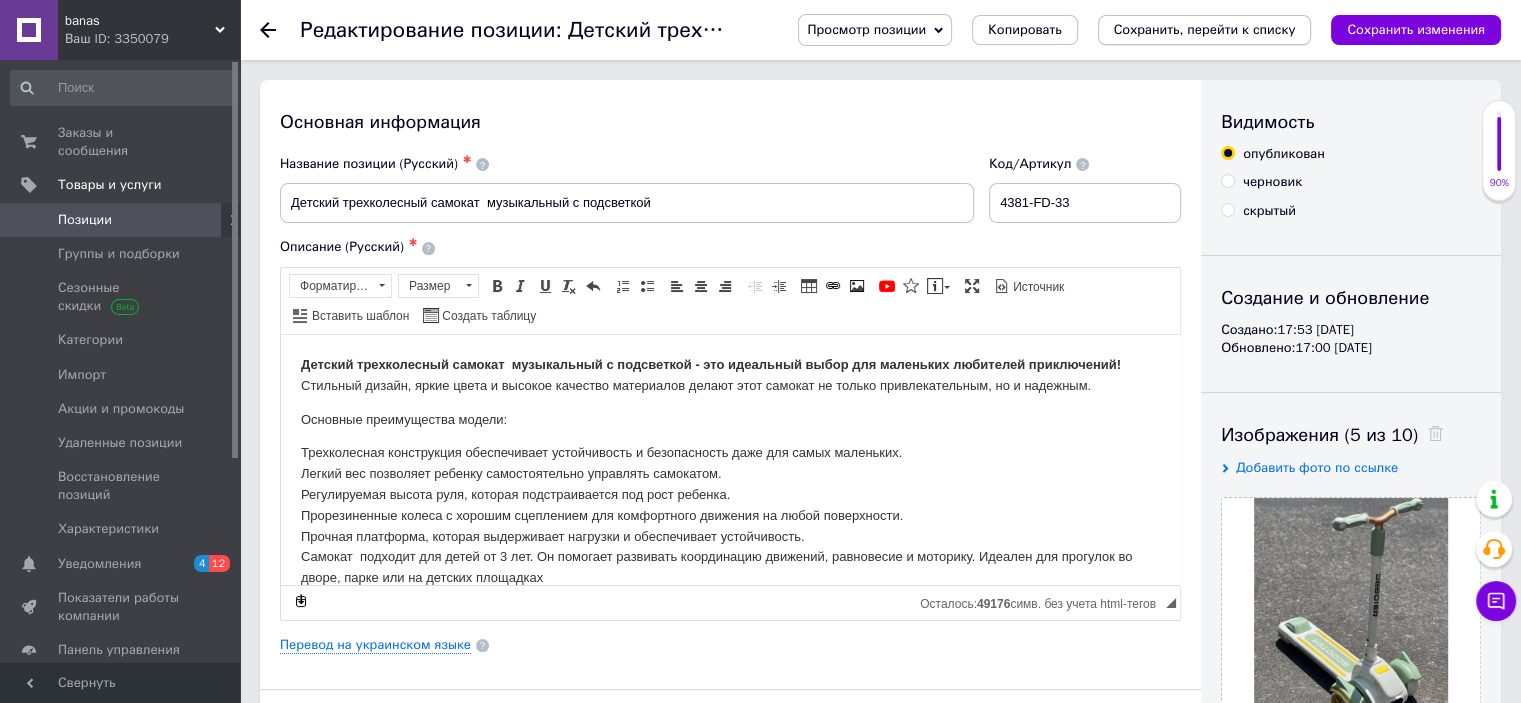 click on "Сохранить, перейти к списку" at bounding box center (1205, 29) 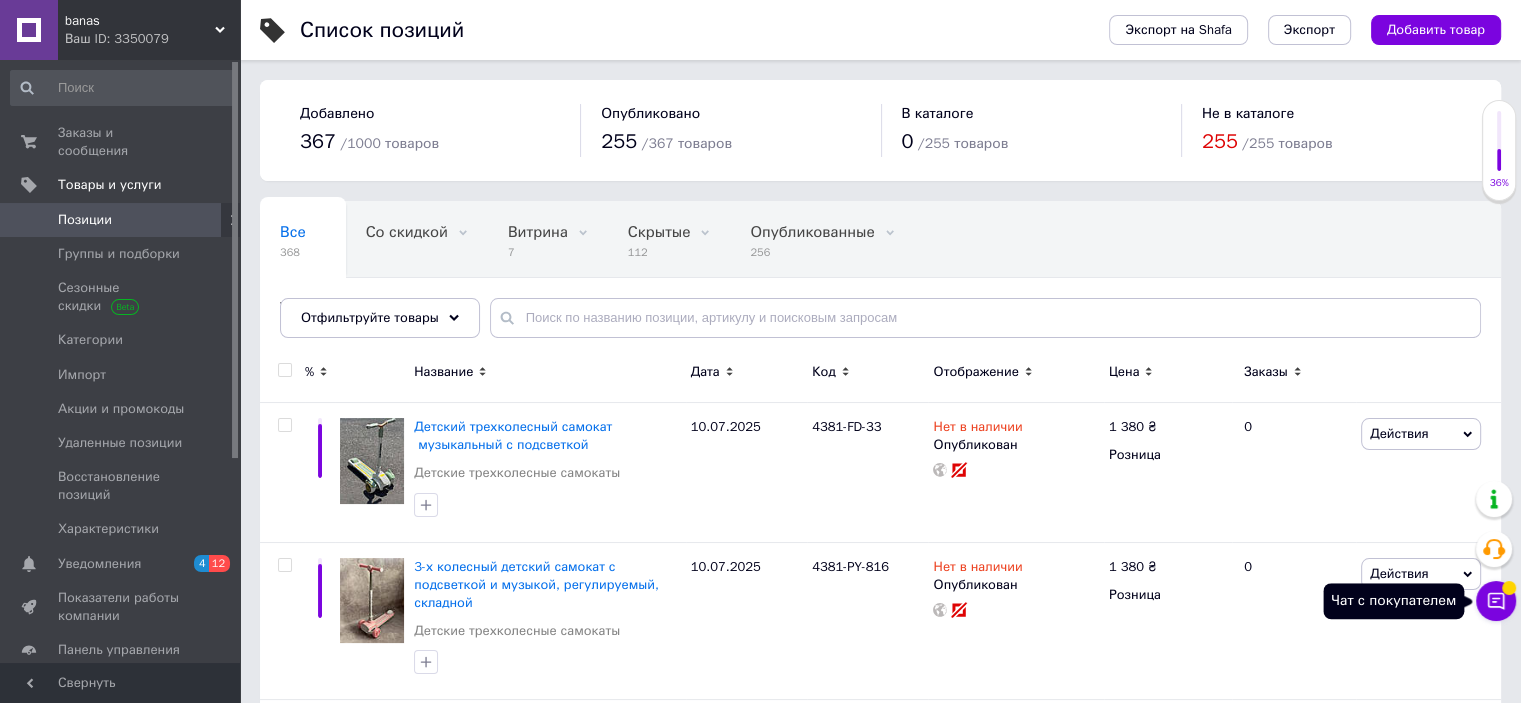 click 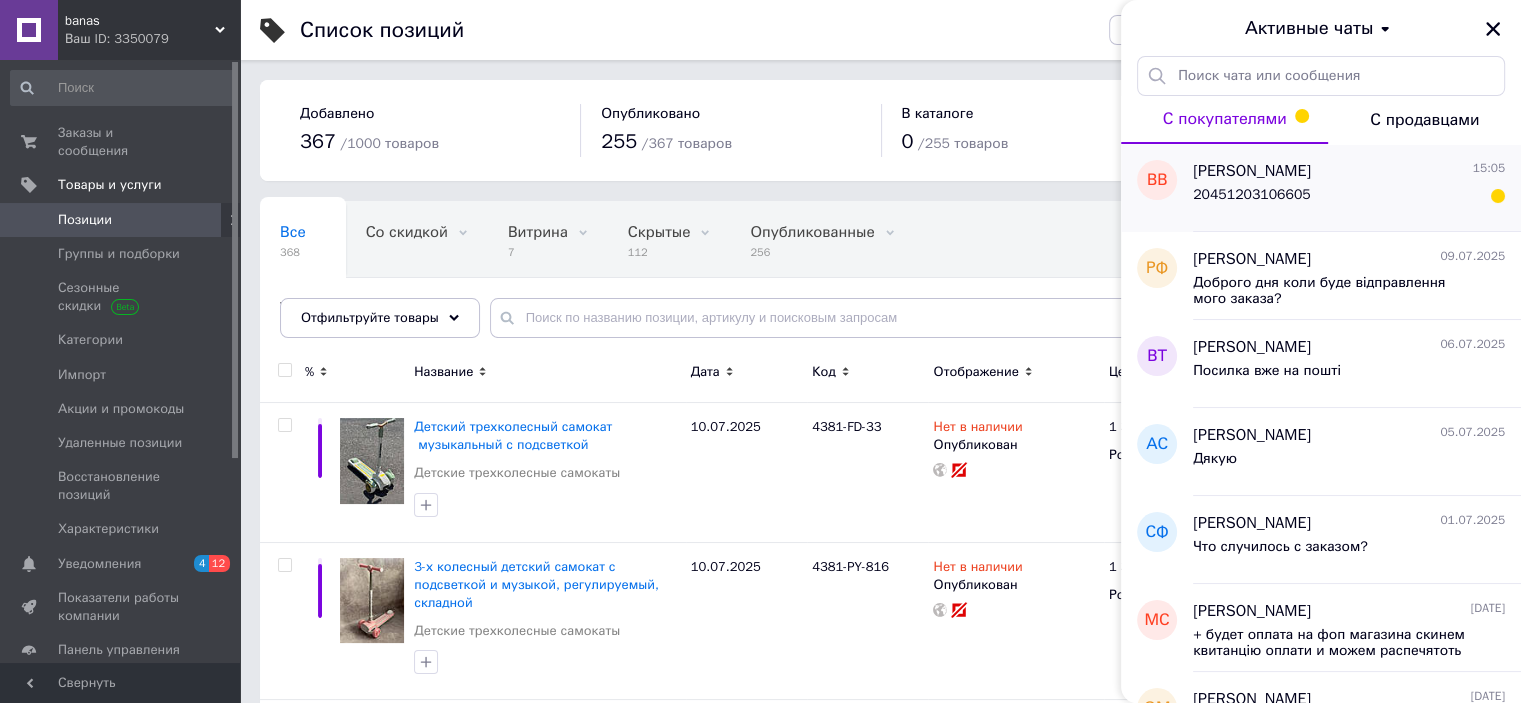 click on "20451203106605" at bounding box center (1349, 199) 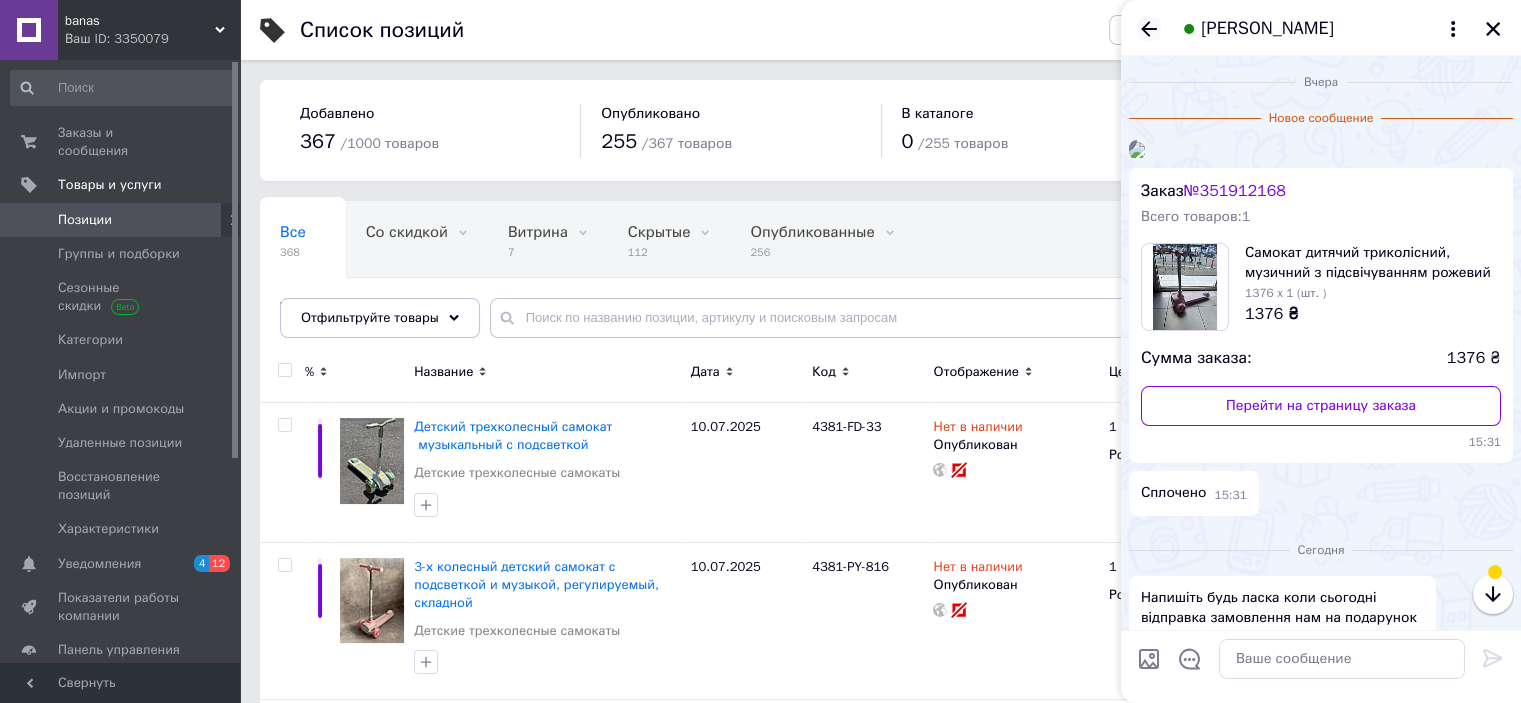 click 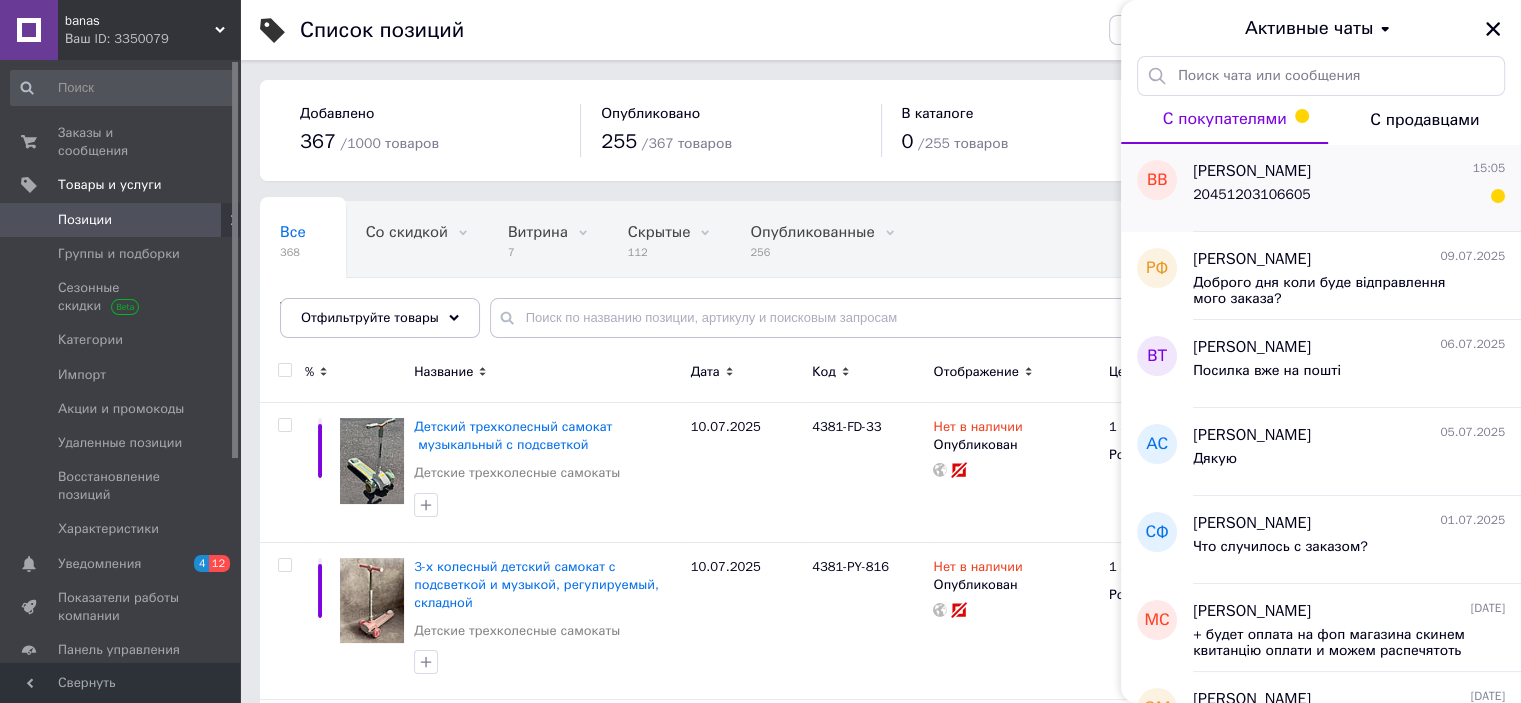 click on "20451203106605" at bounding box center [1252, 195] 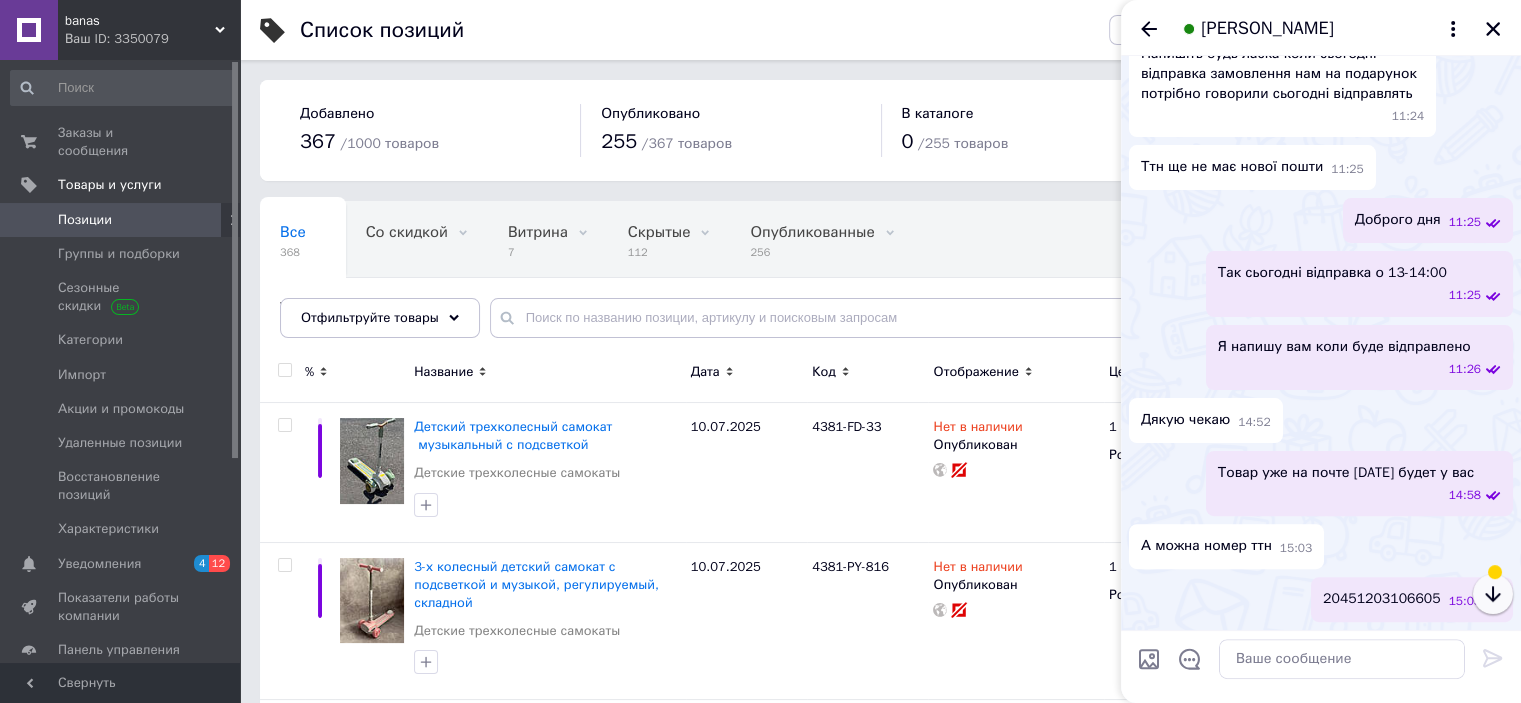click at bounding box center (1493, 594) 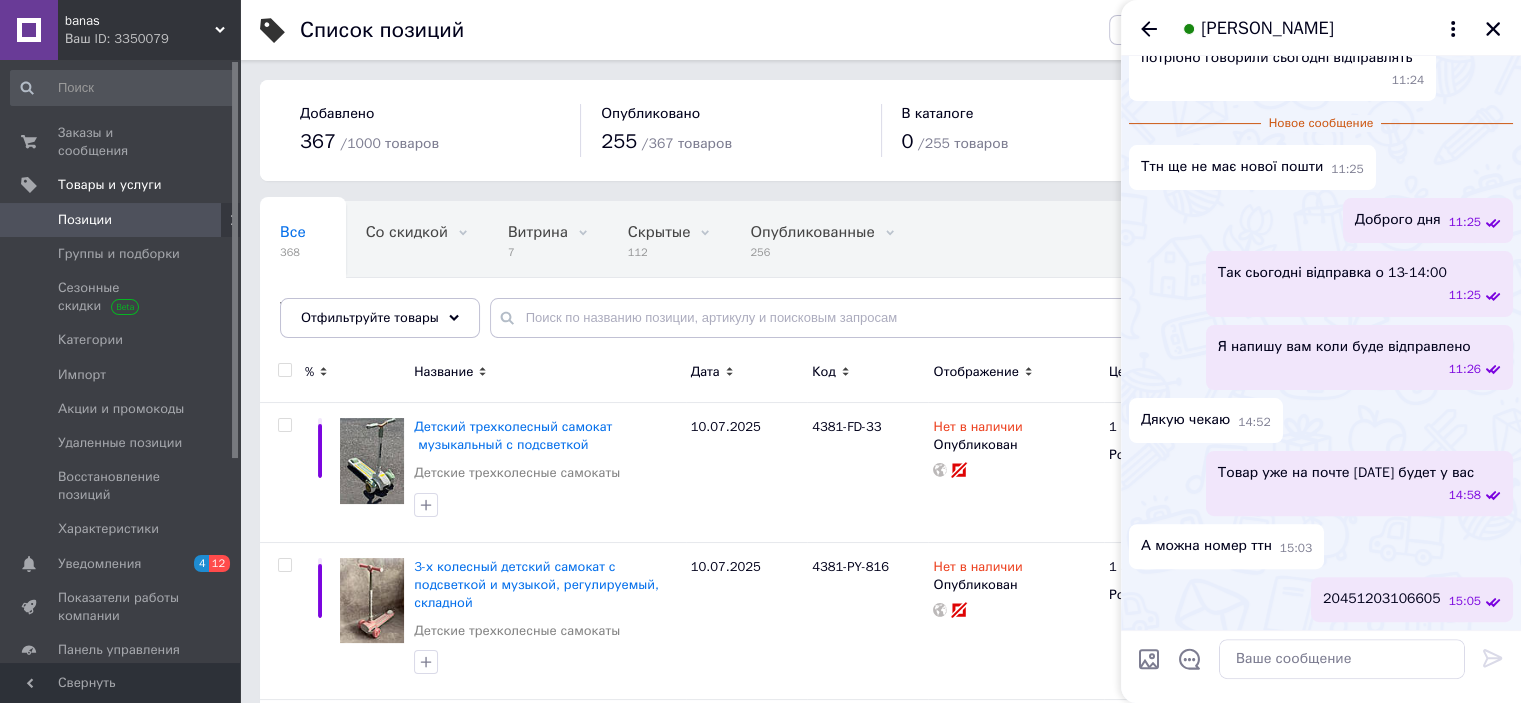 scroll, scrollTop: 808, scrollLeft: 0, axis: vertical 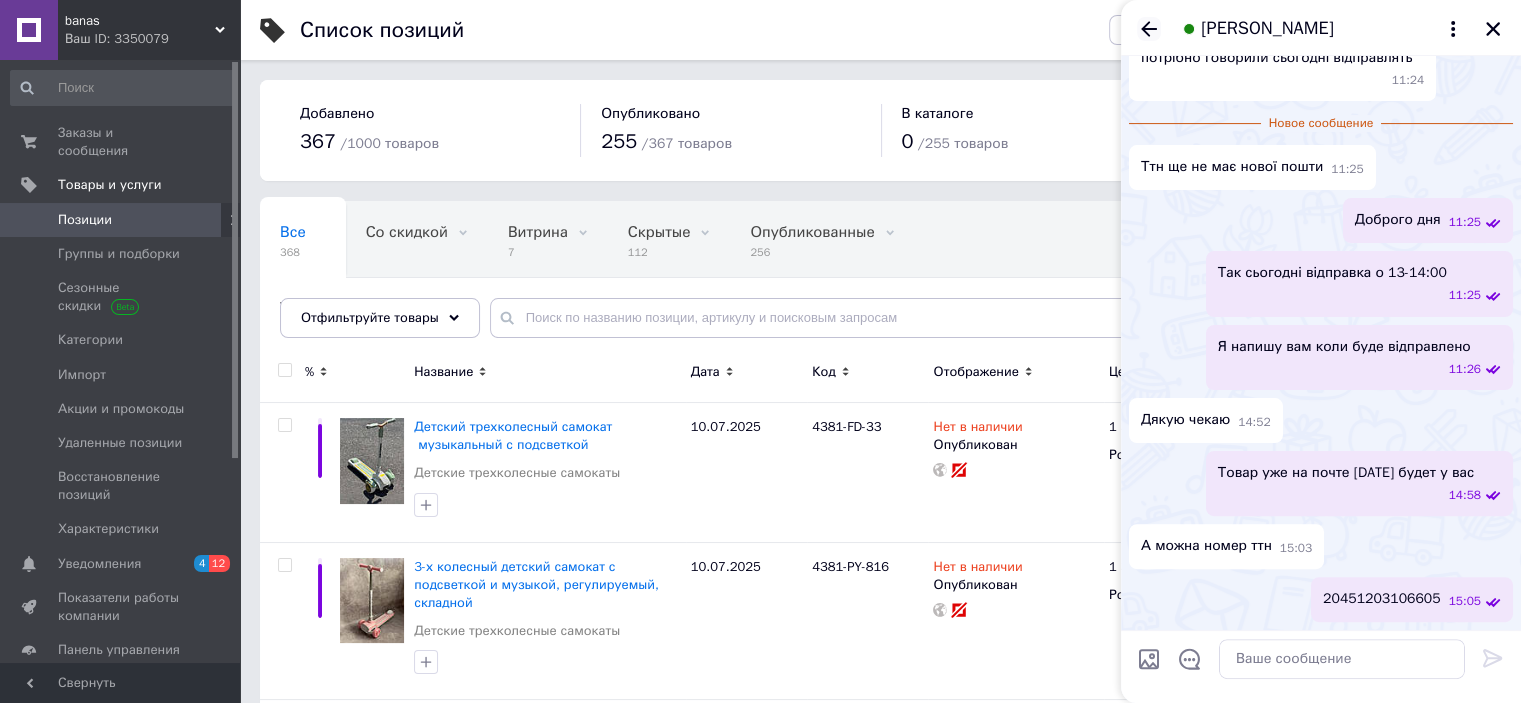 click 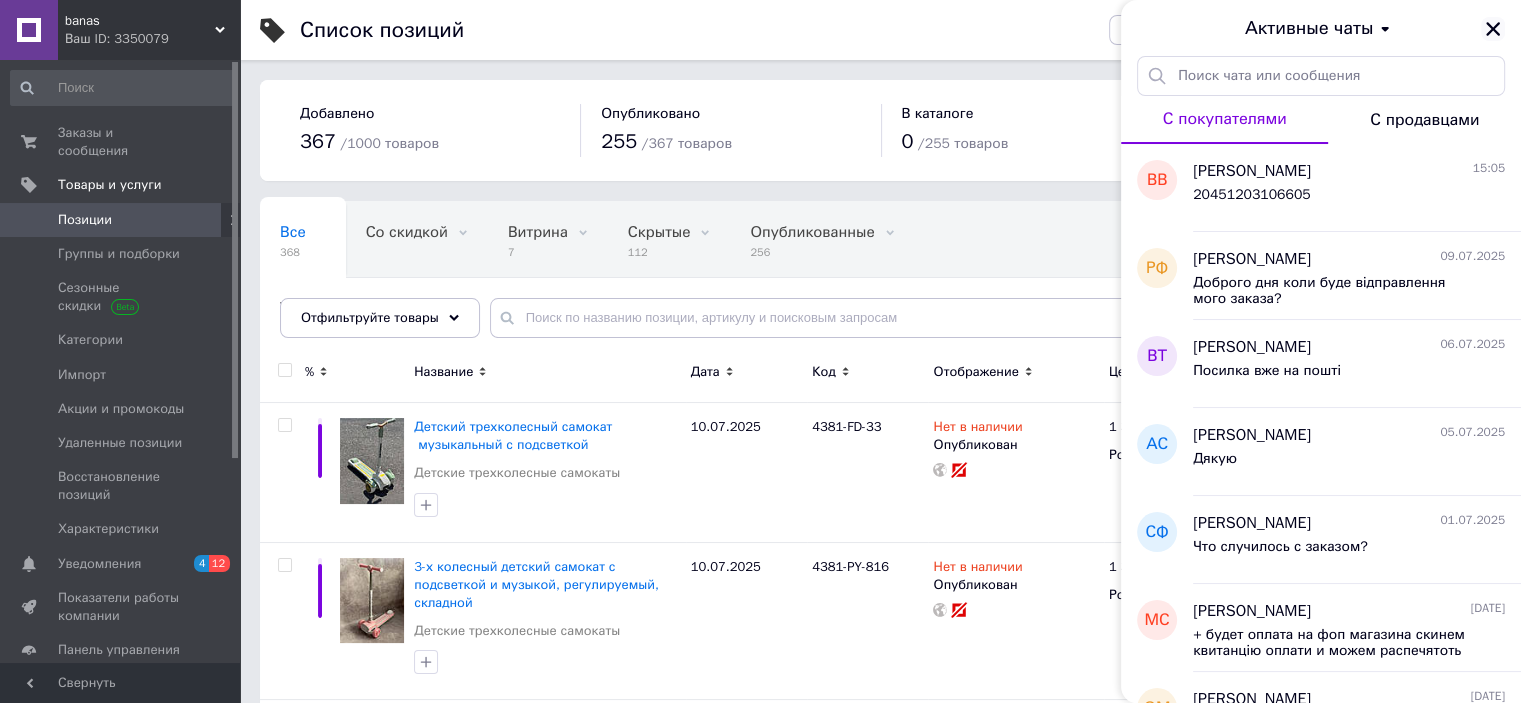 click at bounding box center (1493, 29) 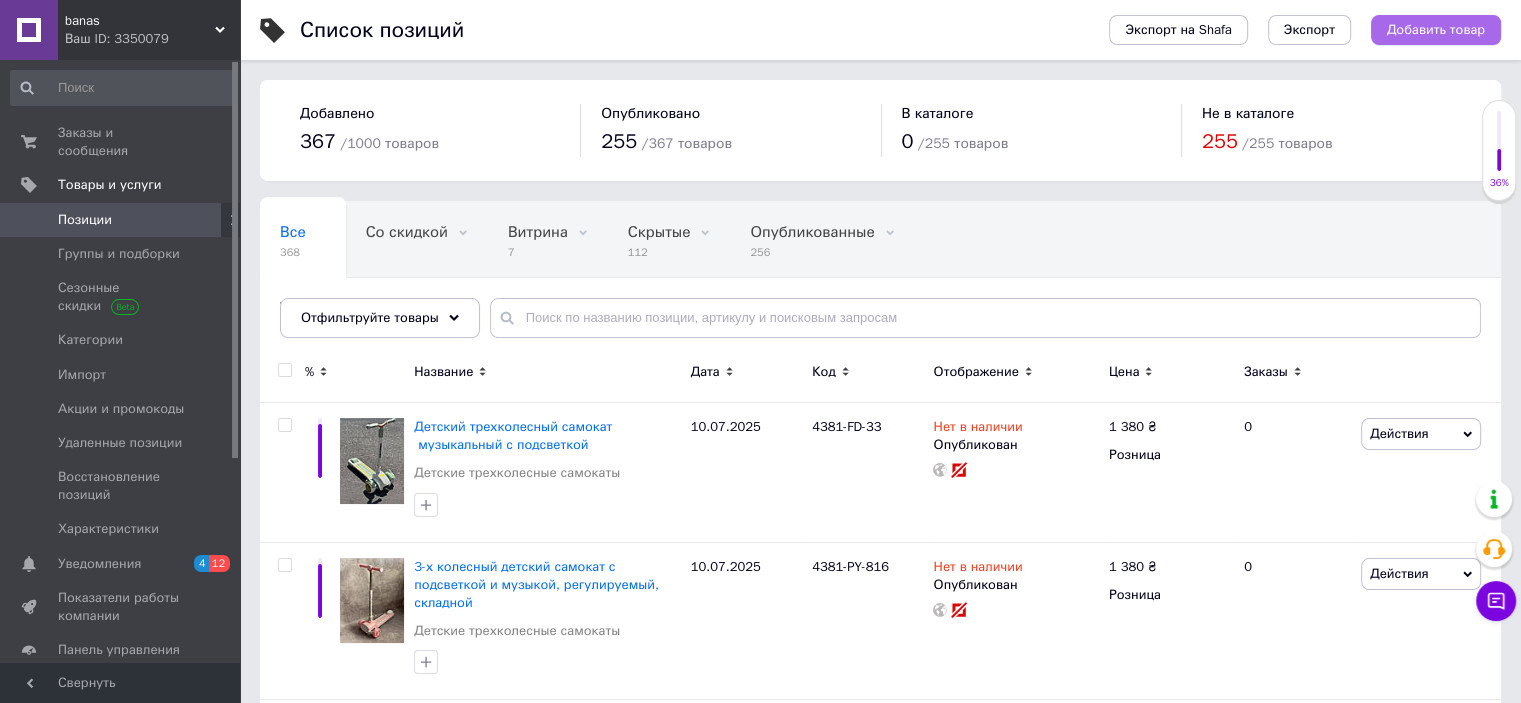 click on "Добавить товар" at bounding box center [1436, 30] 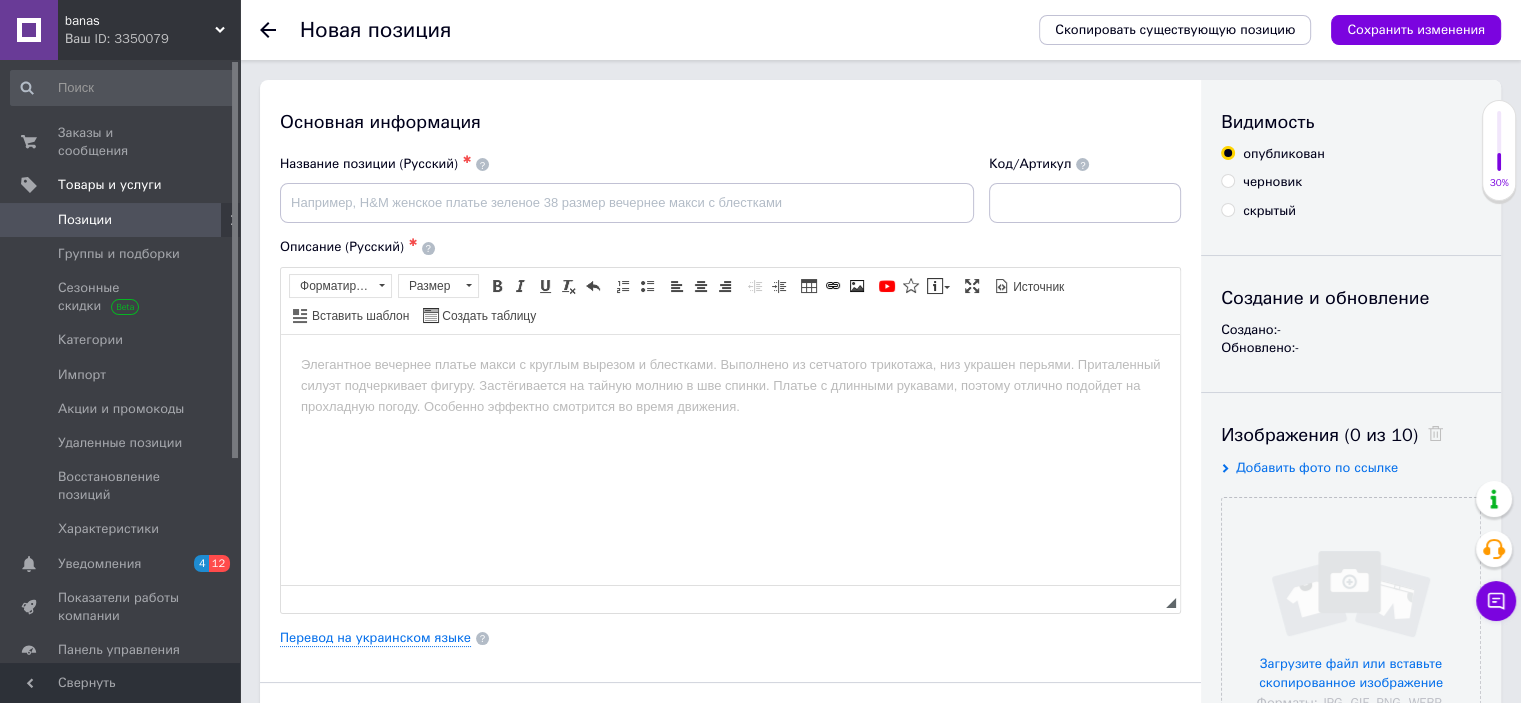 scroll, scrollTop: 0, scrollLeft: 0, axis: both 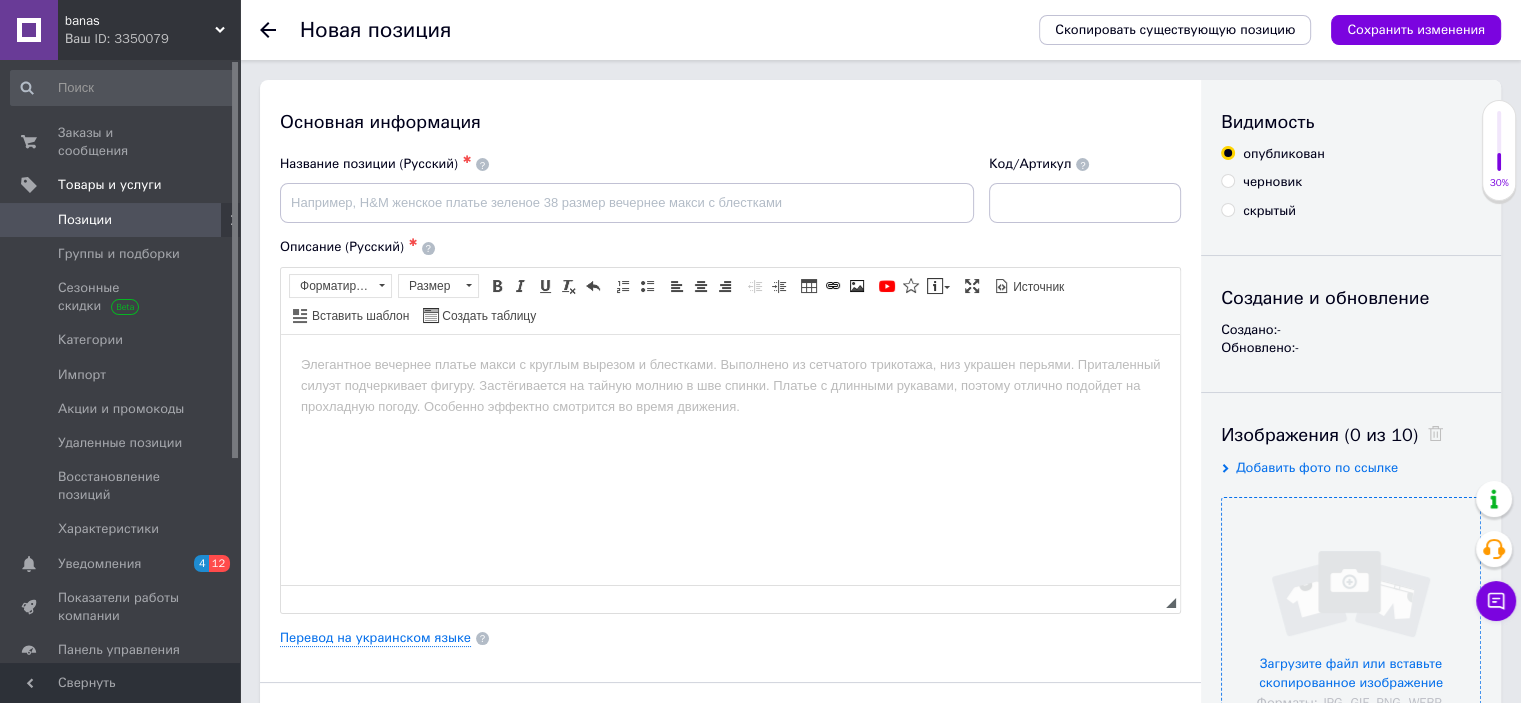 click at bounding box center (1351, 627) 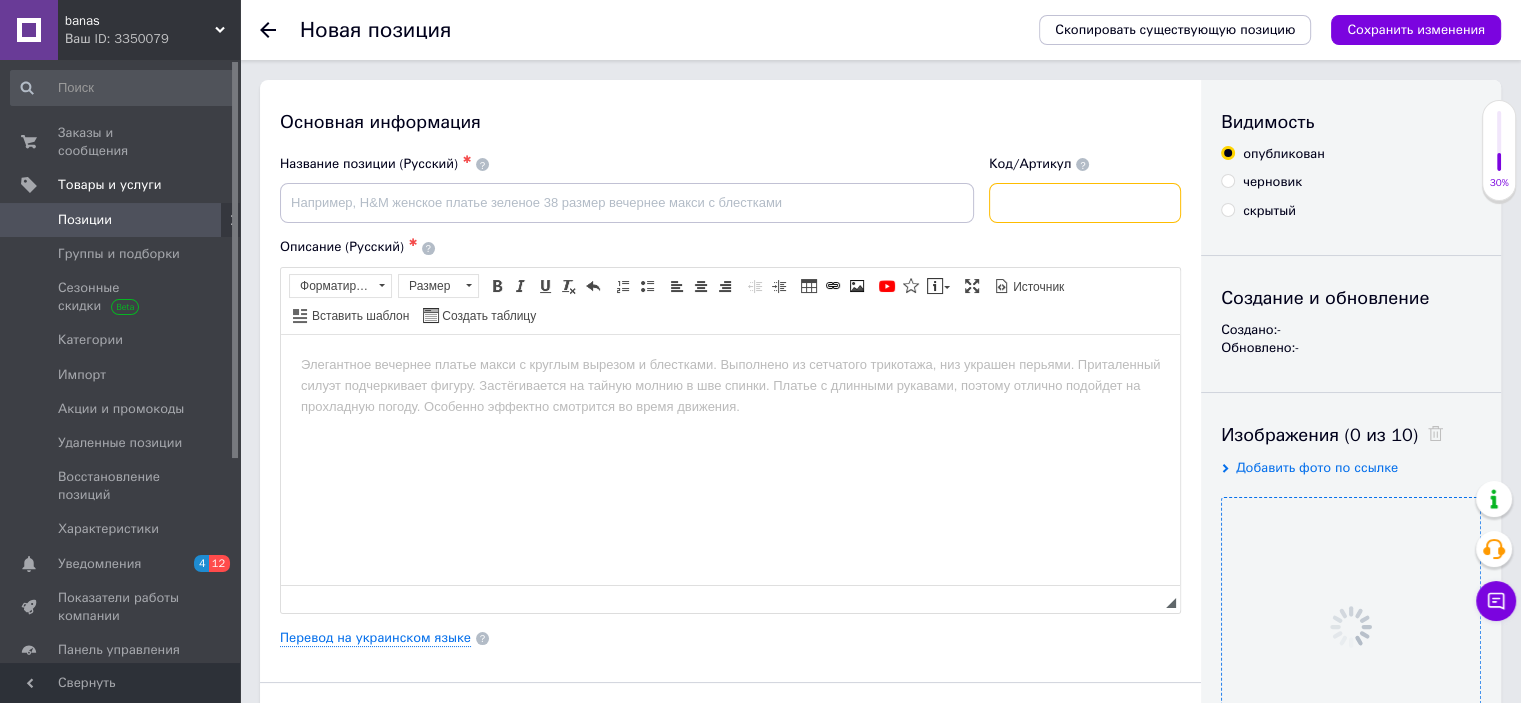 click at bounding box center [1085, 203] 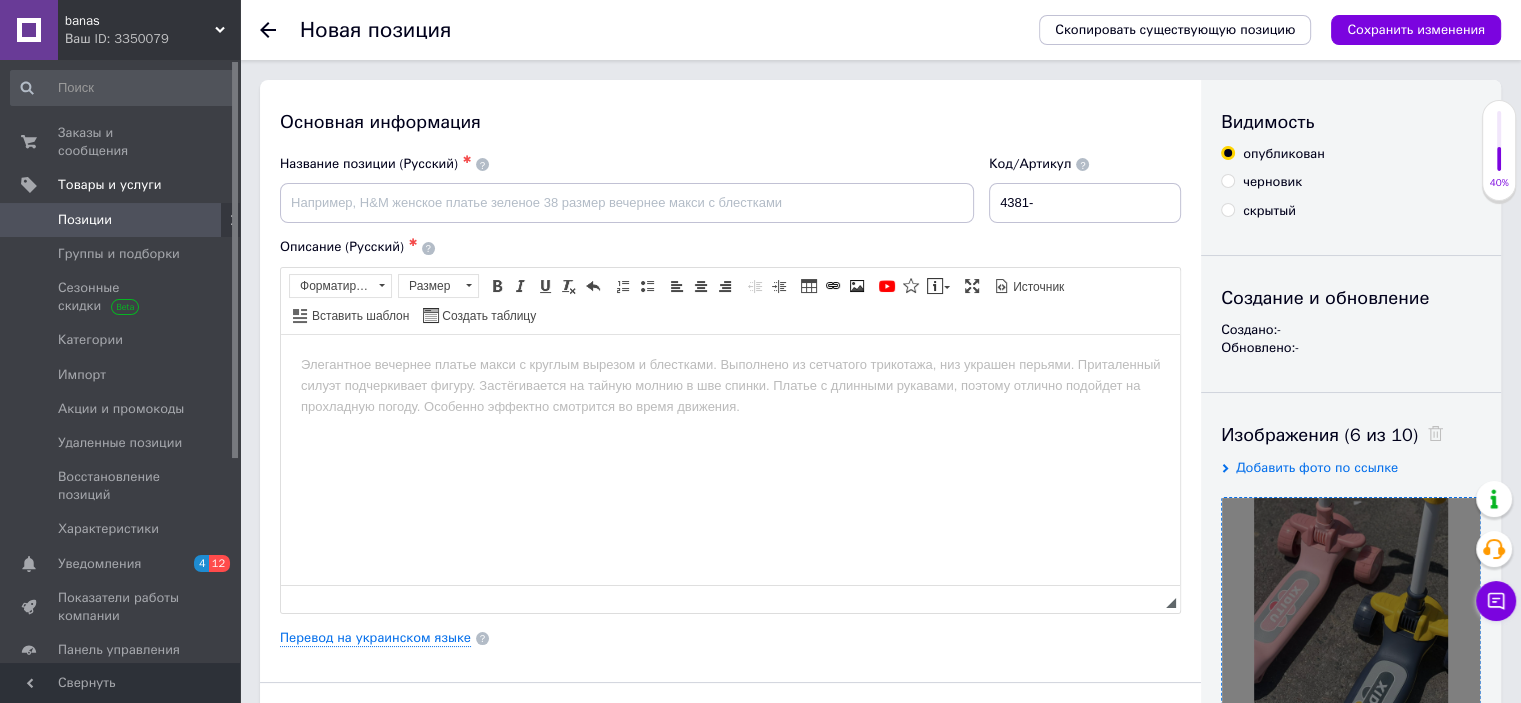 click at bounding box center [1351, 627] 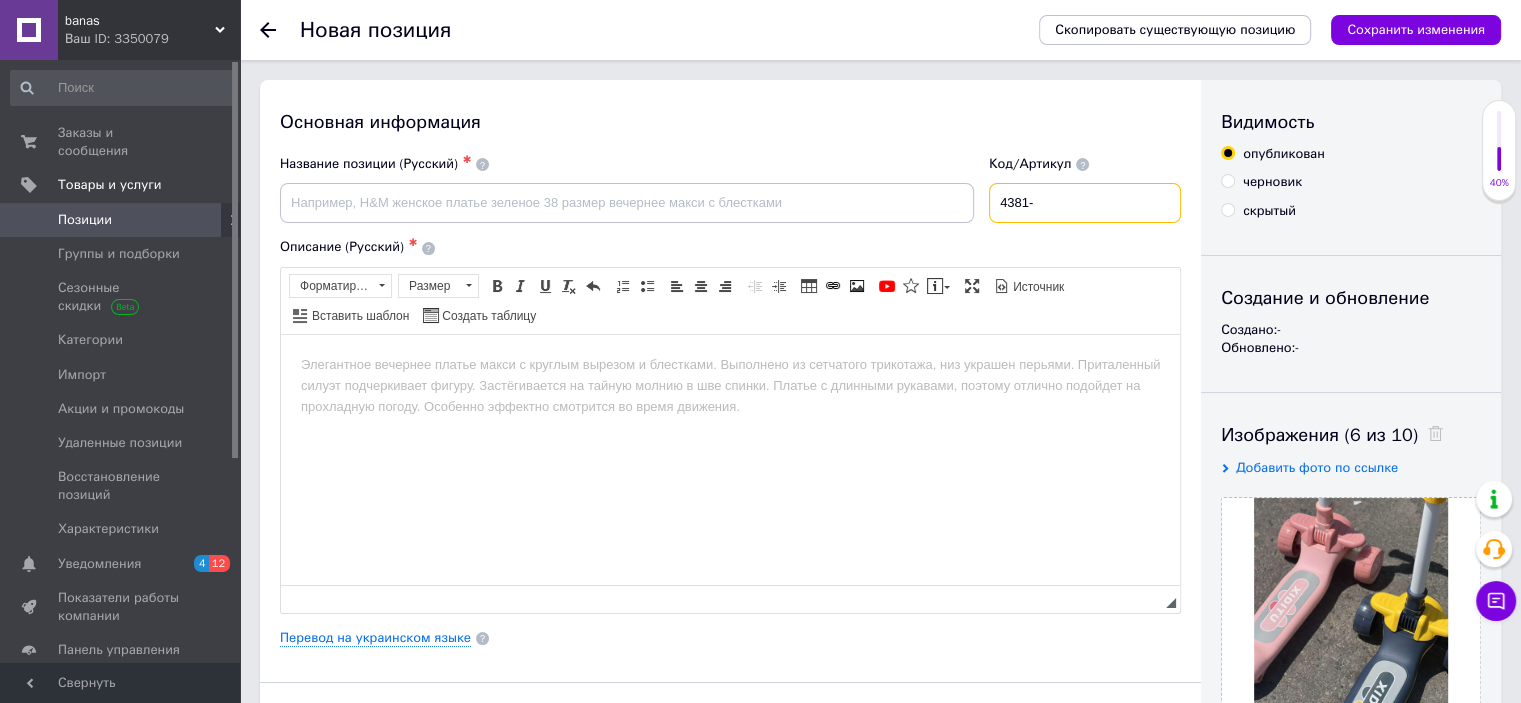 click on "4381-" at bounding box center (1085, 203) 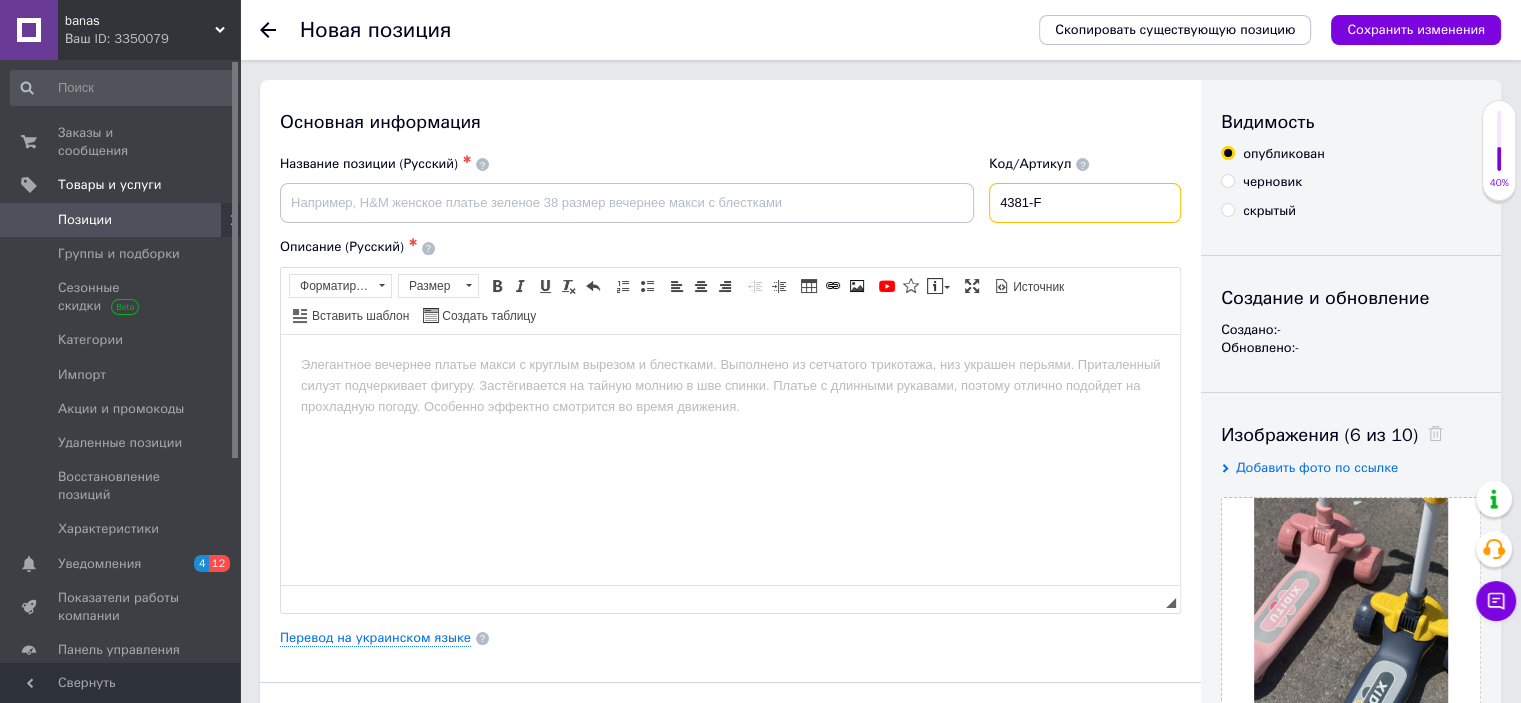 type on "4381-FD" 